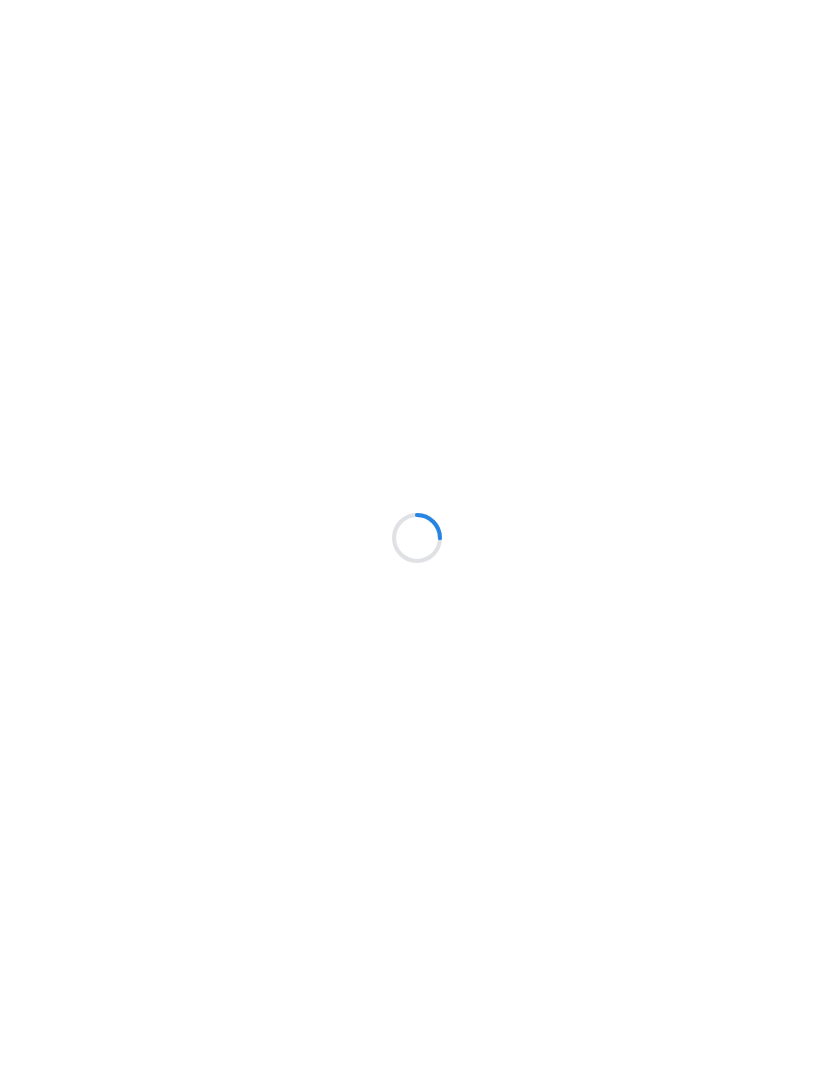 scroll, scrollTop: 0, scrollLeft: 0, axis: both 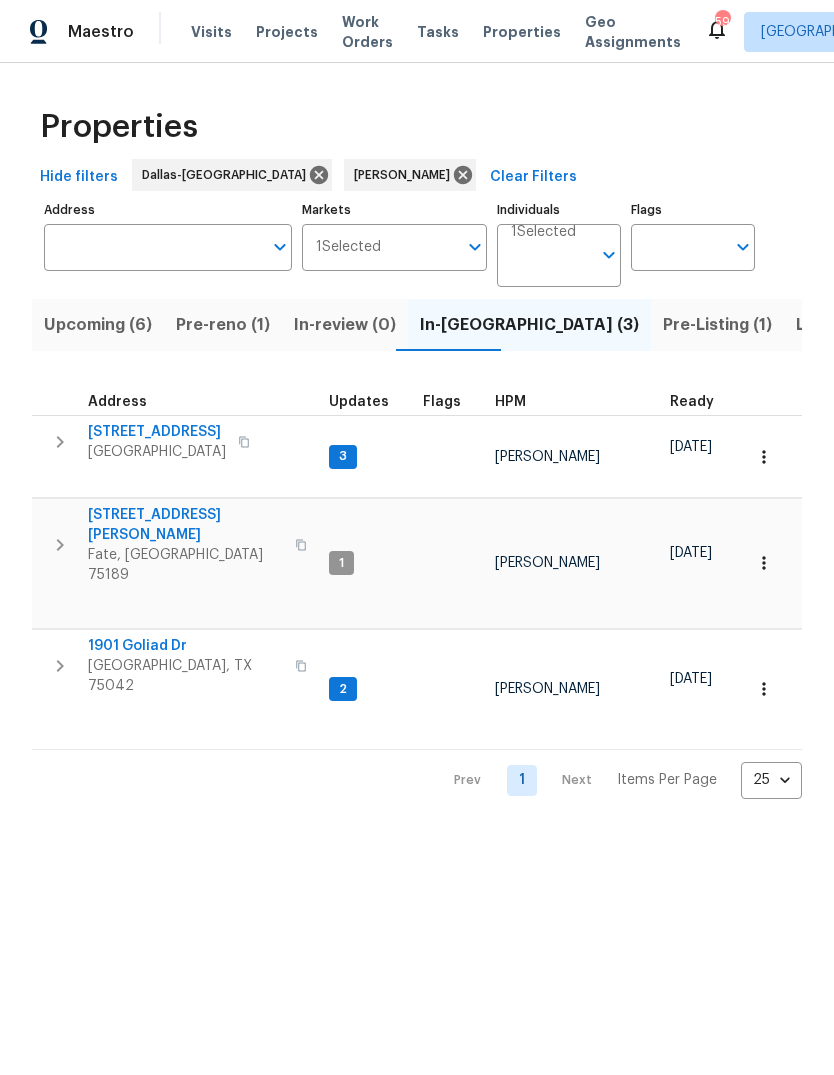 click on "Upcoming (6)" at bounding box center (98, 325) 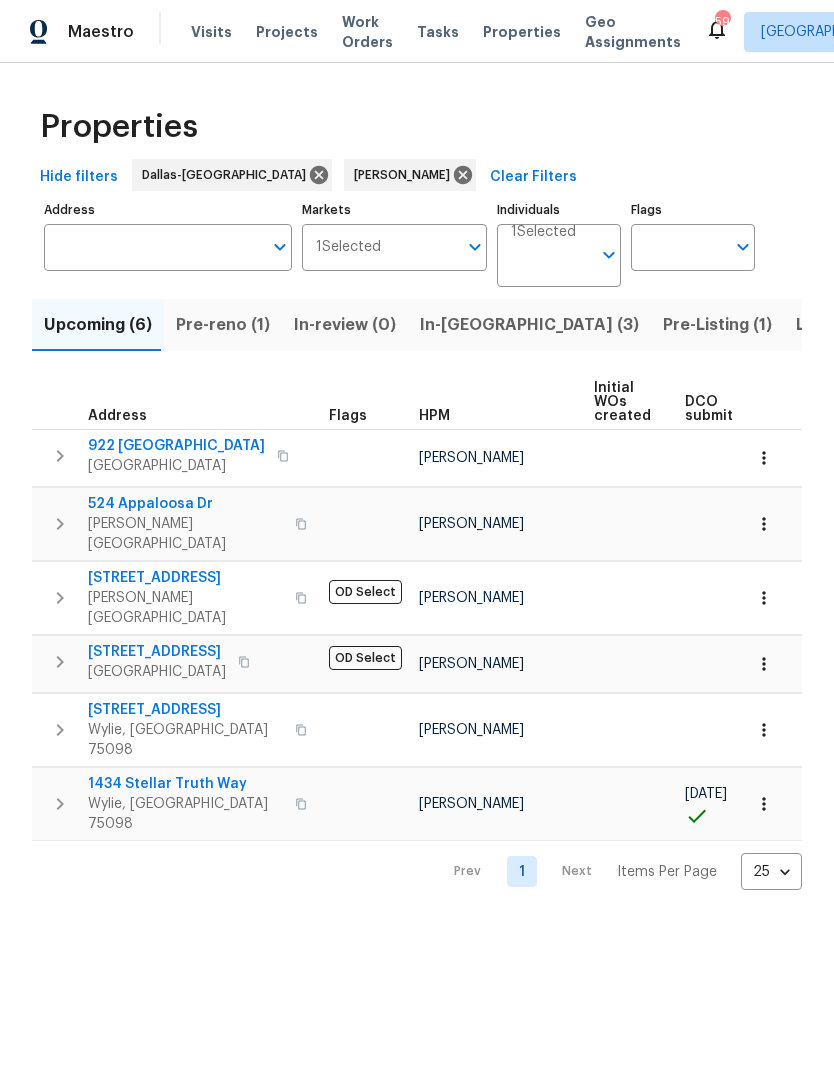 scroll, scrollTop: 0, scrollLeft: 0, axis: both 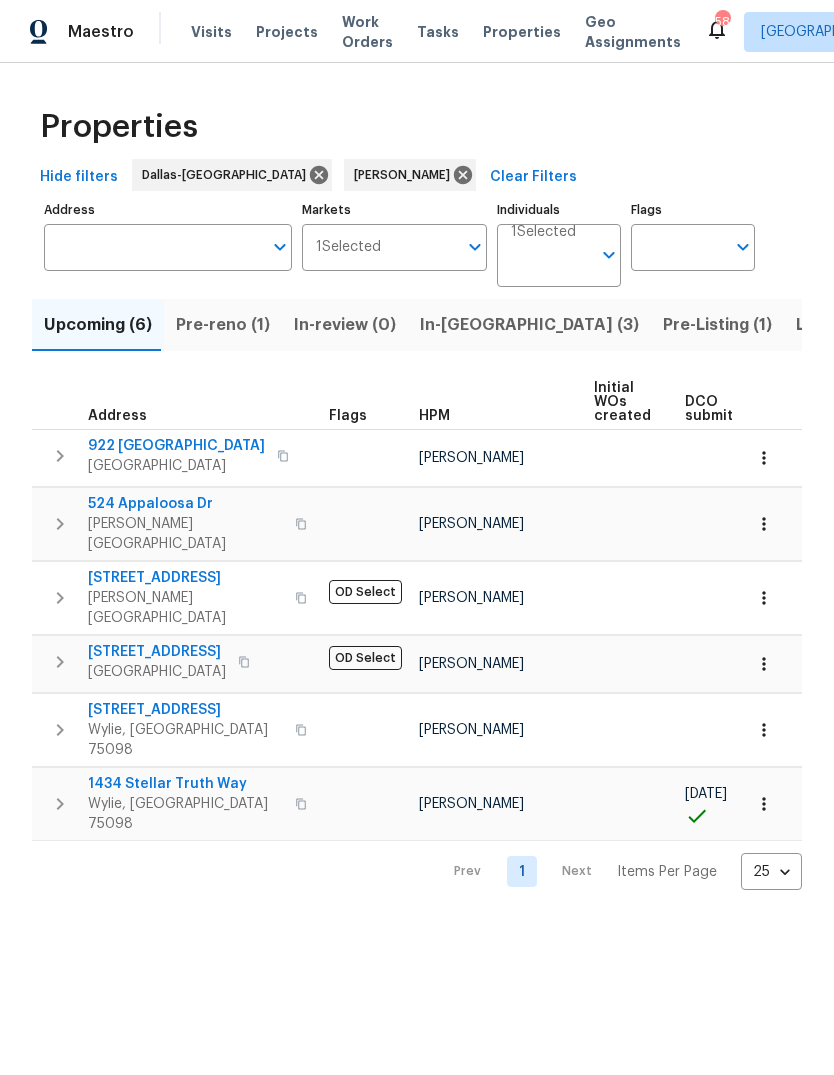 click at bounding box center (764, 804) 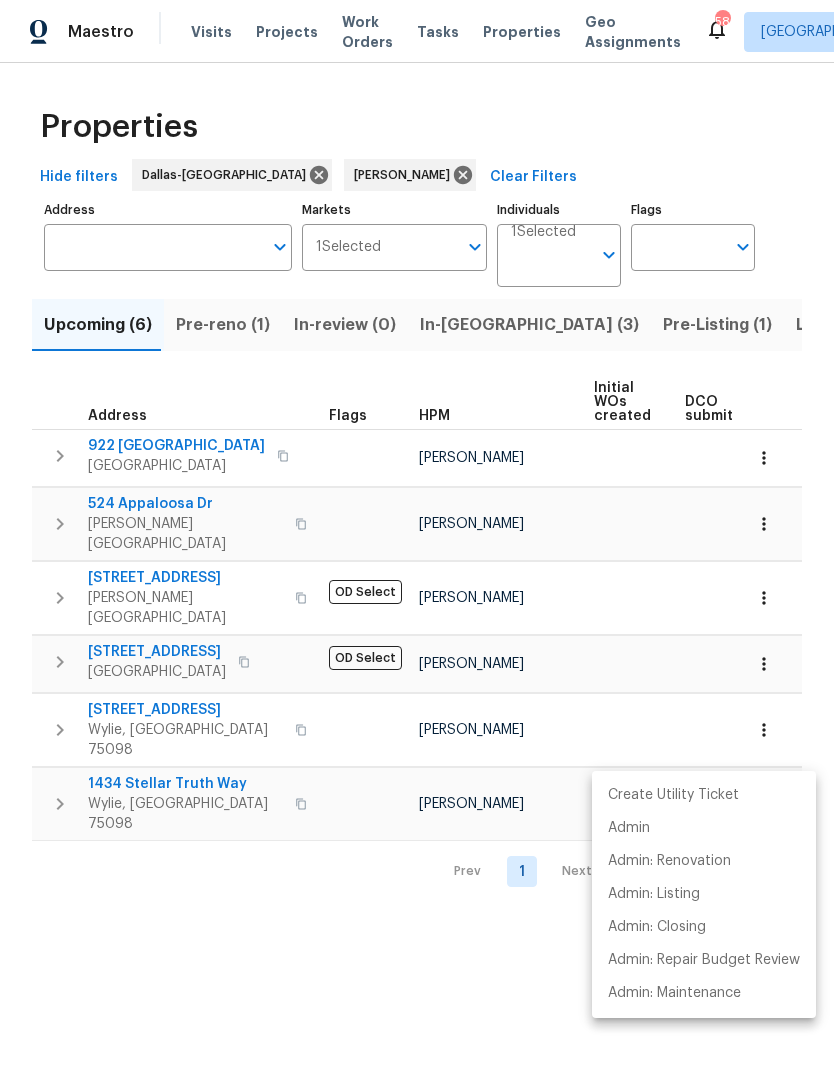 click at bounding box center [417, 537] 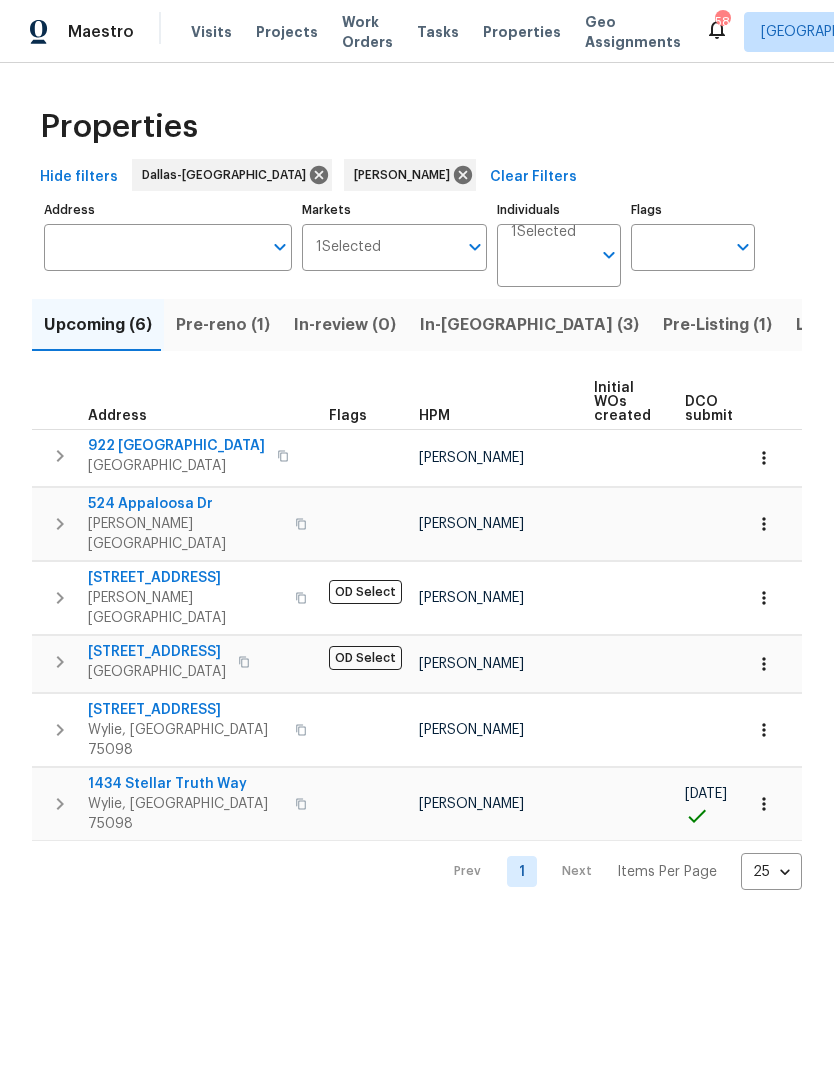 click at bounding box center [764, 804] 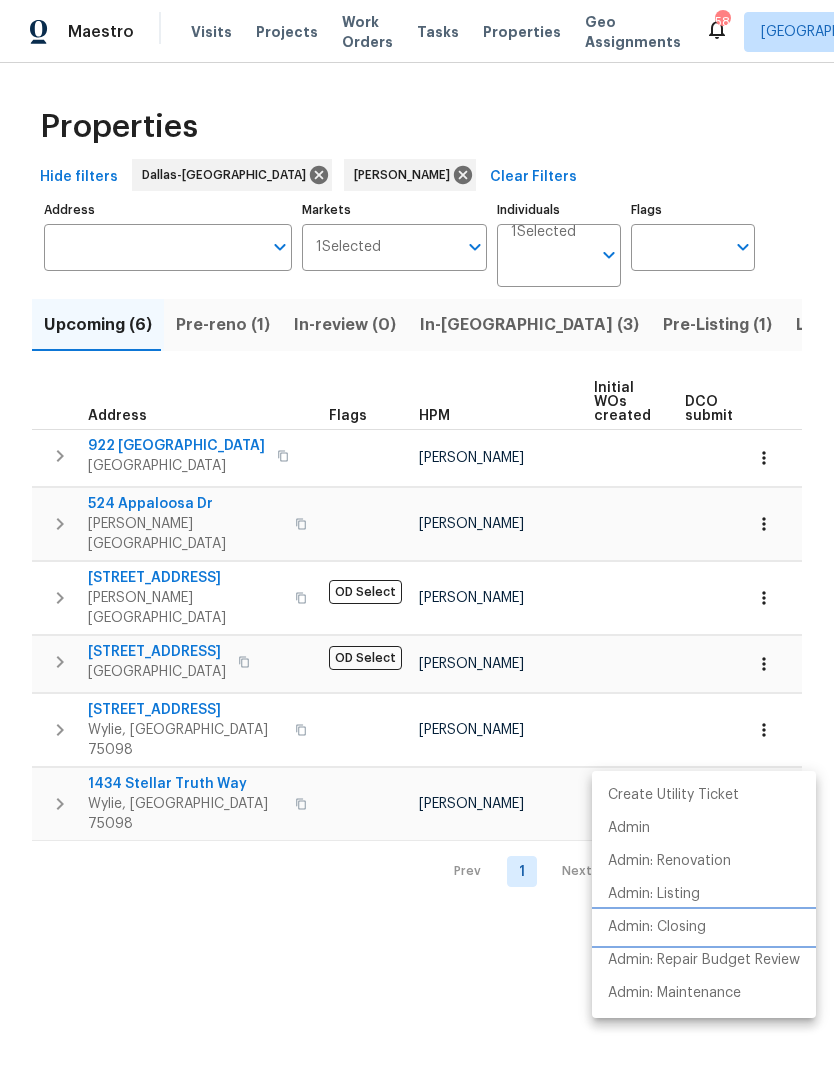 click on "Admin: Closing" at bounding box center [657, 927] 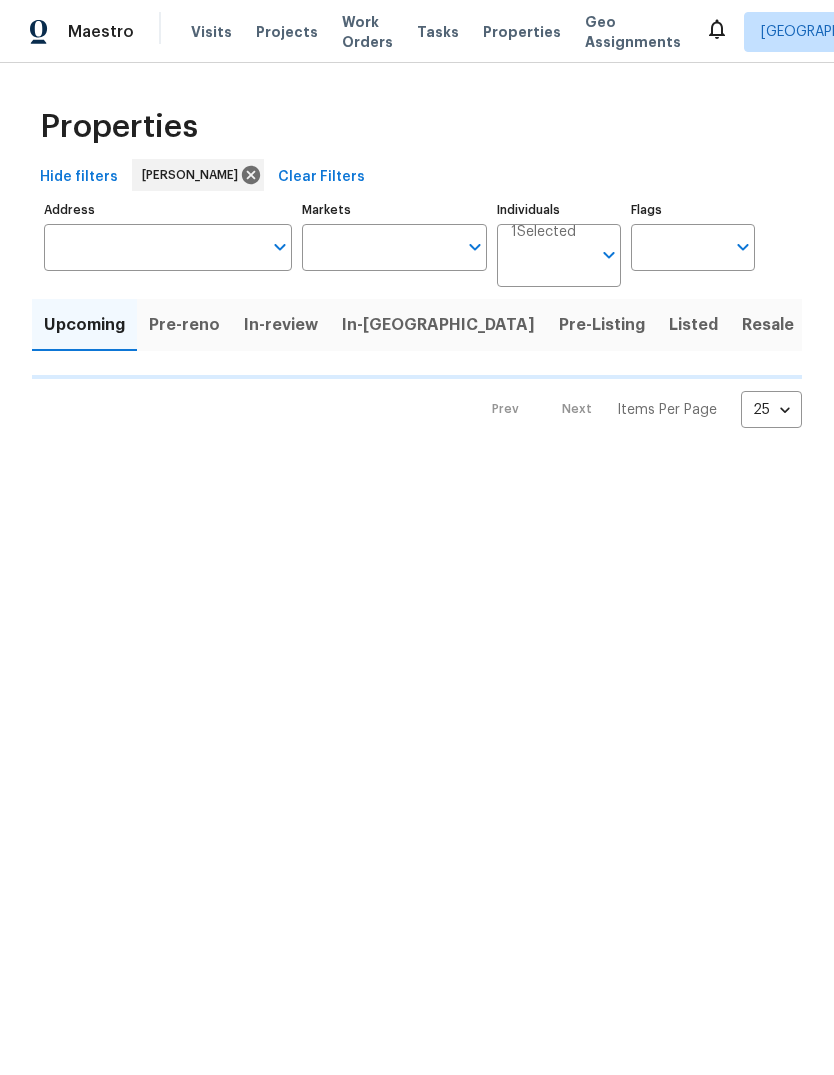 scroll, scrollTop: 0, scrollLeft: 0, axis: both 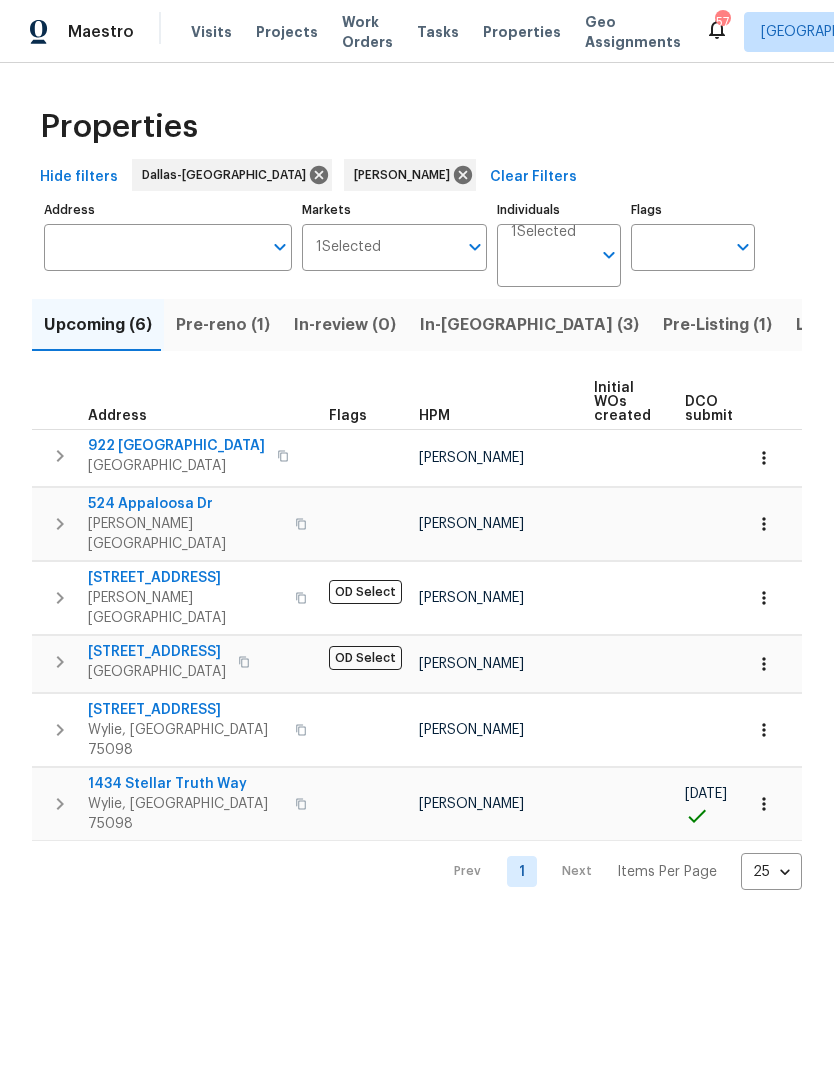 click on "1434 Stellar Truth Way" at bounding box center [185, 784] 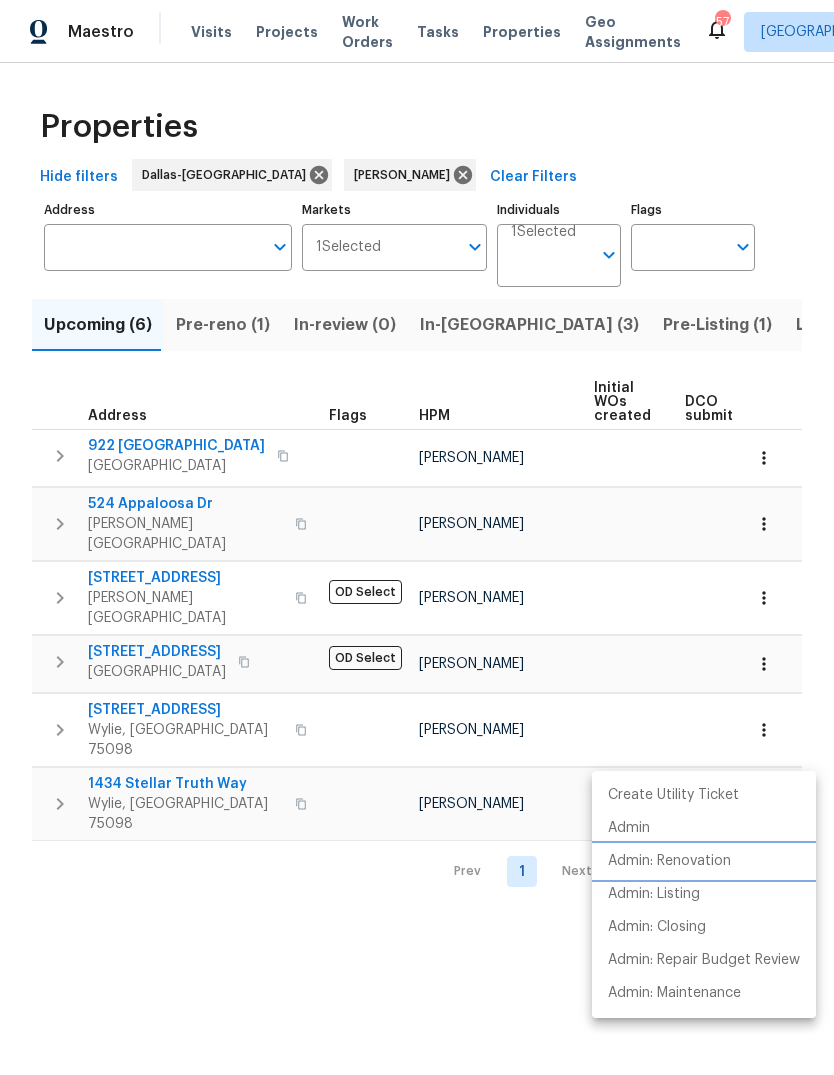 click on "Admin: Renovation" at bounding box center (669, 861) 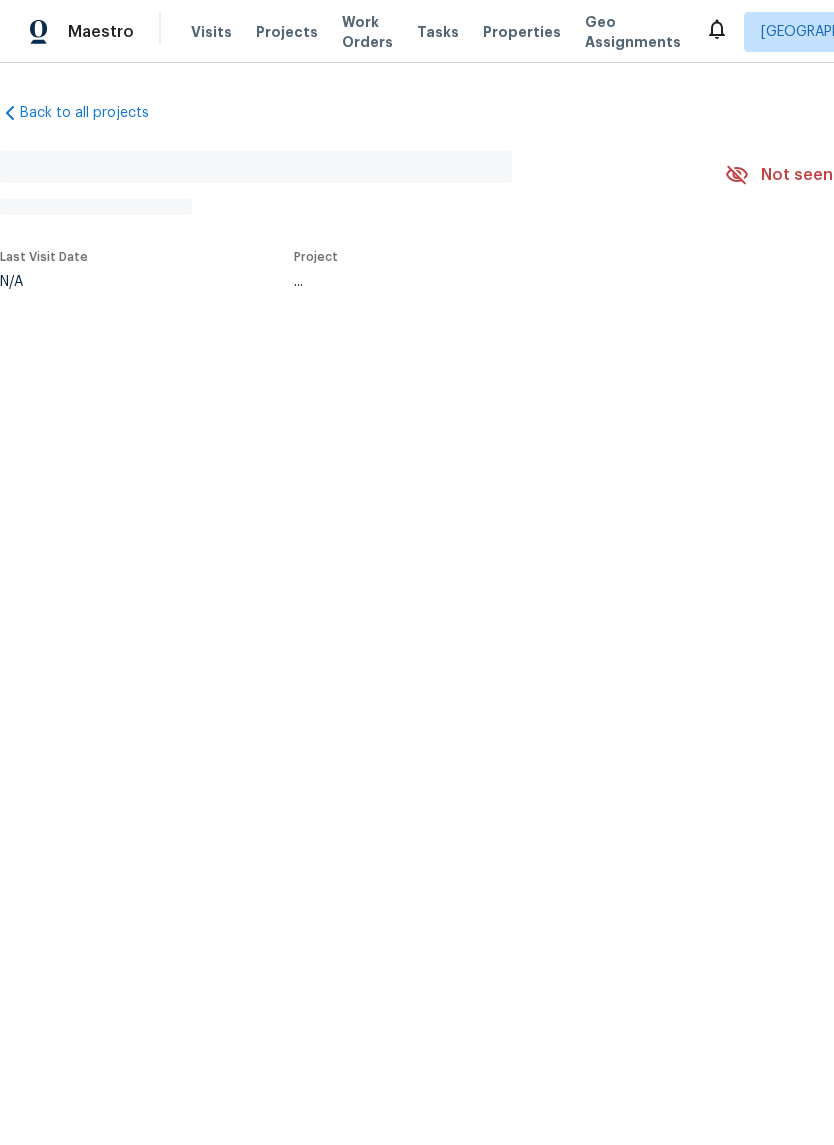 scroll, scrollTop: 0, scrollLeft: 0, axis: both 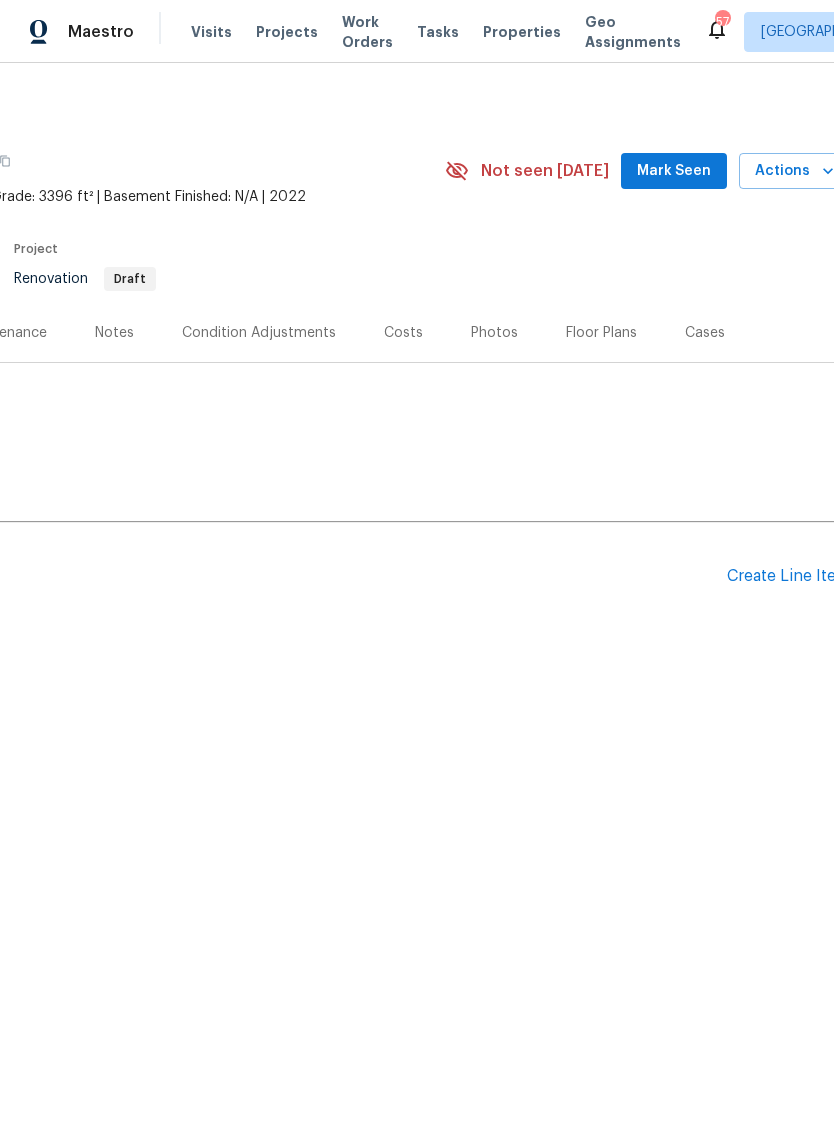click on "Actions" at bounding box center [794, 171] 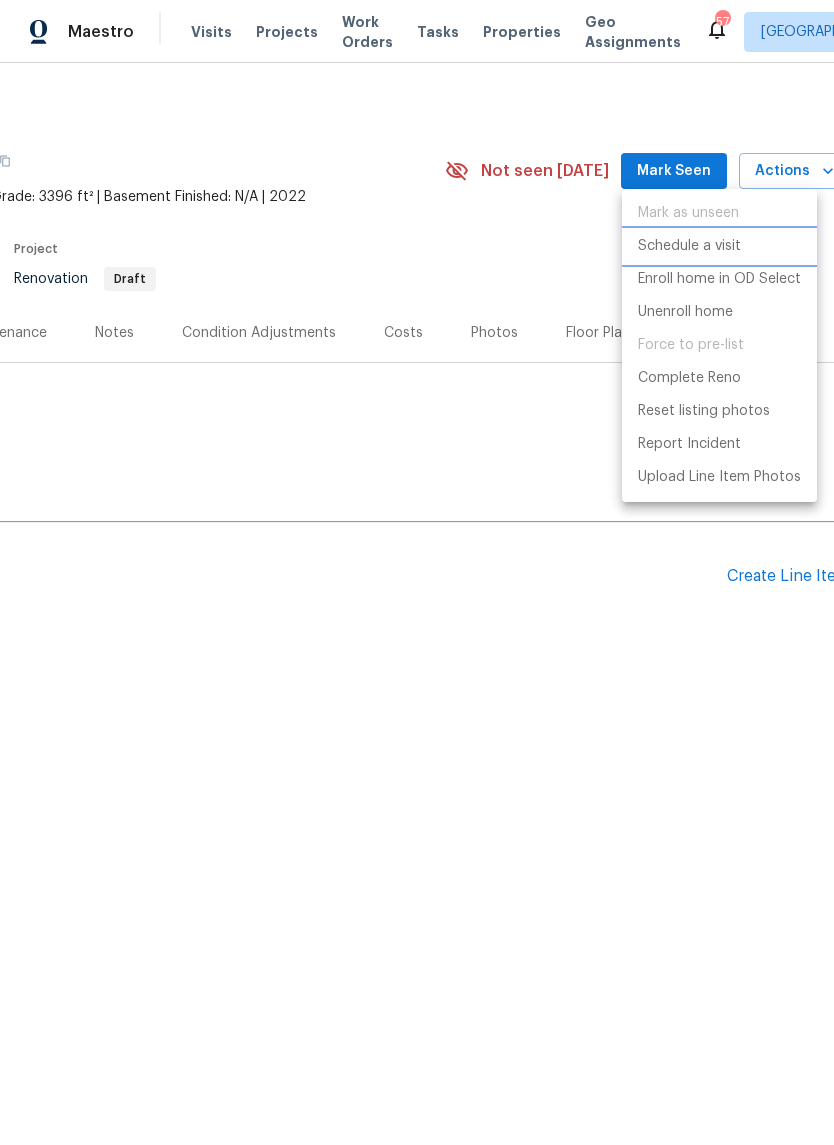 click on "Schedule a visit" at bounding box center (689, 246) 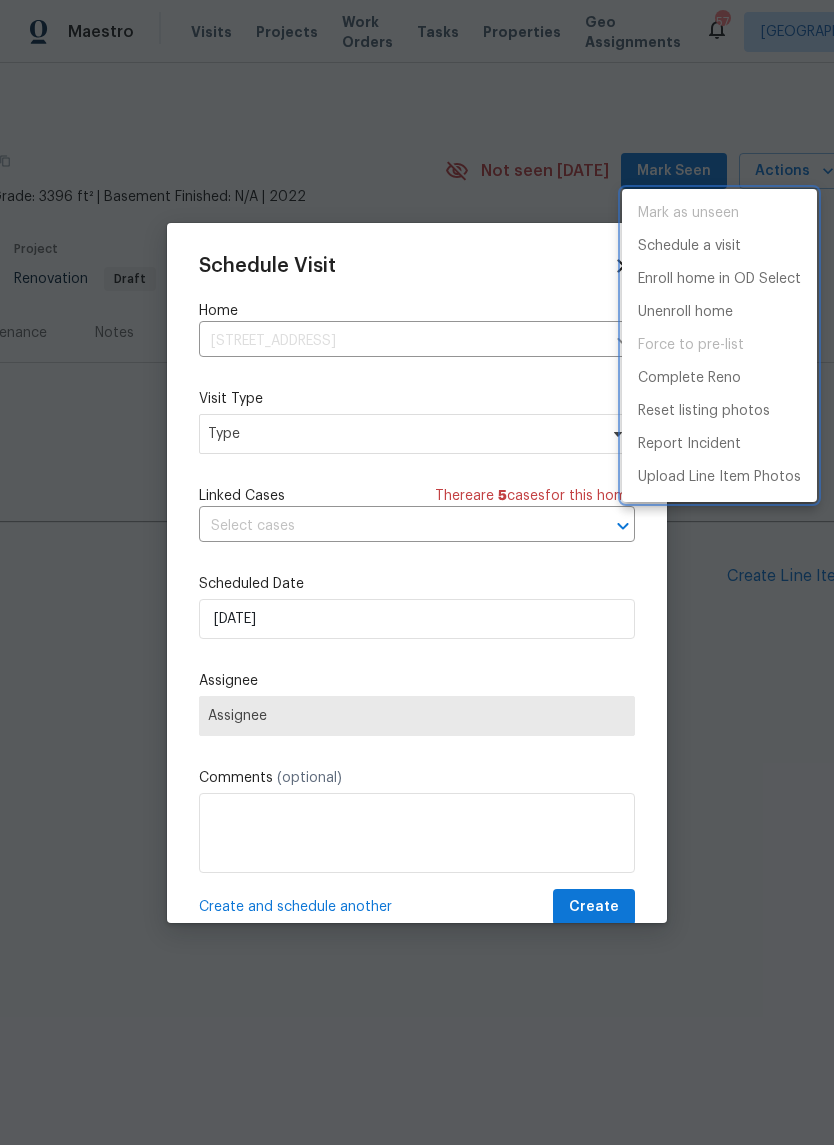 click at bounding box center (417, 572) 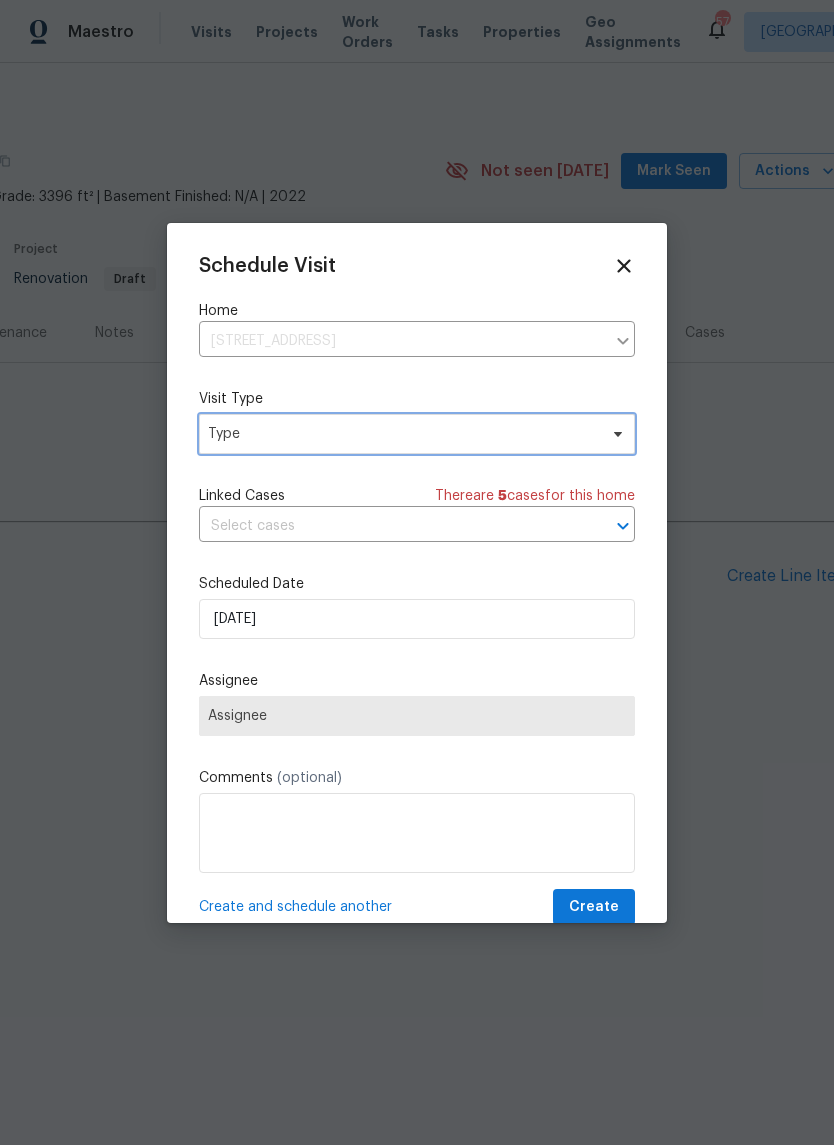 click on "Type" at bounding box center (402, 434) 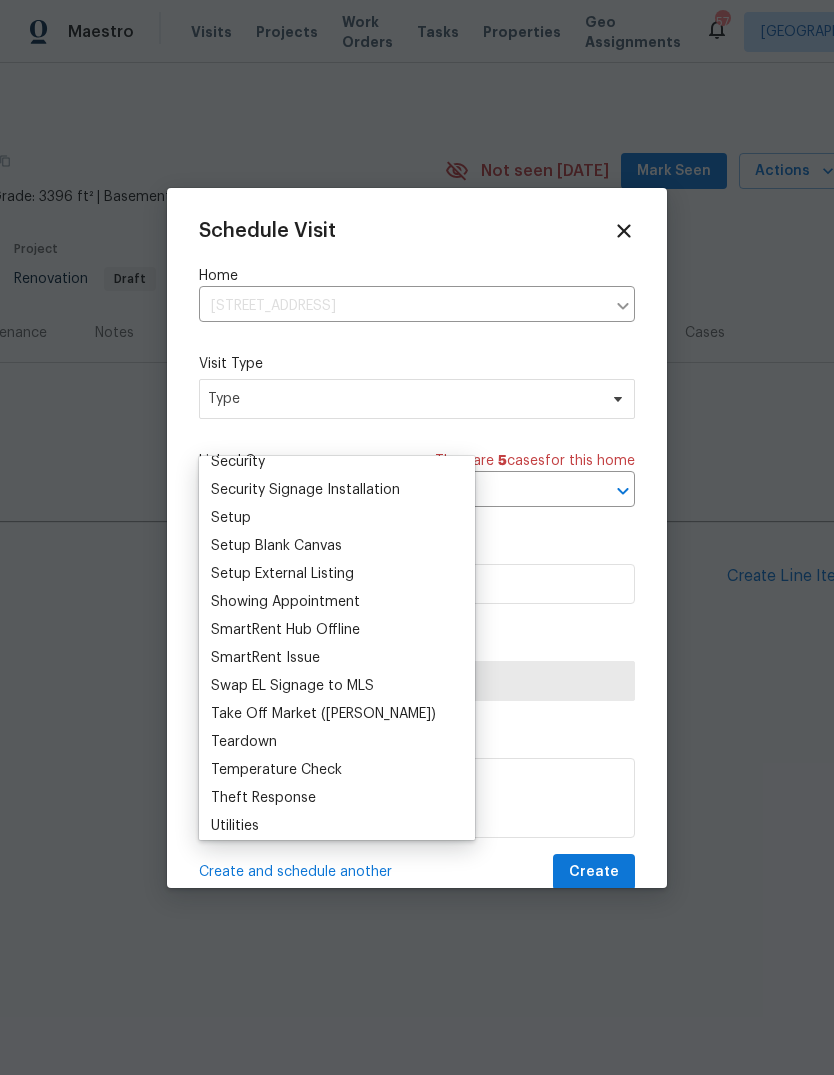 scroll, scrollTop: 1600, scrollLeft: 0, axis: vertical 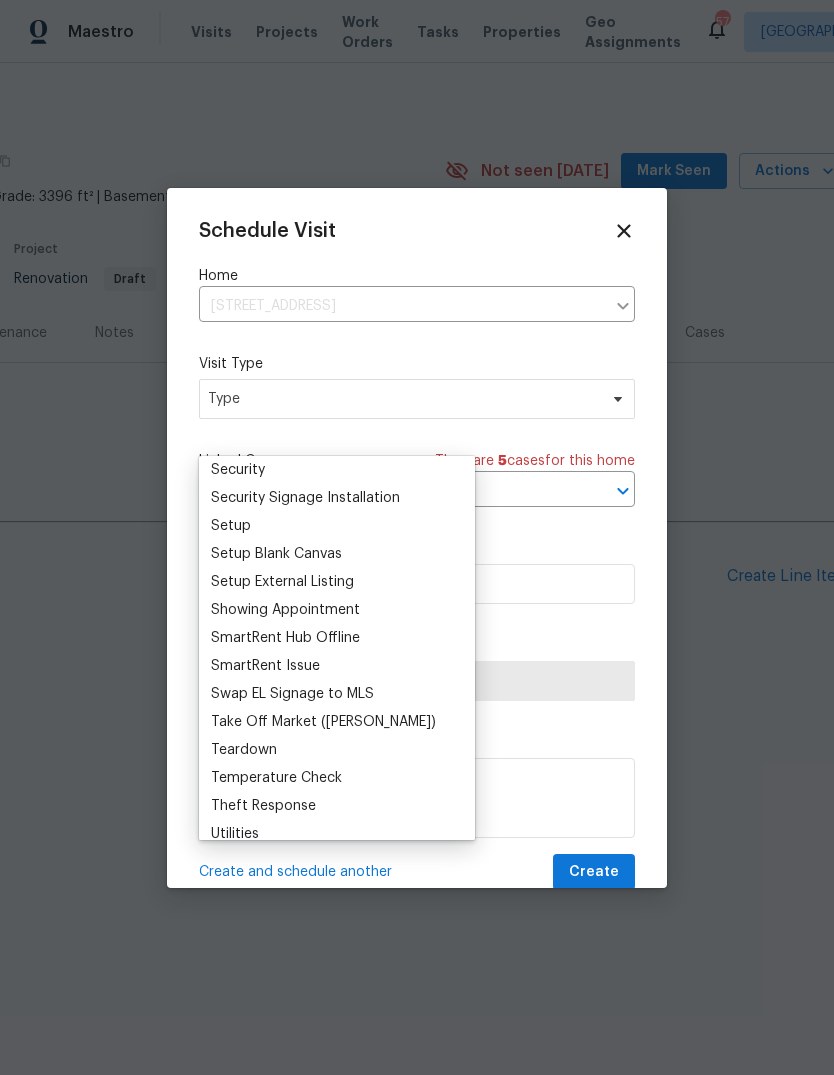 click on "Setup" at bounding box center (231, 526) 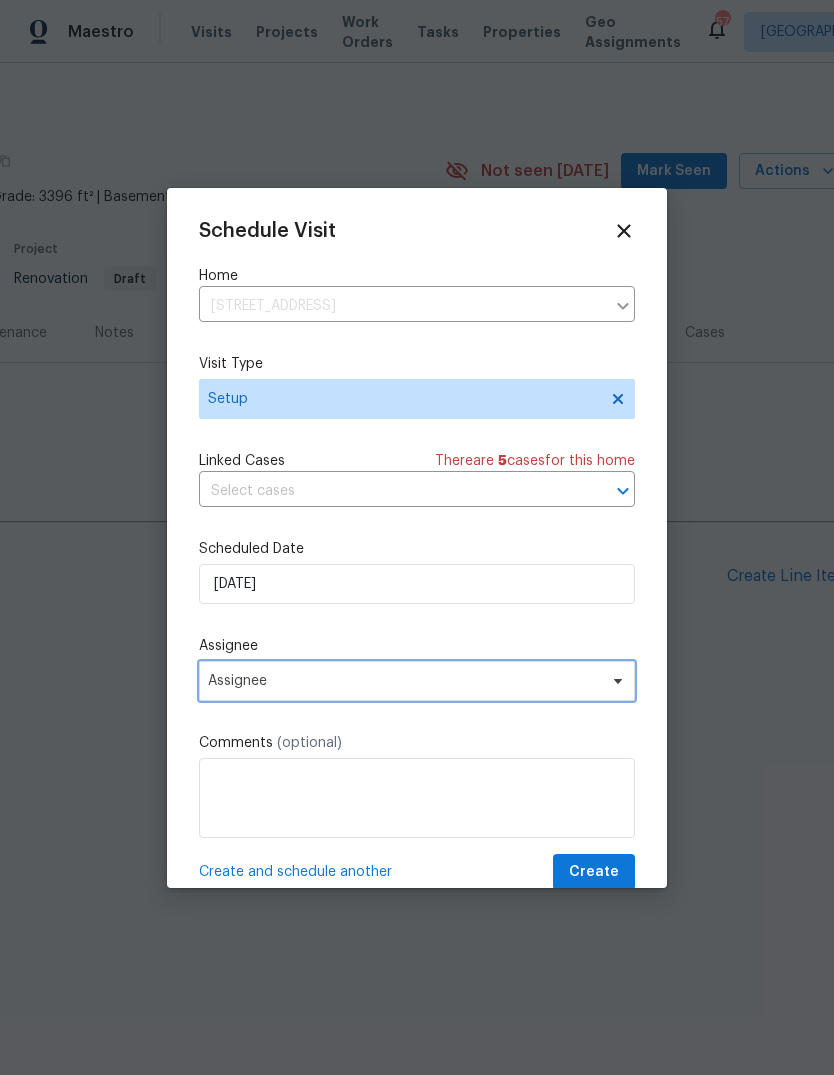 click on "Assignee" at bounding box center [404, 681] 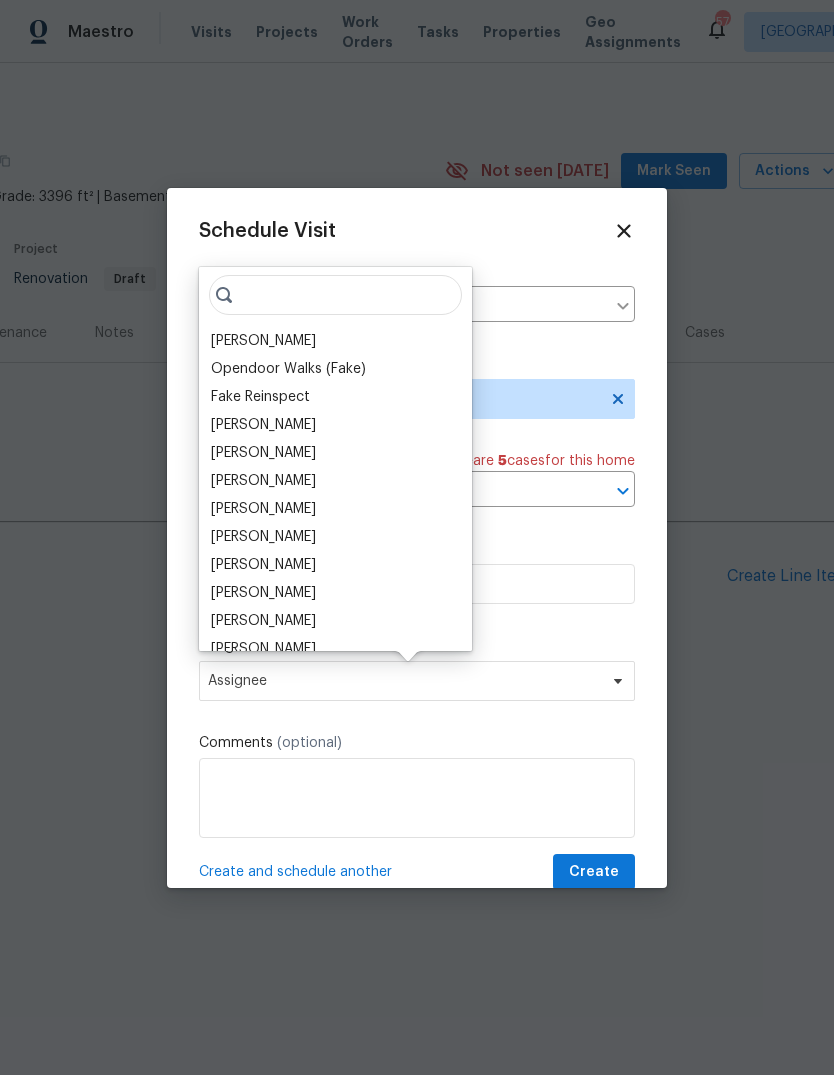 click on "[PERSON_NAME]" at bounding box center (263, 341) 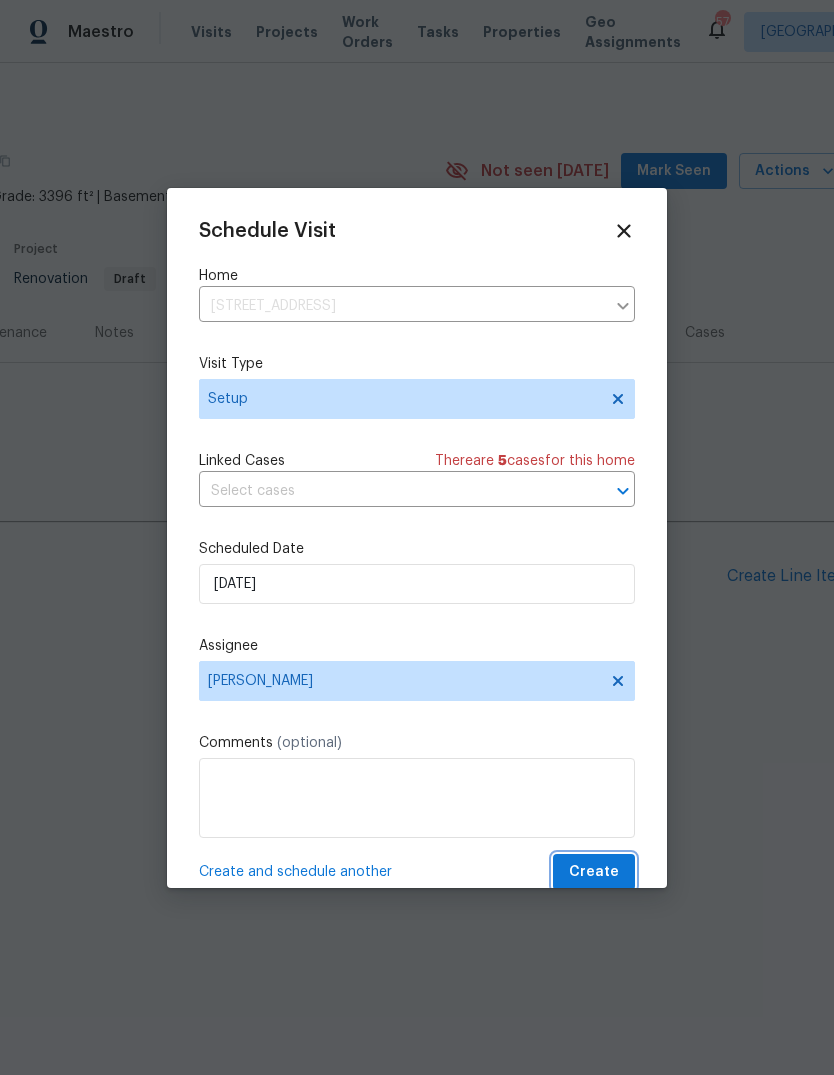 click on "Create" at bounding box center (594, 872) 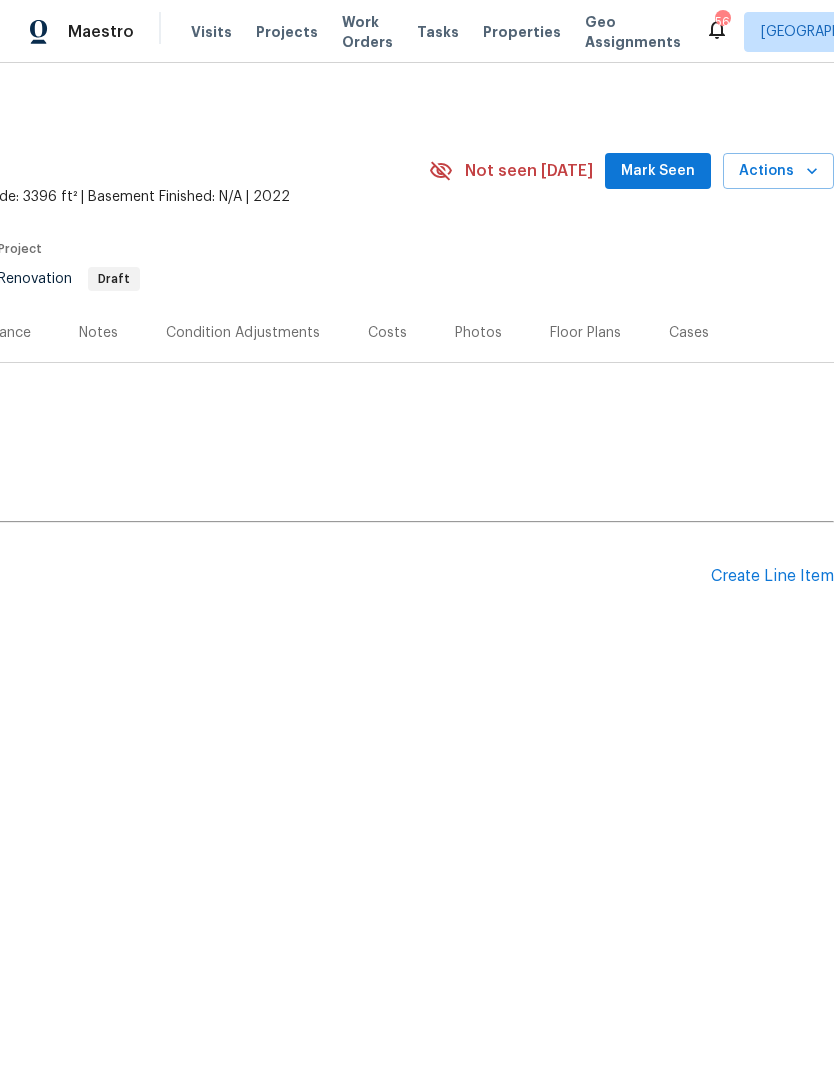 scroll, scrollTop: 0, scrollLeft: 296, axis: horizontal 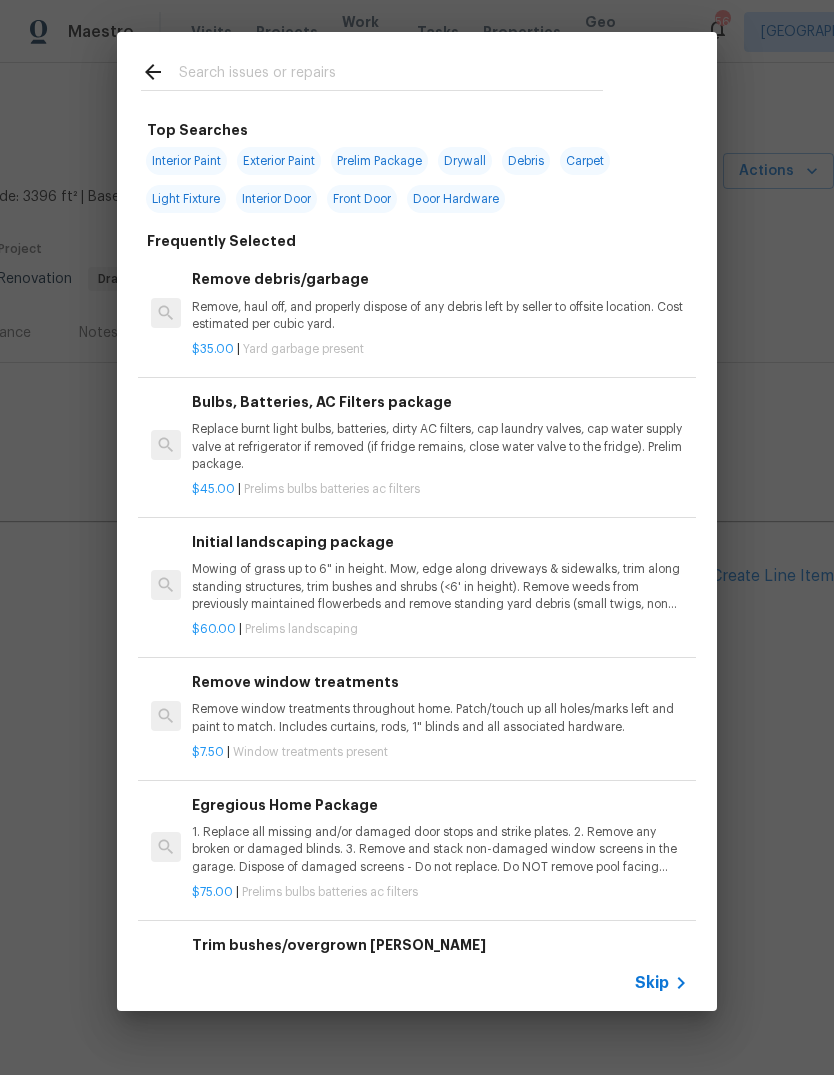 click at bounding box center [391, 75] 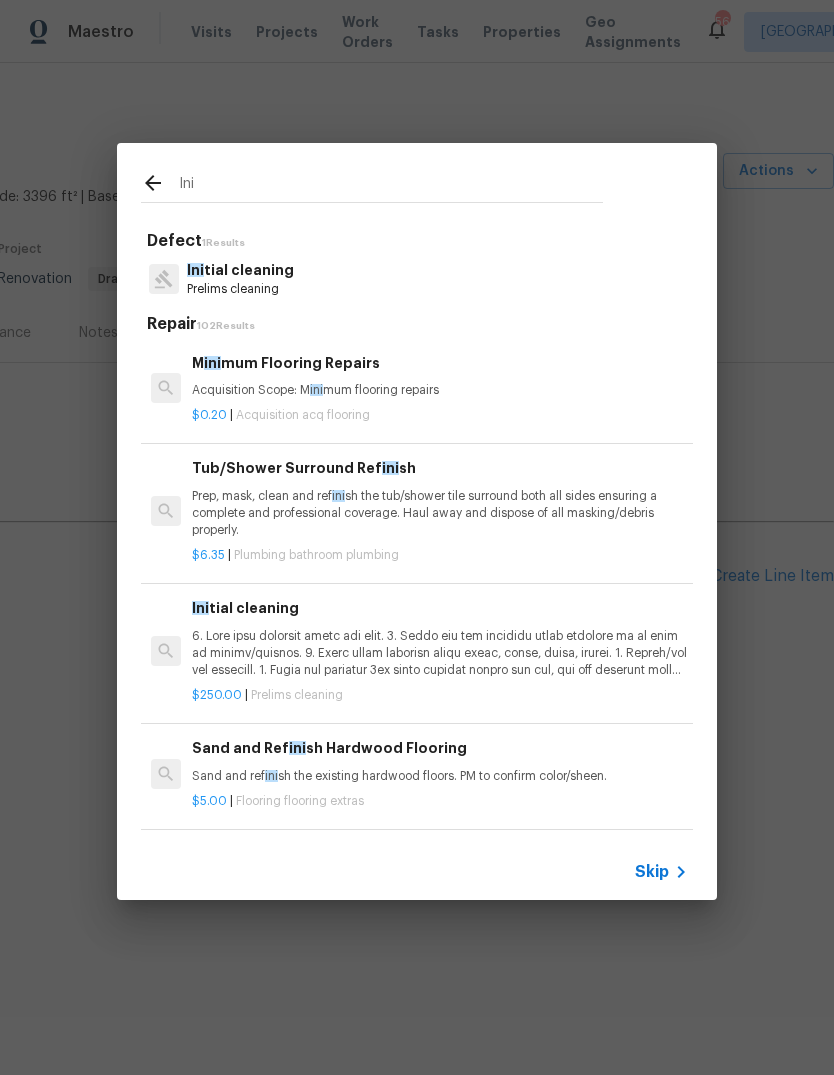type on "Ini" 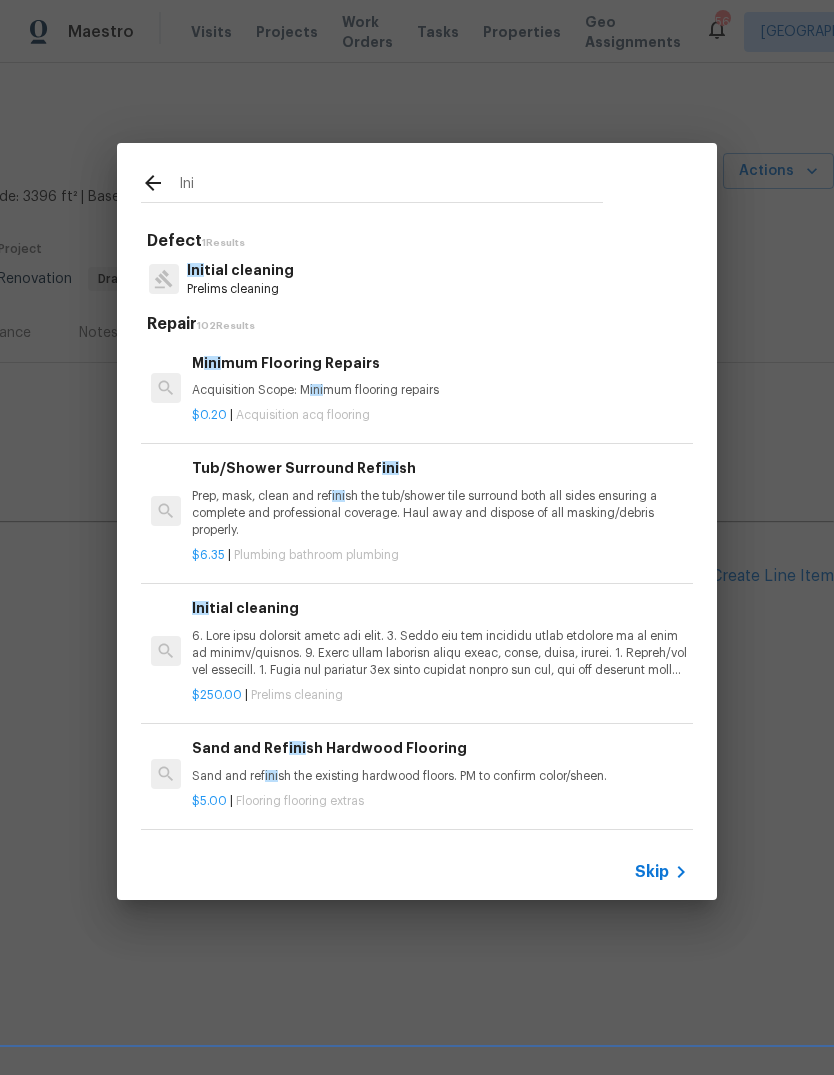 click on "Ini tial cleaning Prelims cleaning" at bounding box center [417, 279] 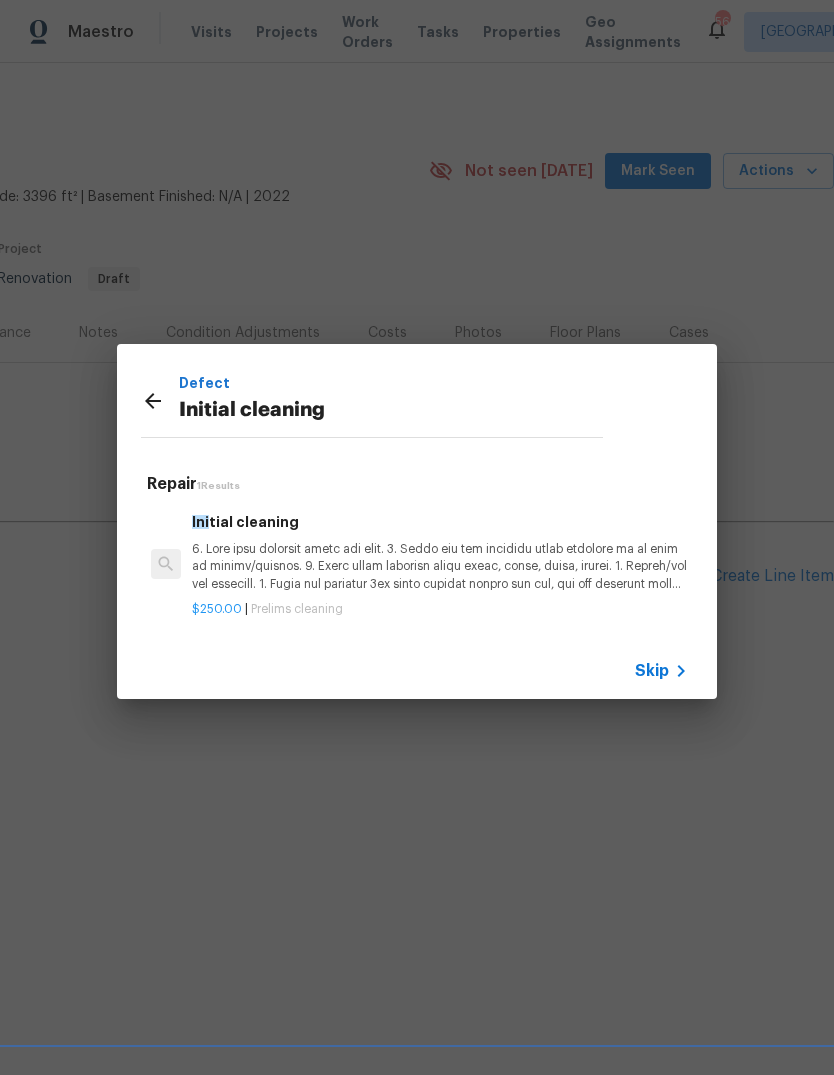 click at bounding box center (440, 566) 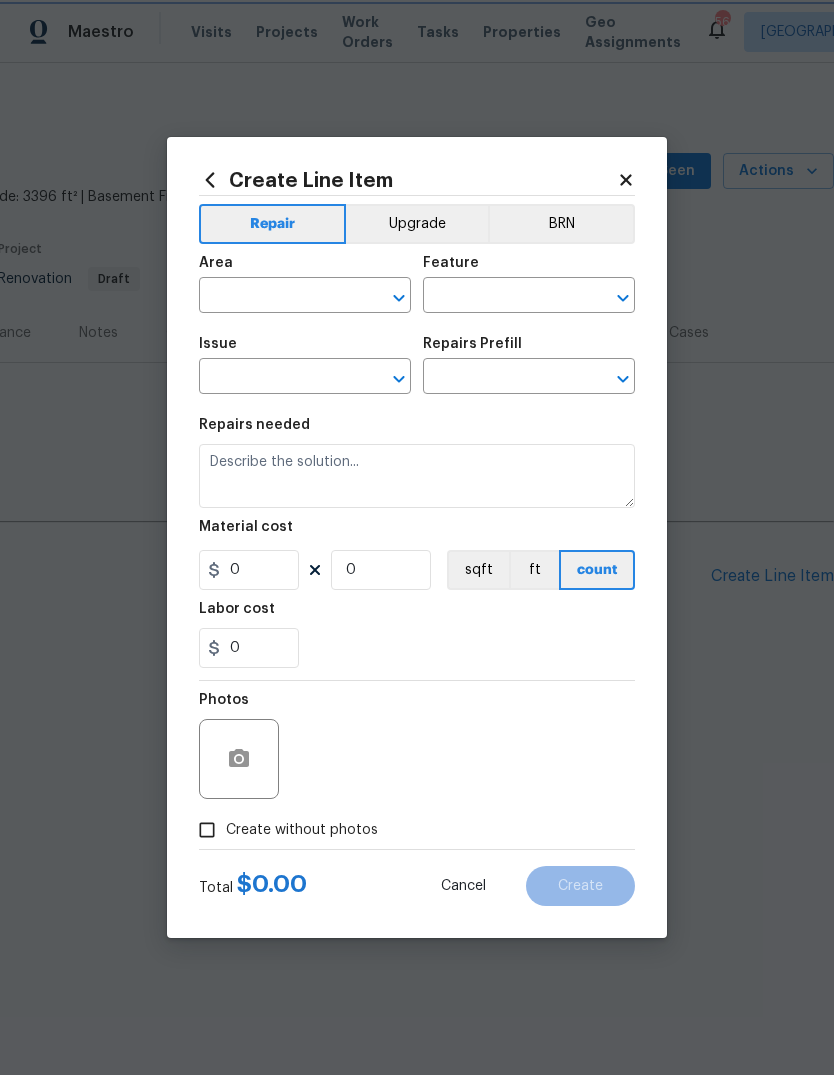 type on "Home Readiness Packages" 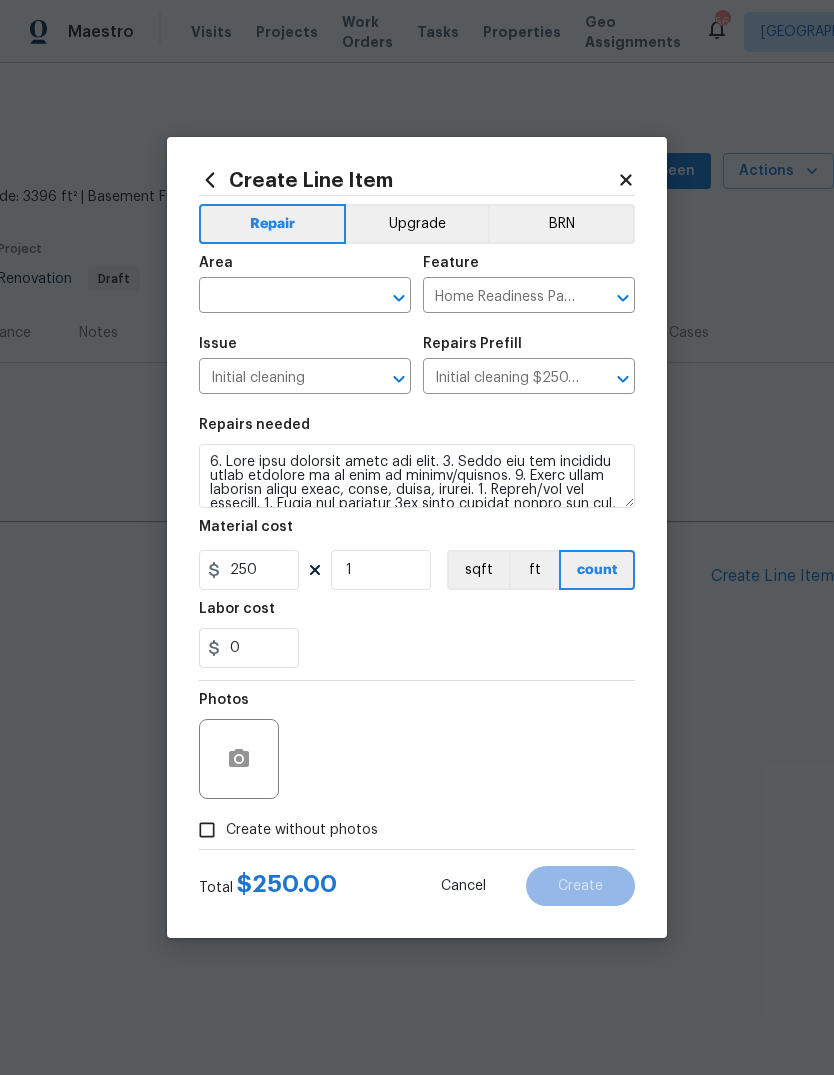 click at bounding box center (277, 297) 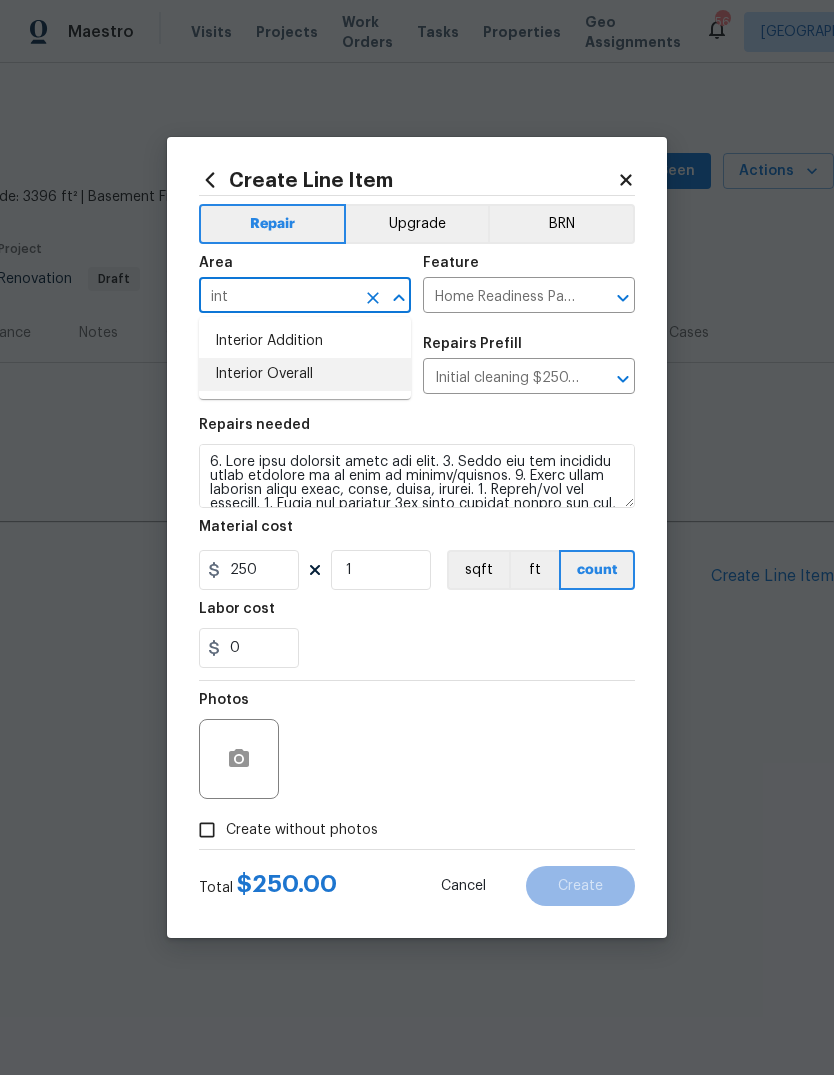 click on "Interior Overall" at bounding box center [305, 374] 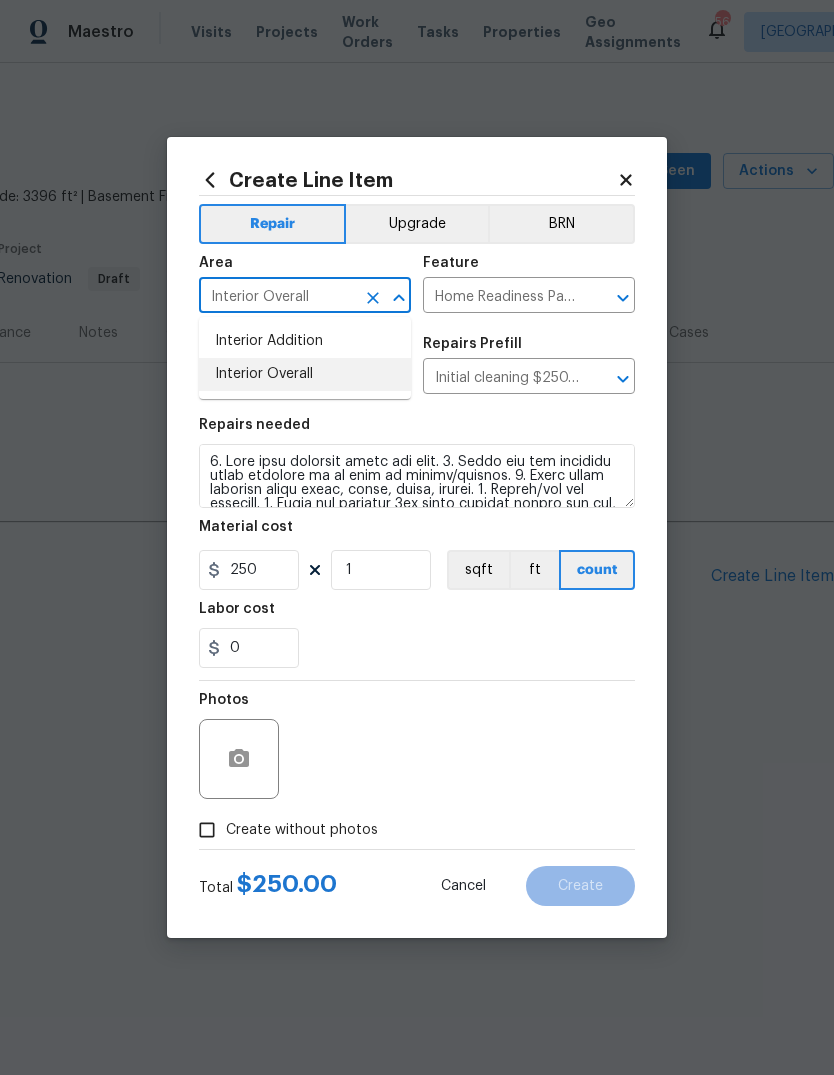 click on "Initial cleaning" at bounding box center [277, 378] 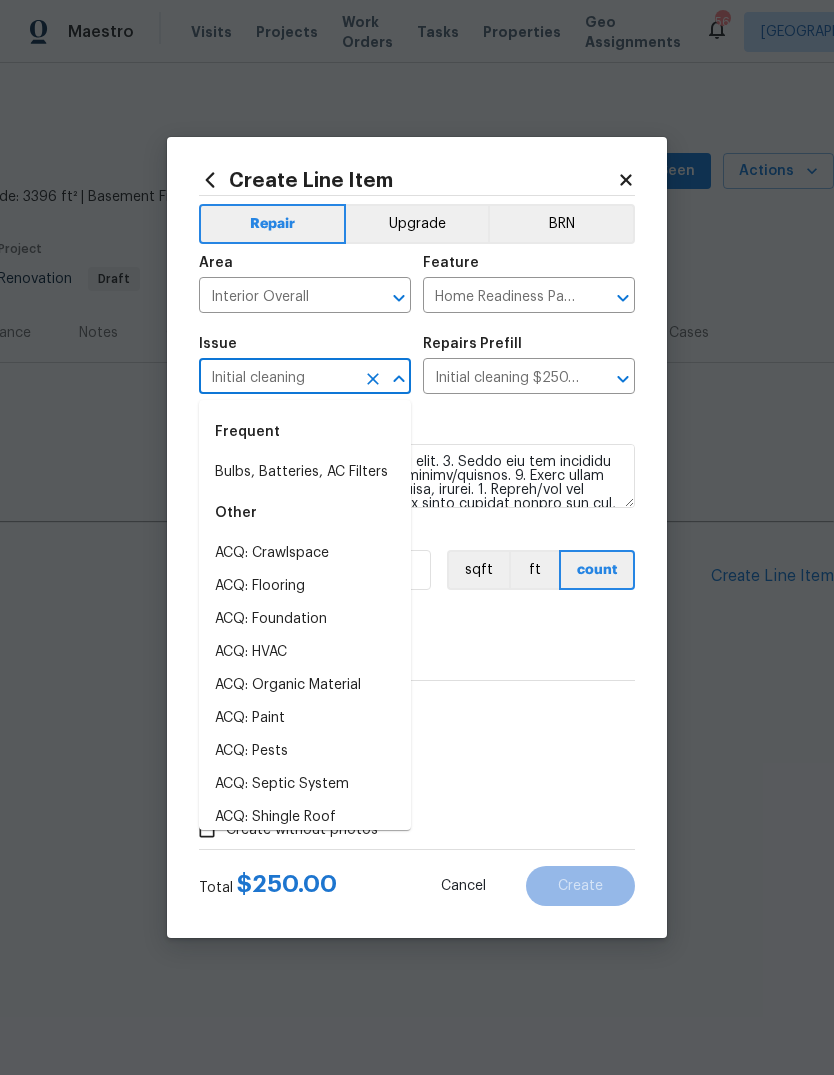 click on "Repairs needed Material cost 250 1 sqft ft count Labor cost 0" at bounding box center [417, 543] 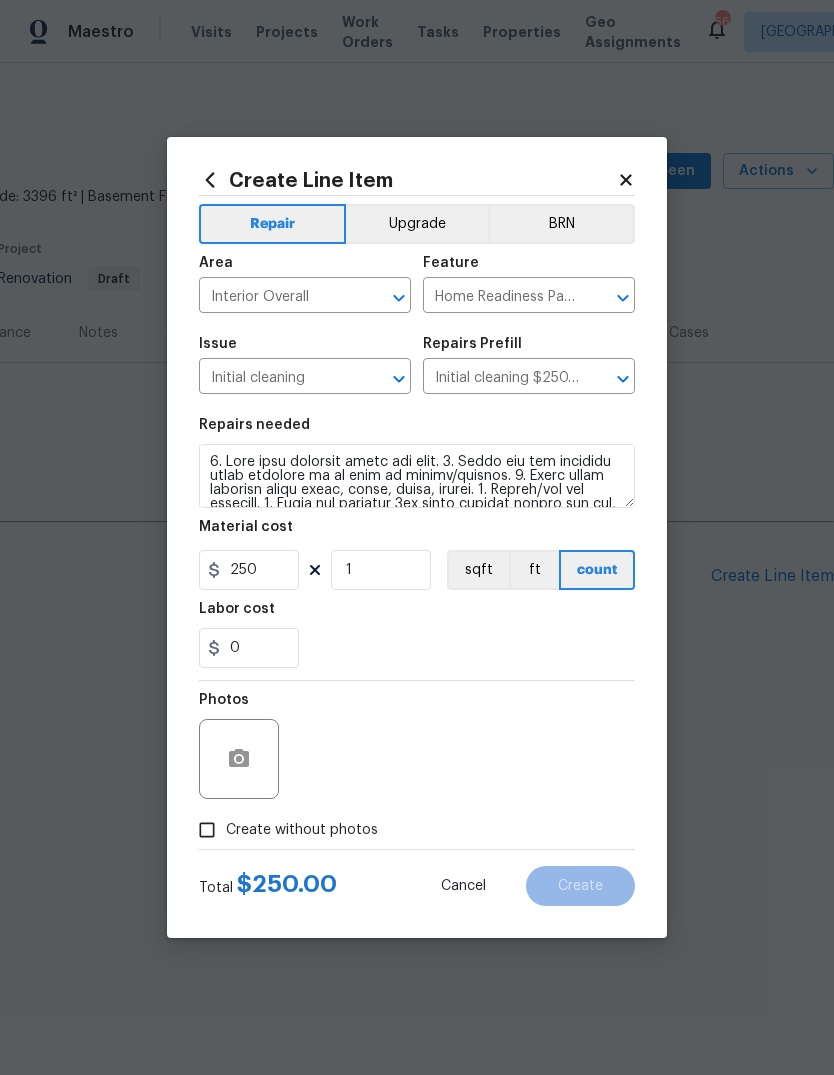click on "Create without photos" at bounding box center (302, 830) 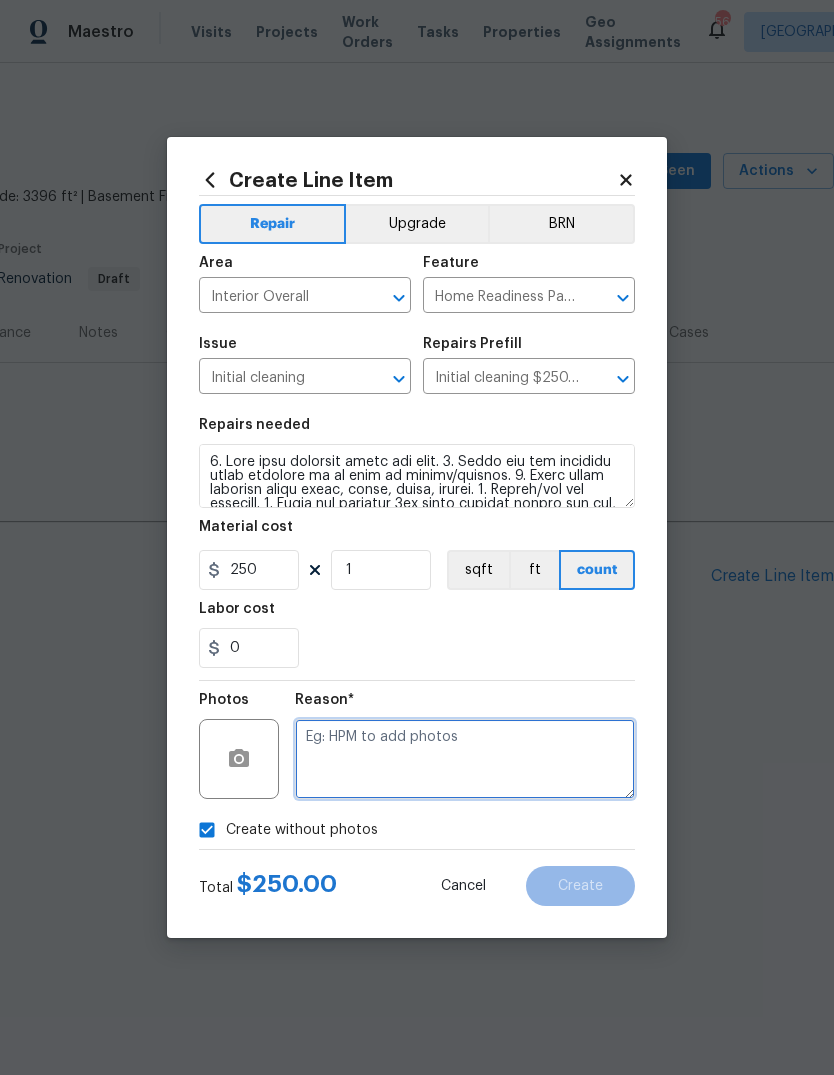 click at bounding box center (465, 759) 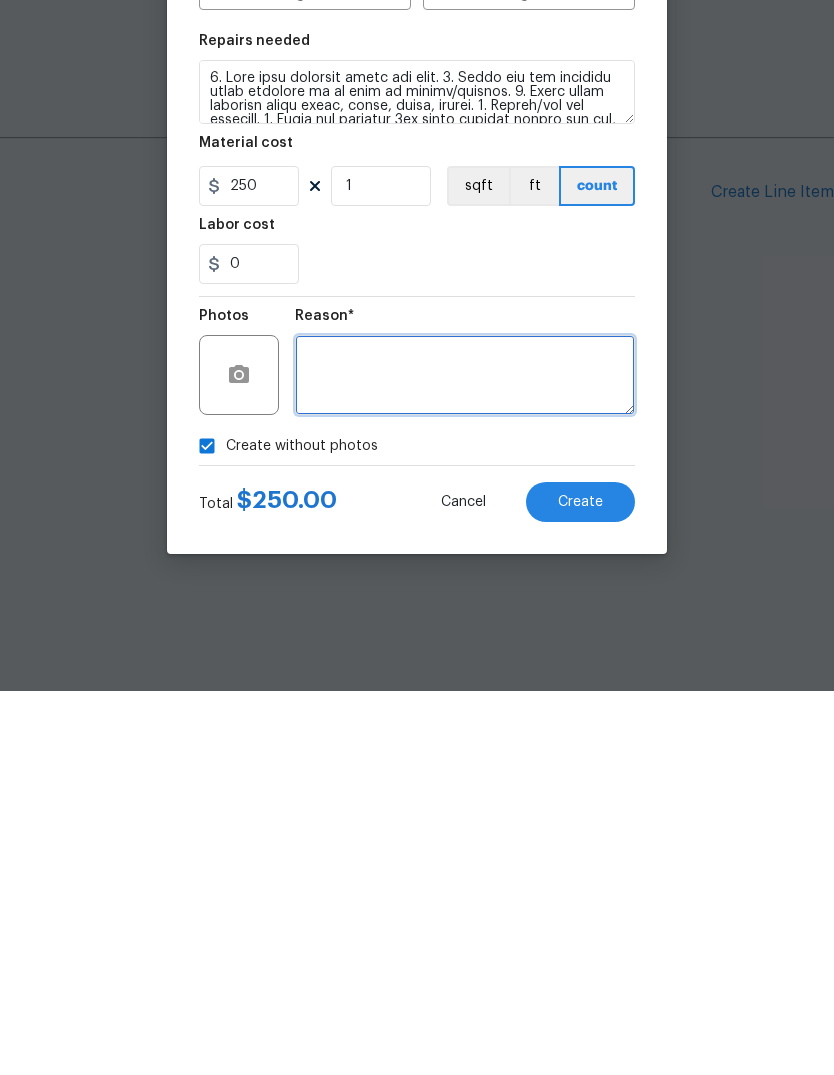 type 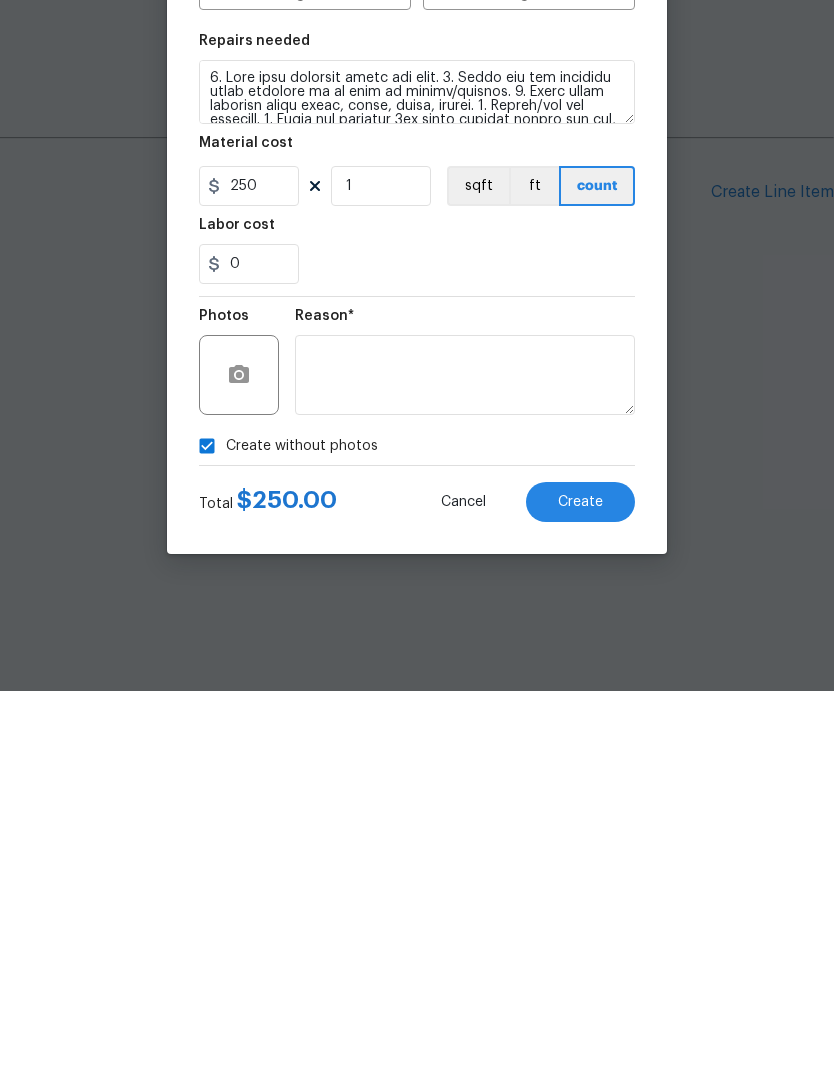click on "Create" at bounding box center [580, 886] 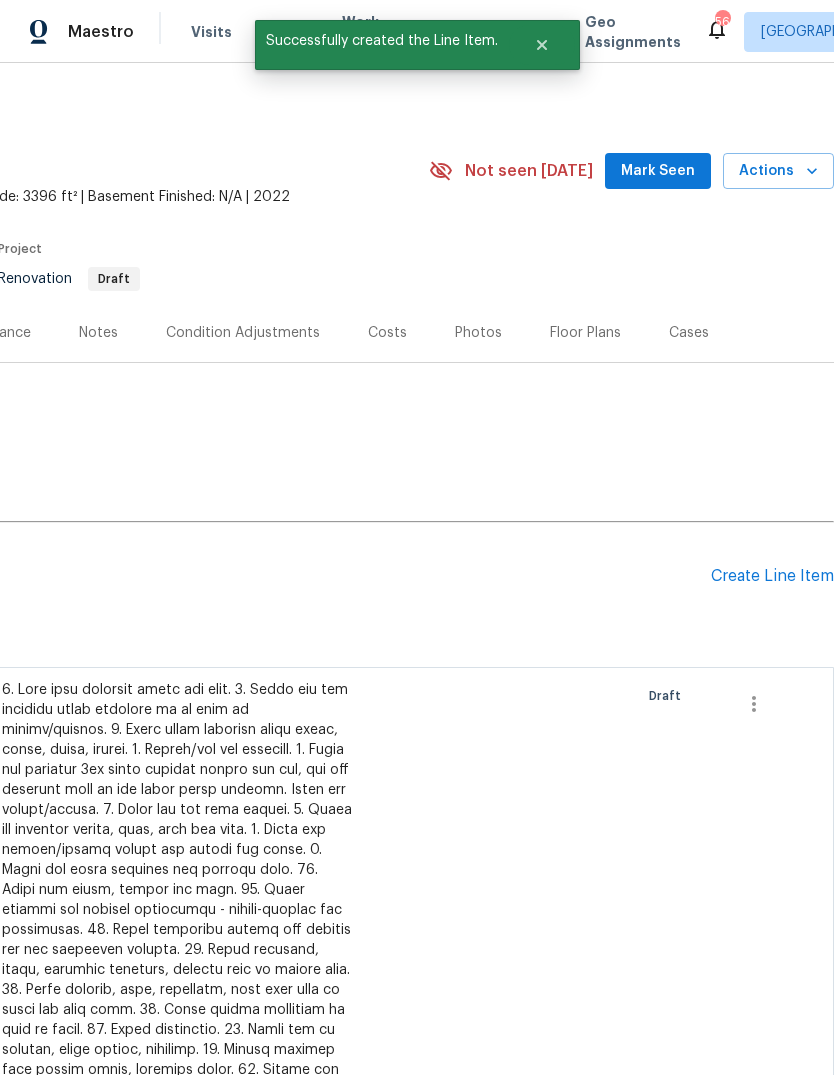 scroll, scrollTop: 0, scrollLeft: 296, axis: horizontal 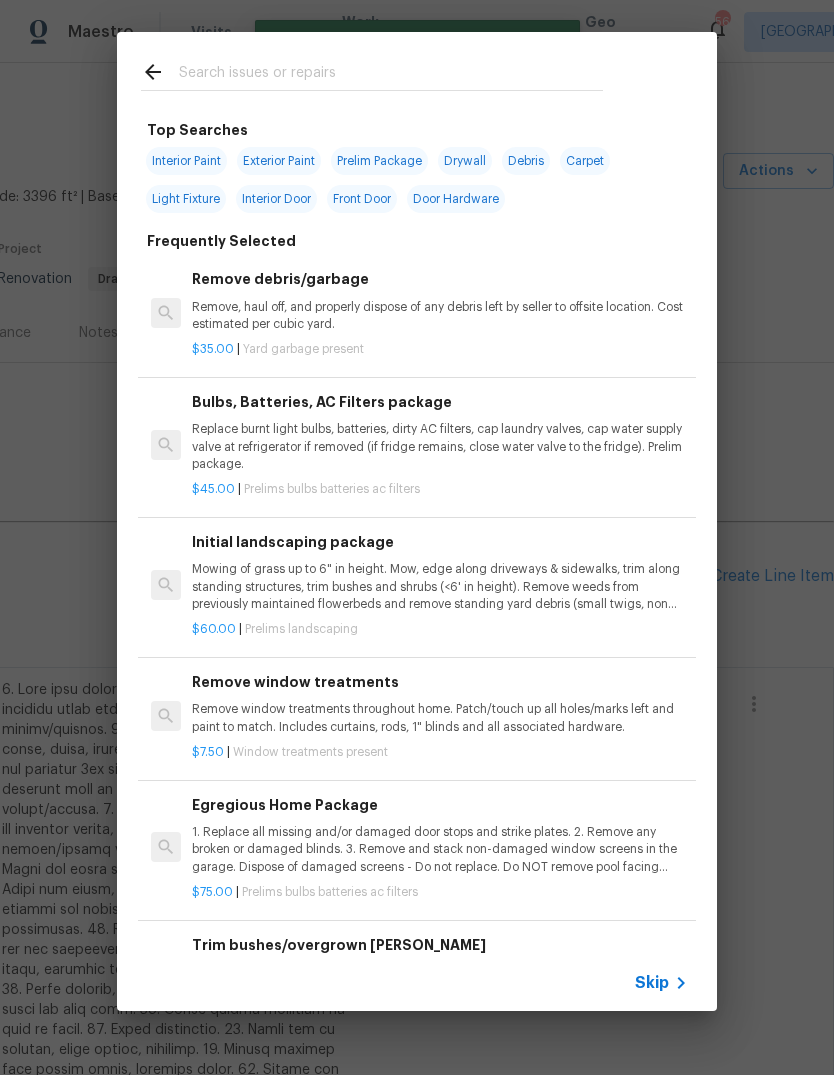 click at bounding box center (391, 75) 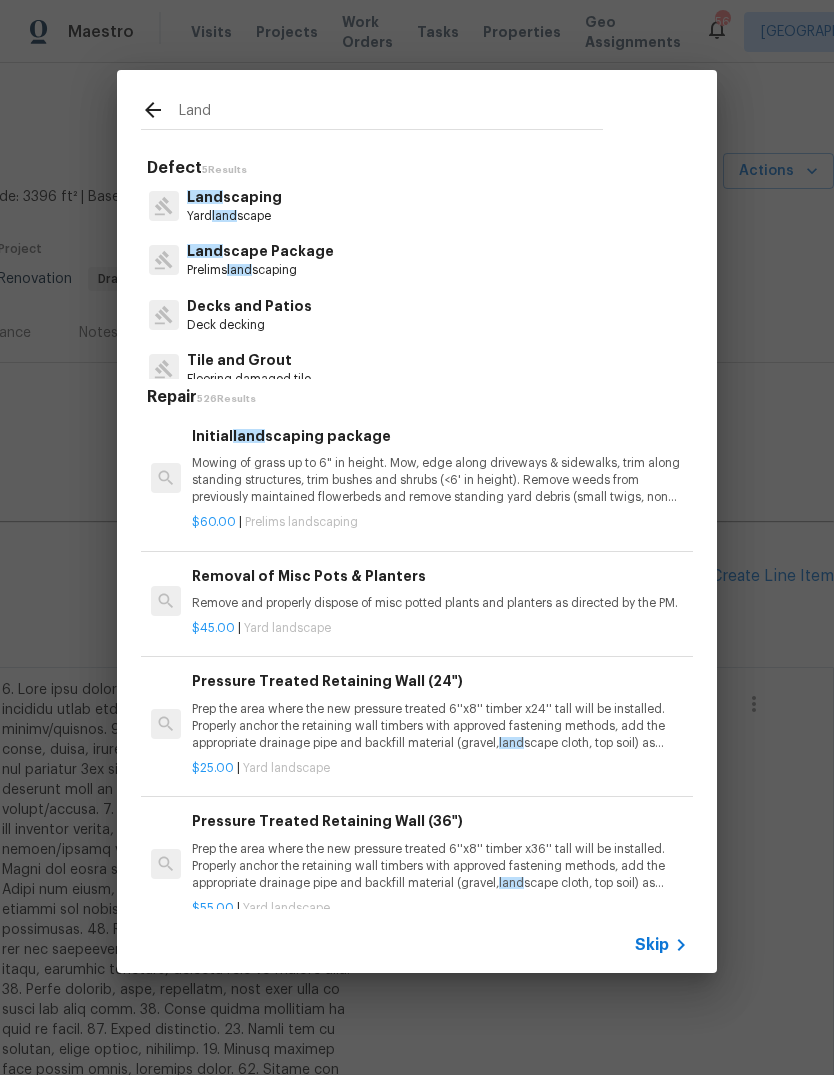type on "Land" 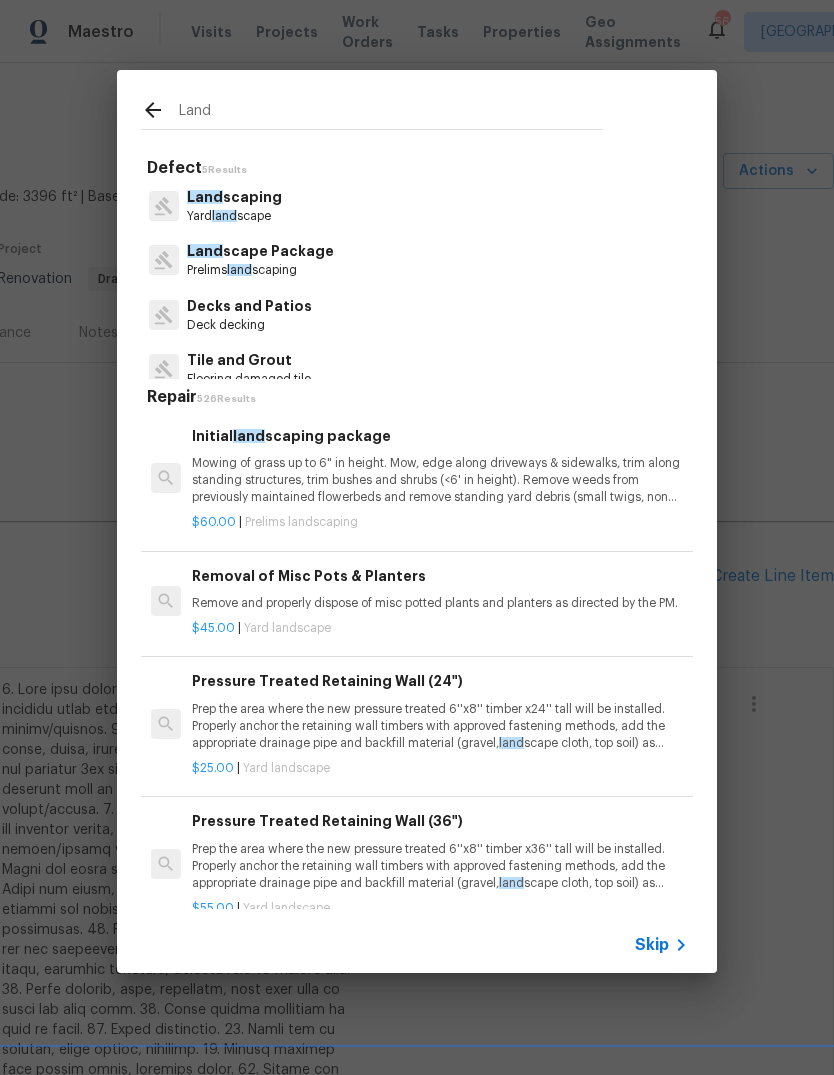 click on "Land scape Package Prelims  land scaping" at bounding box center [417, 260] 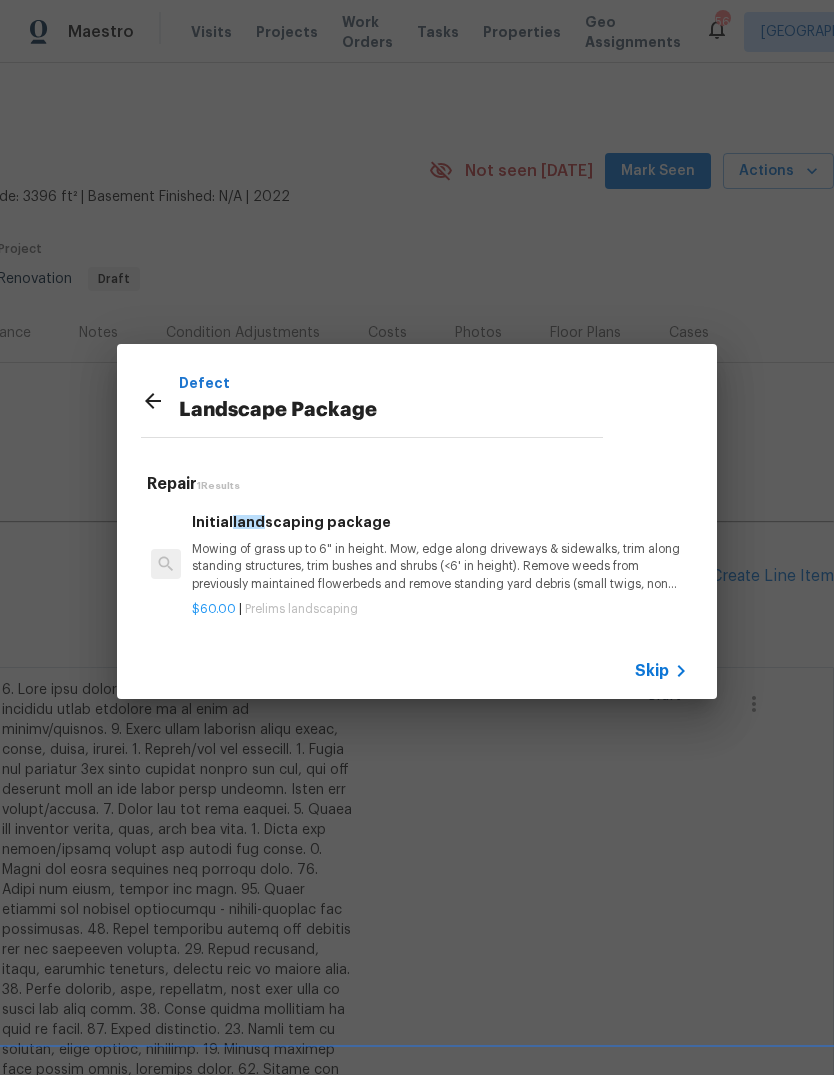 click on "Mowing of grass up to 6" in height. Mow, edge along driveways & sidewalks, trim along standing structures, trim bushes and shrubs (<6' in height). Remove weeds from previously maintained flowerbeds and remove standing yard debris (small twigs, non seasonal falling leaves).  Use leaf blower to remove clippings from hard surfaces."" at bounding box center (440, 566) 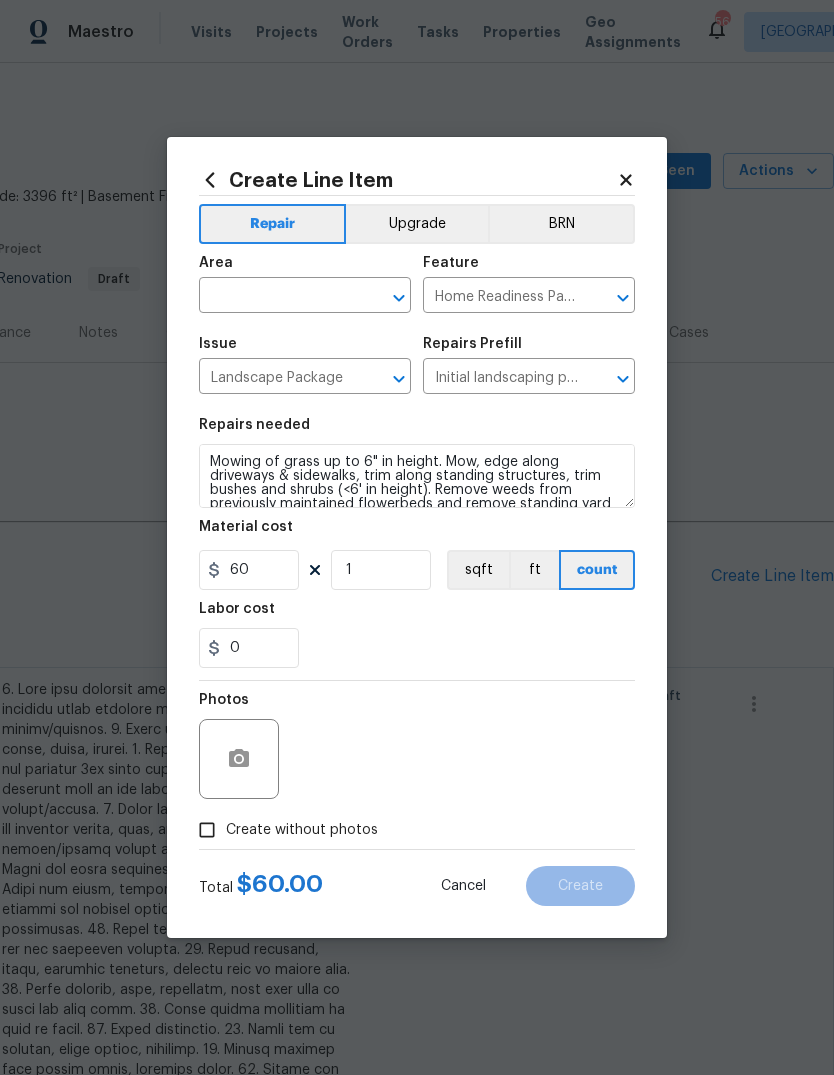 click at bounding box center [277, 297] 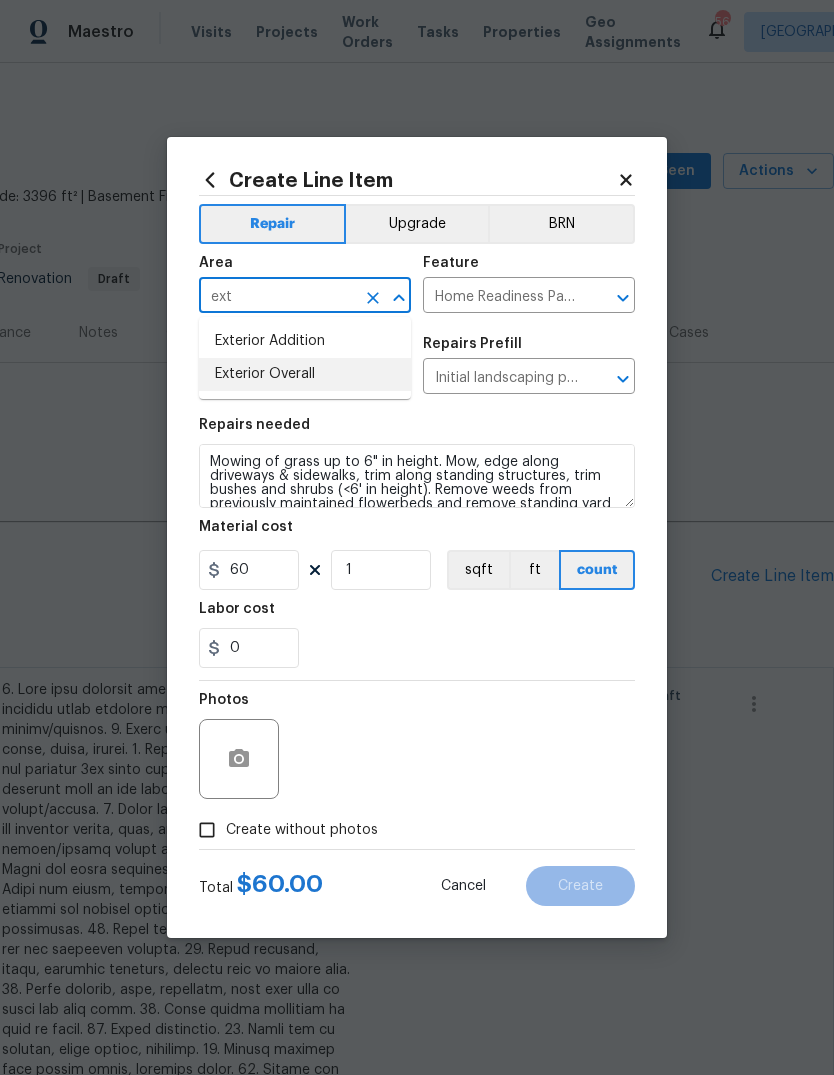 click on "Exterior Overall" at bounding box center (305, 374) 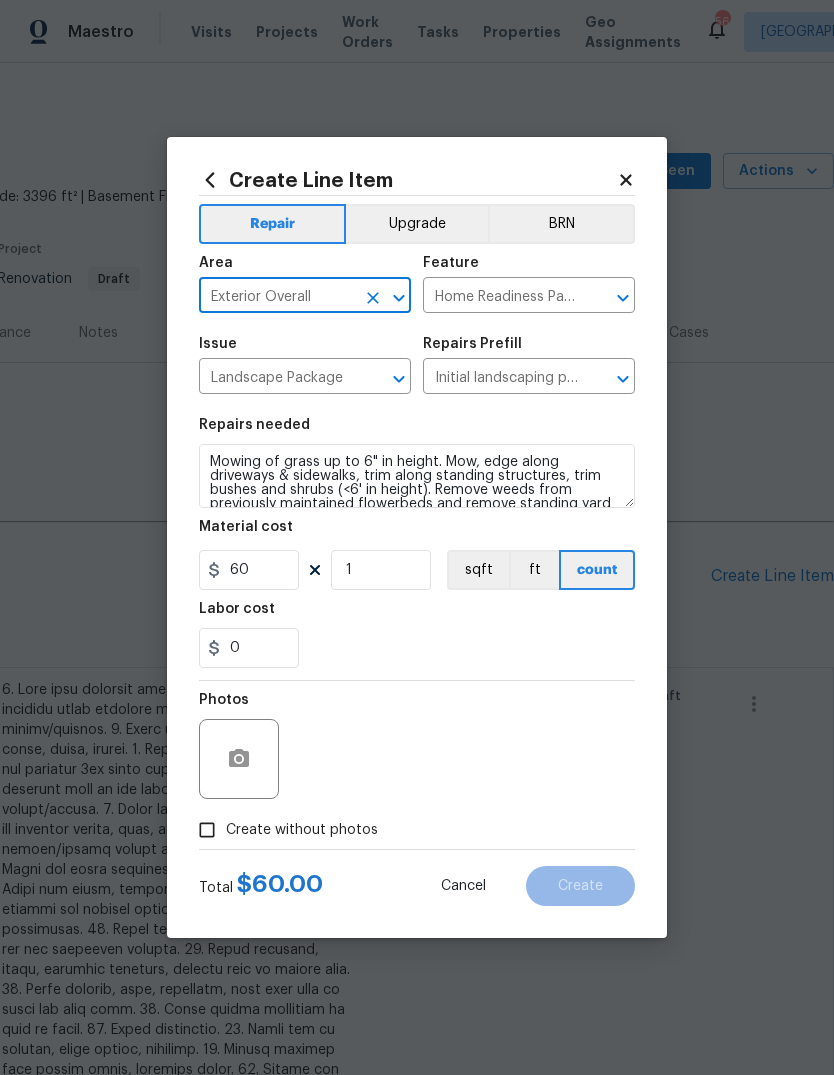 click on "Landscape Package" at bounding box center [277, 378] 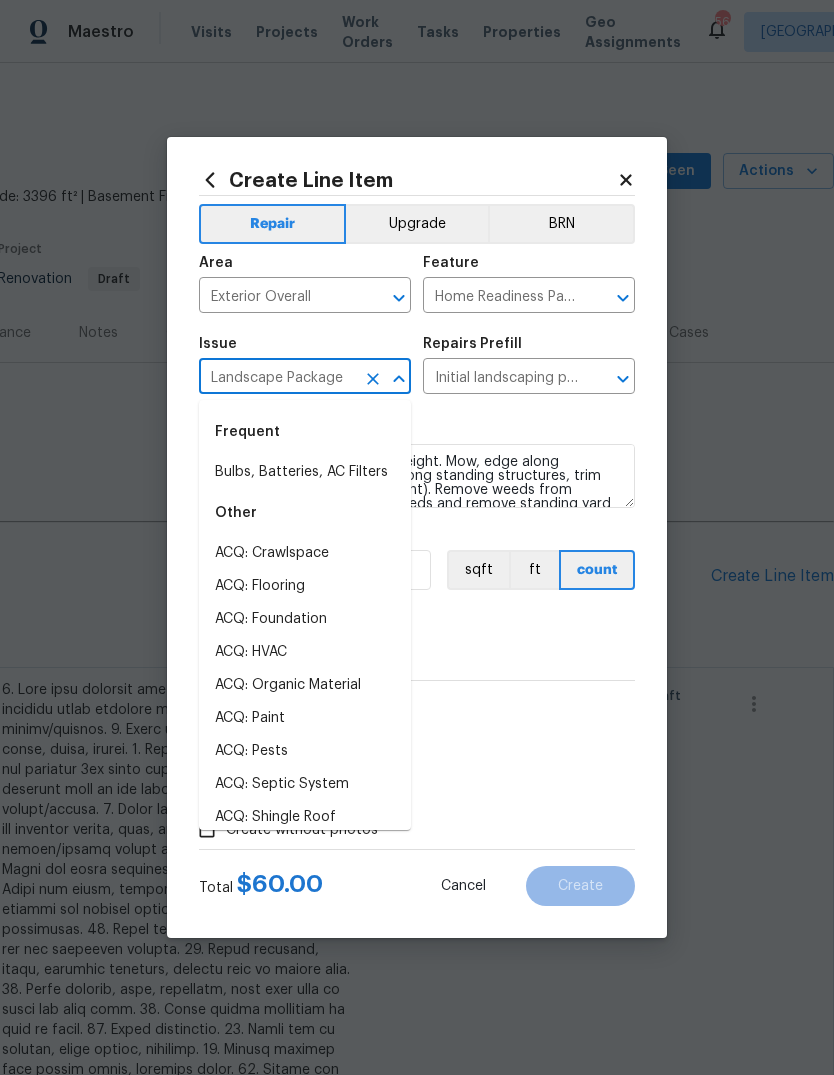 click on "Issue Landscape Package ​ Repairs Prefill Initial landscaping package $60.00 ​" at bounding box center (417, 365) 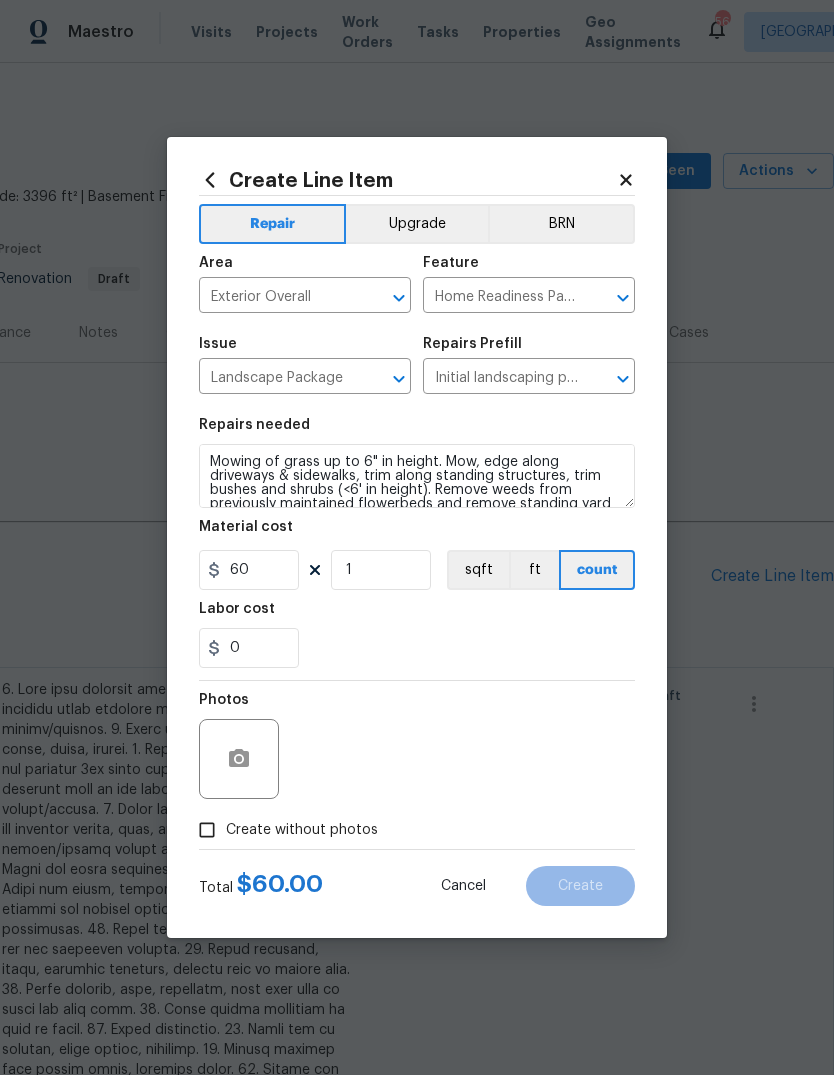 click on "Create without photos" at bounding box center [302, 830] 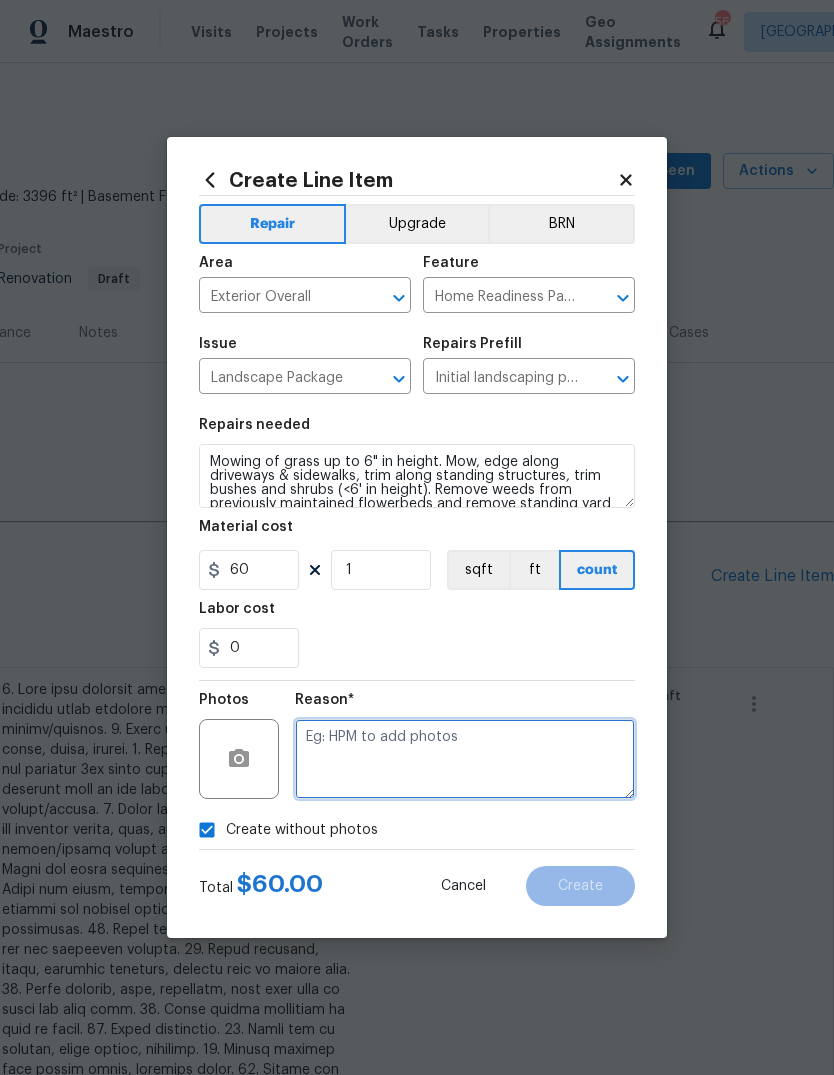 click at bounding box center (465, 759) 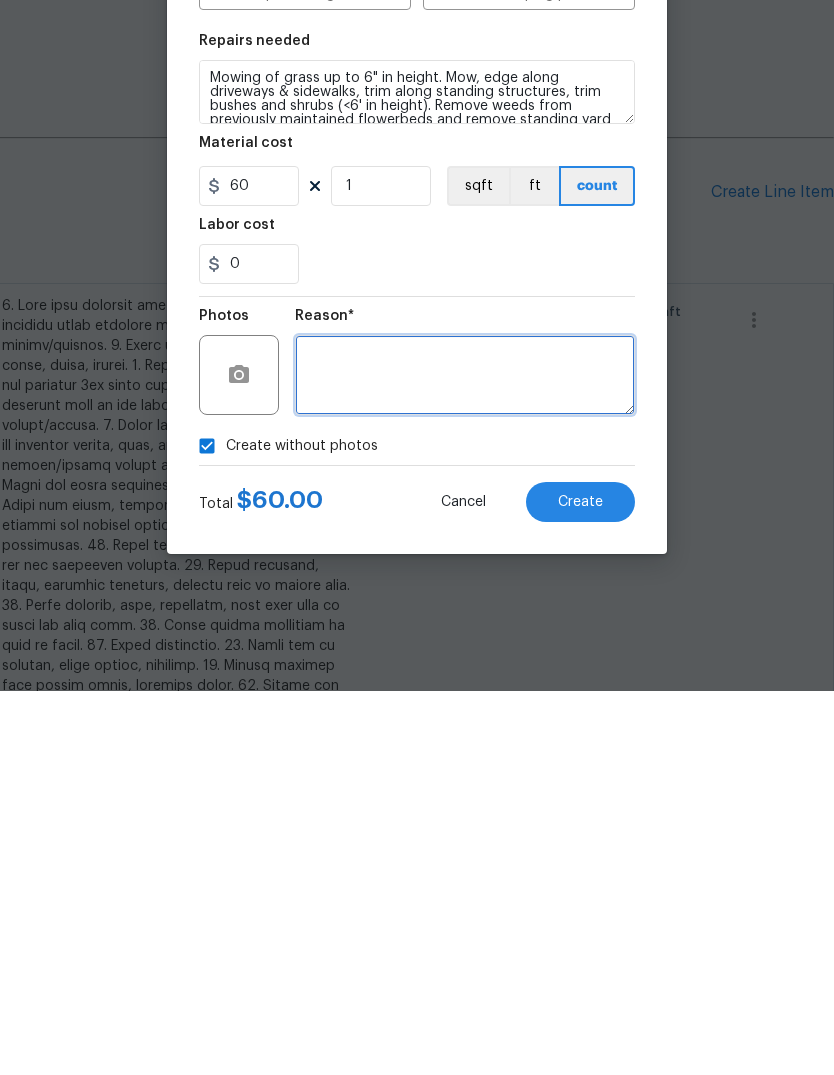 type 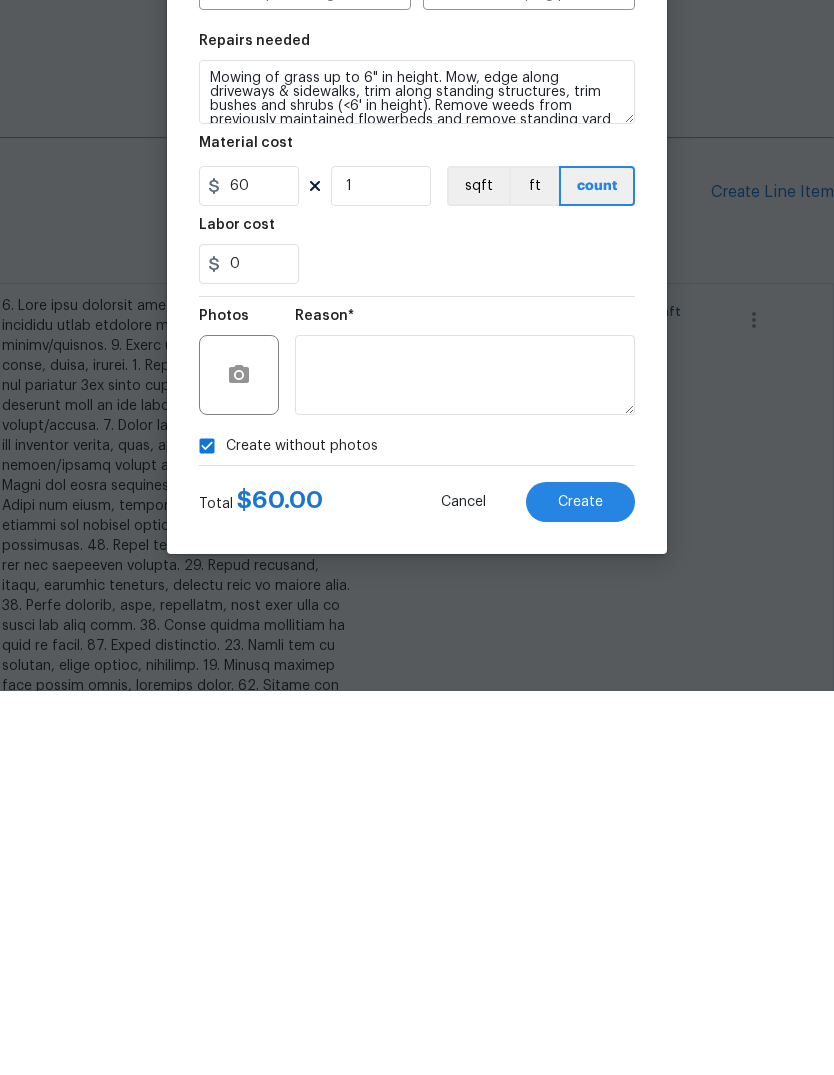 click on "Create" at bounding box center [580, 886] 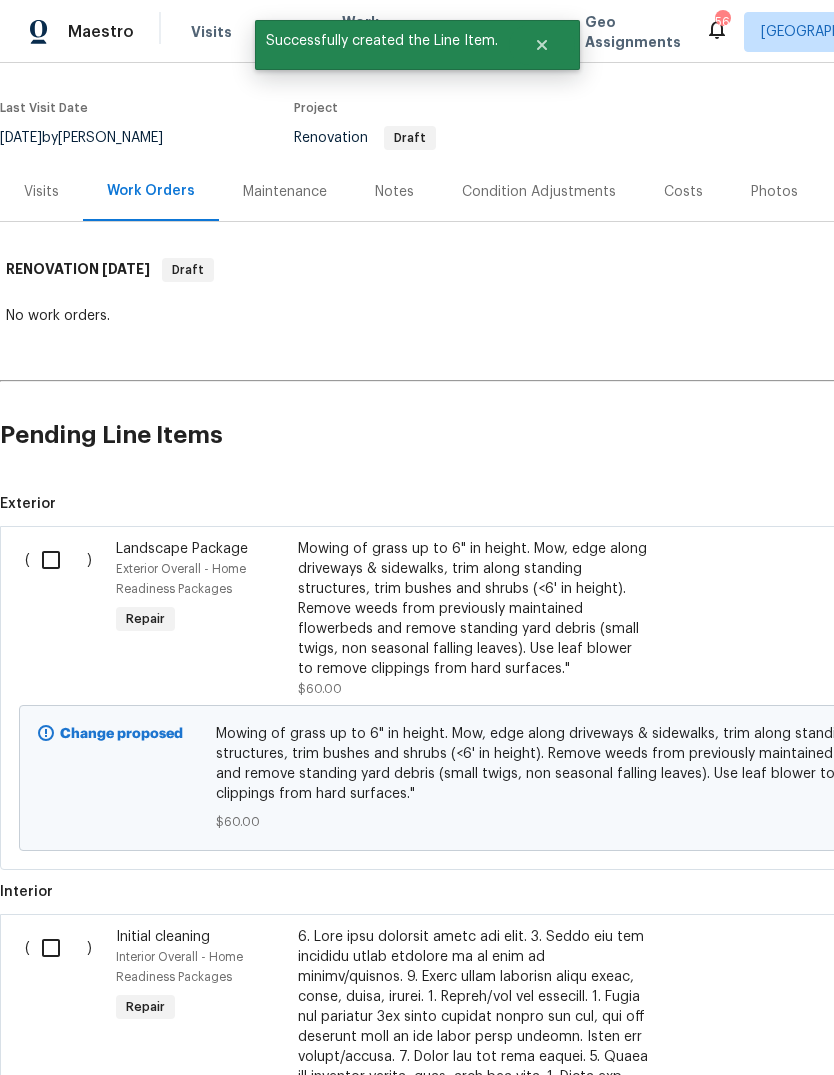 scroll, scrollTop: 145, scrollLeft: 0, axis: vertical 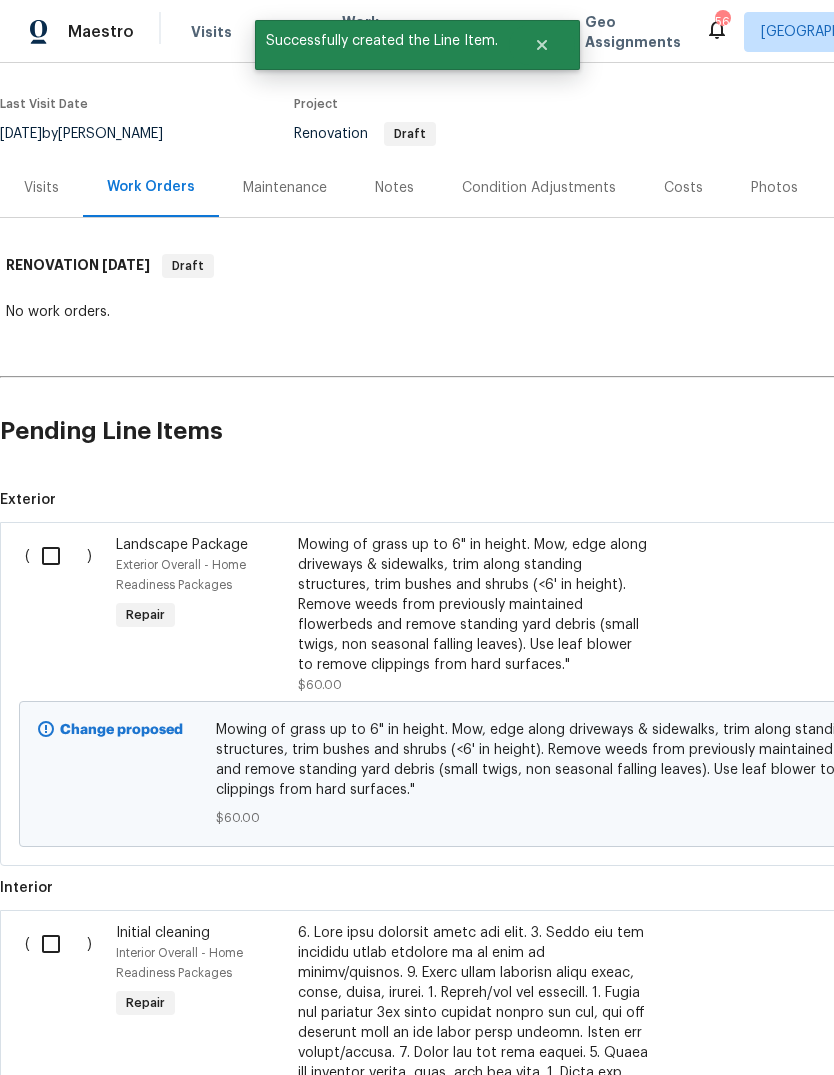 click at bounding box center (474, 1193) 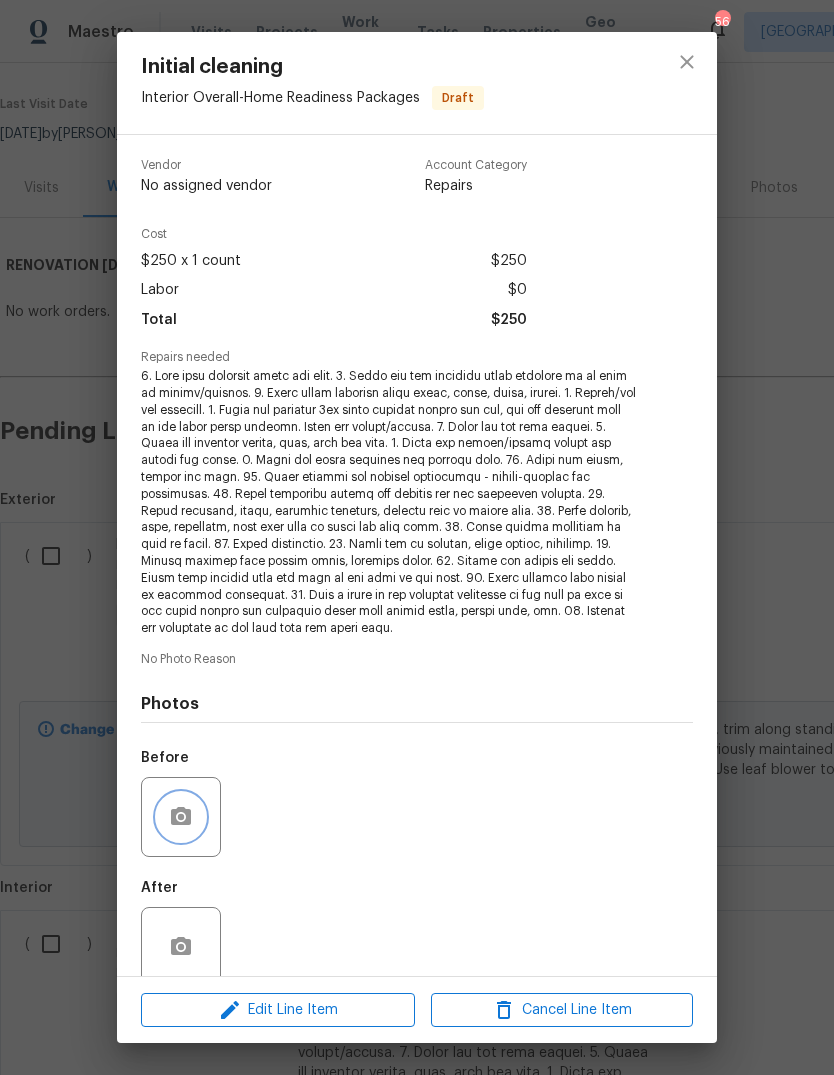 click at bounding box center [181, 817] 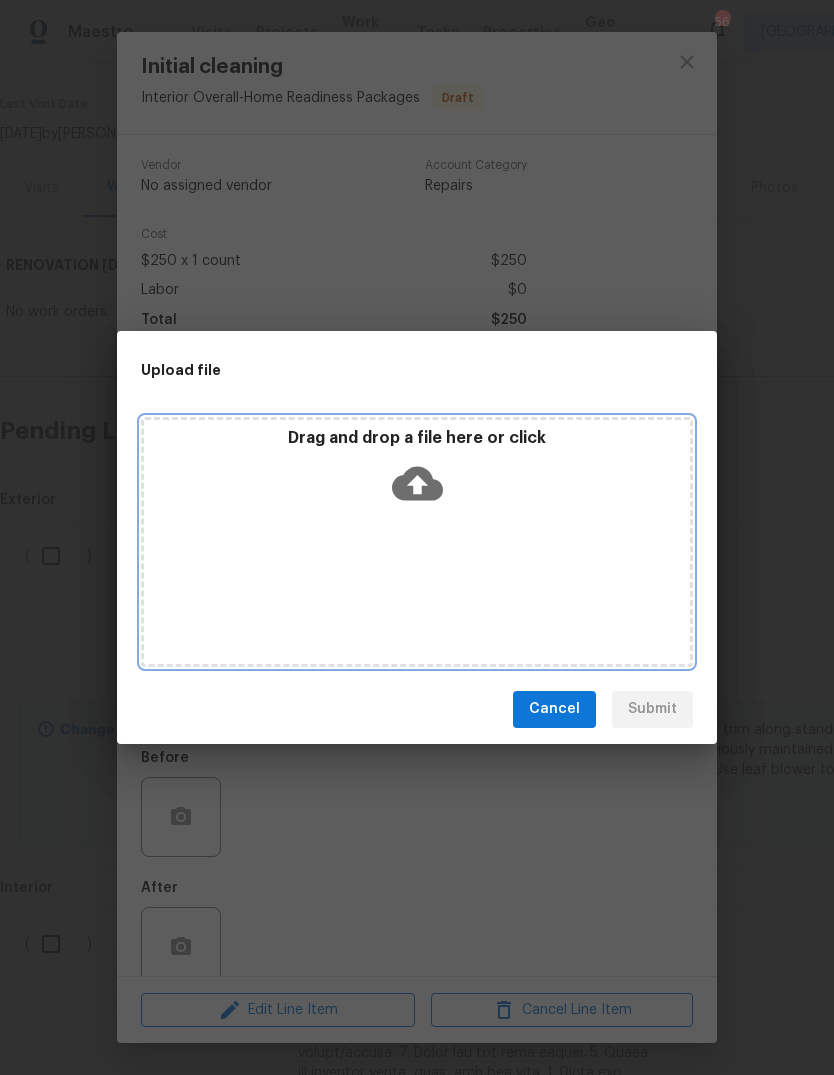 click 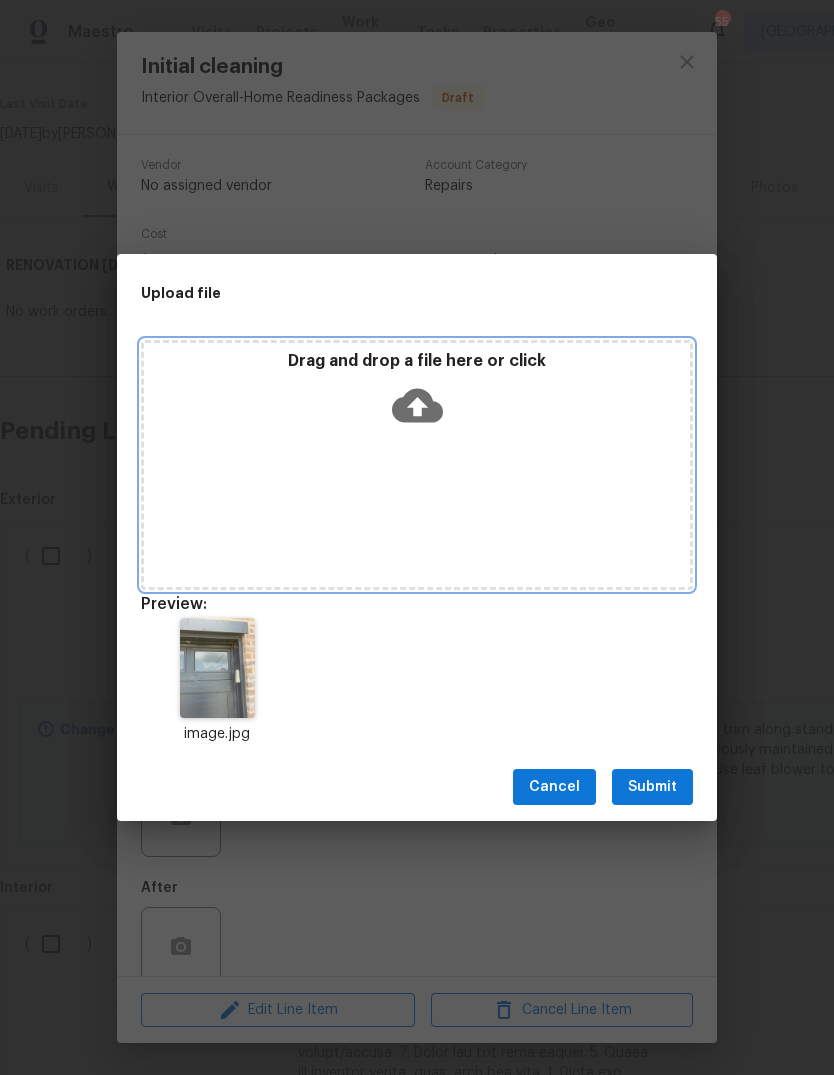 click 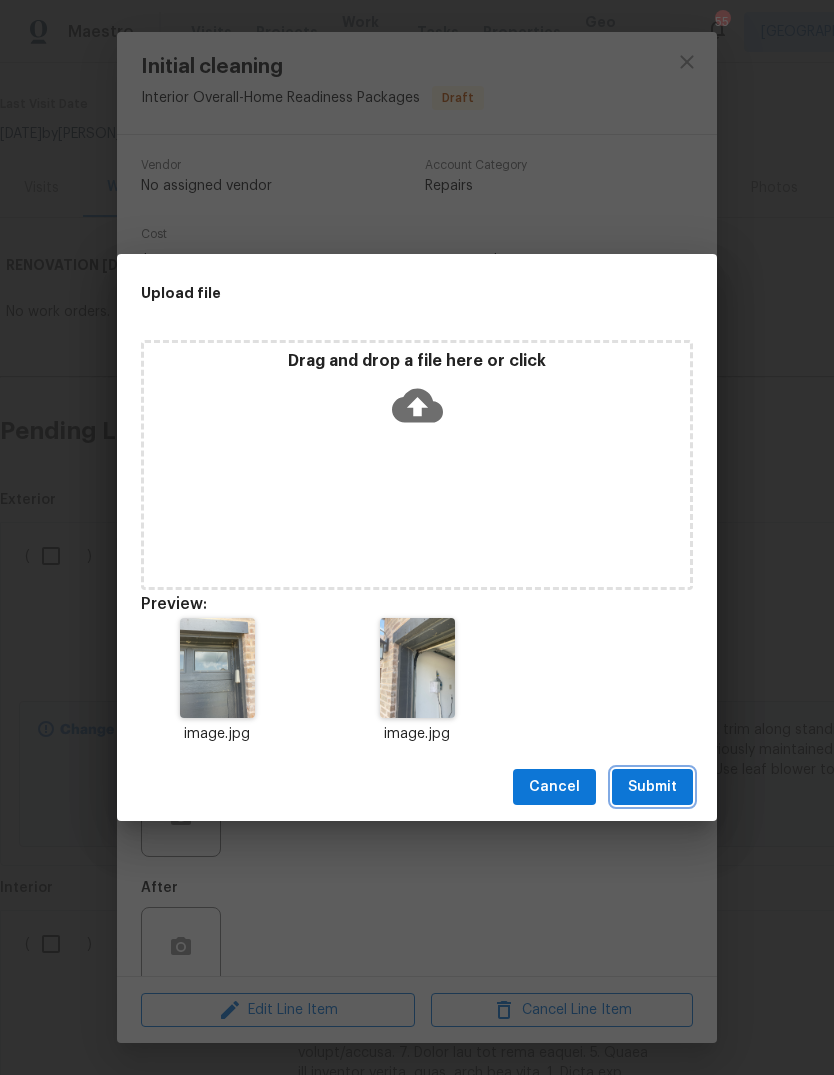 click on "Submit" at bounding box center (652, 787) 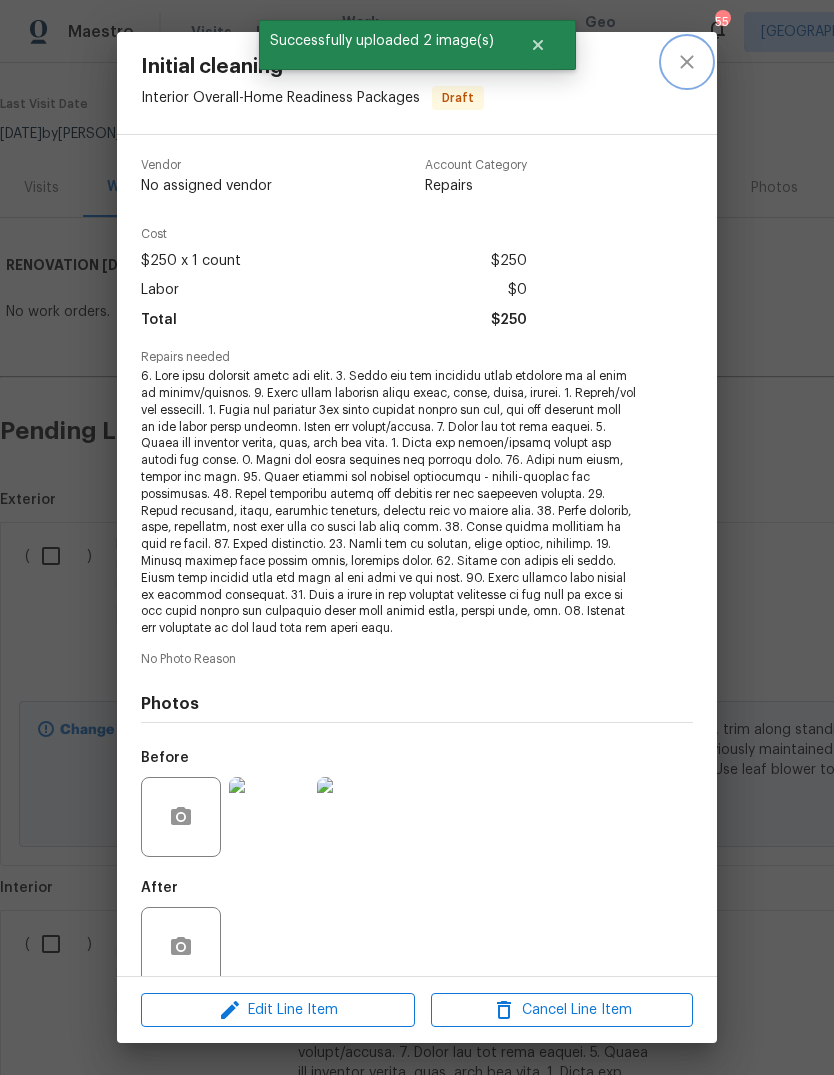 click 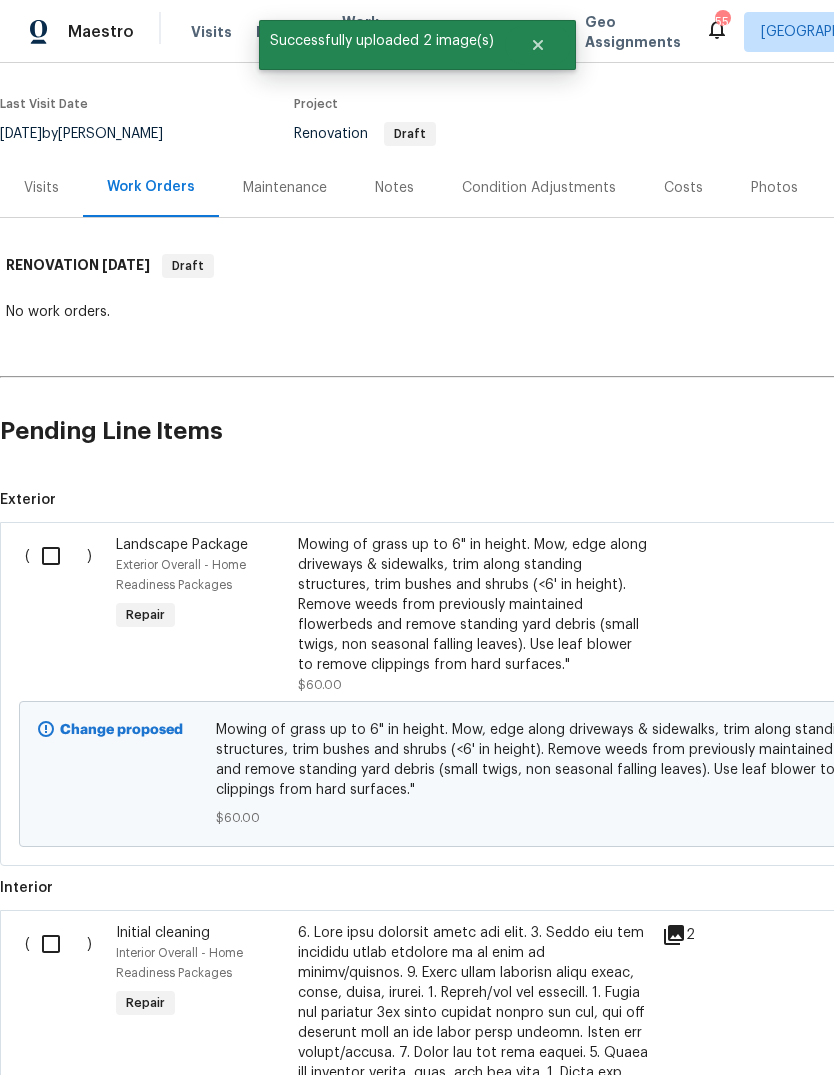 click at bounding box center [58, 556] 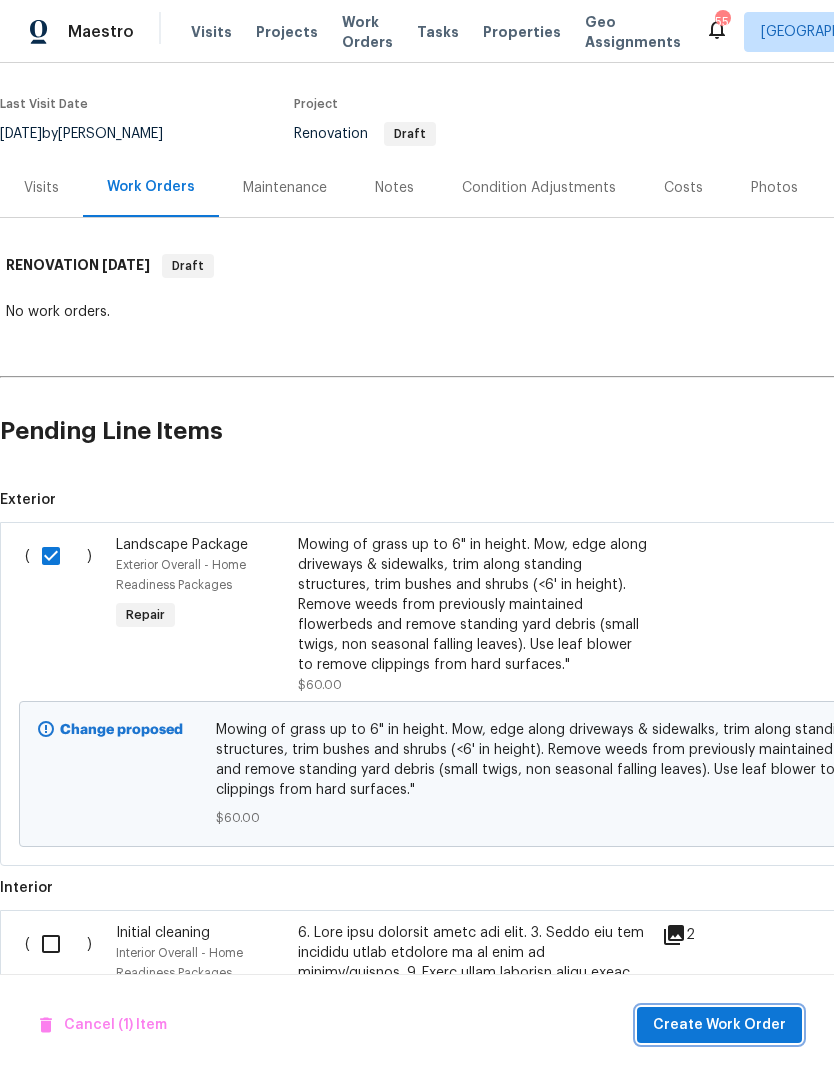 click on "Create Work Order" at bounding box center [719, 1025] 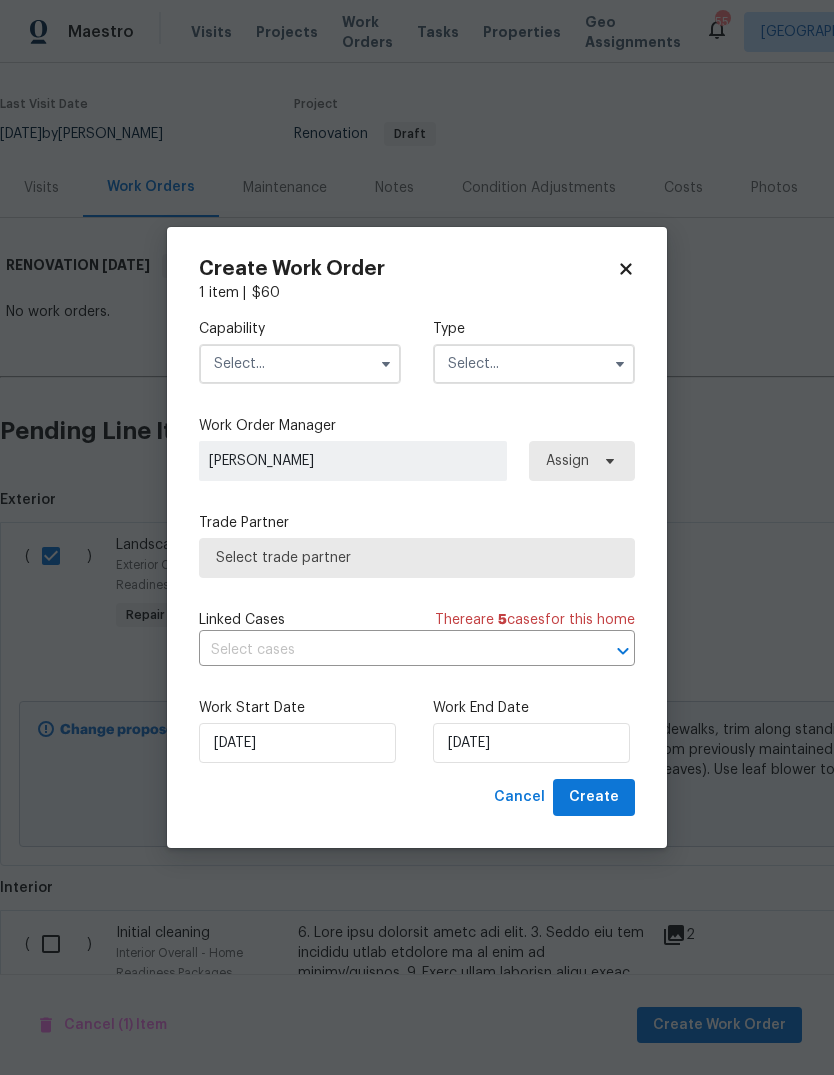 click at bounding box center [300, 364] 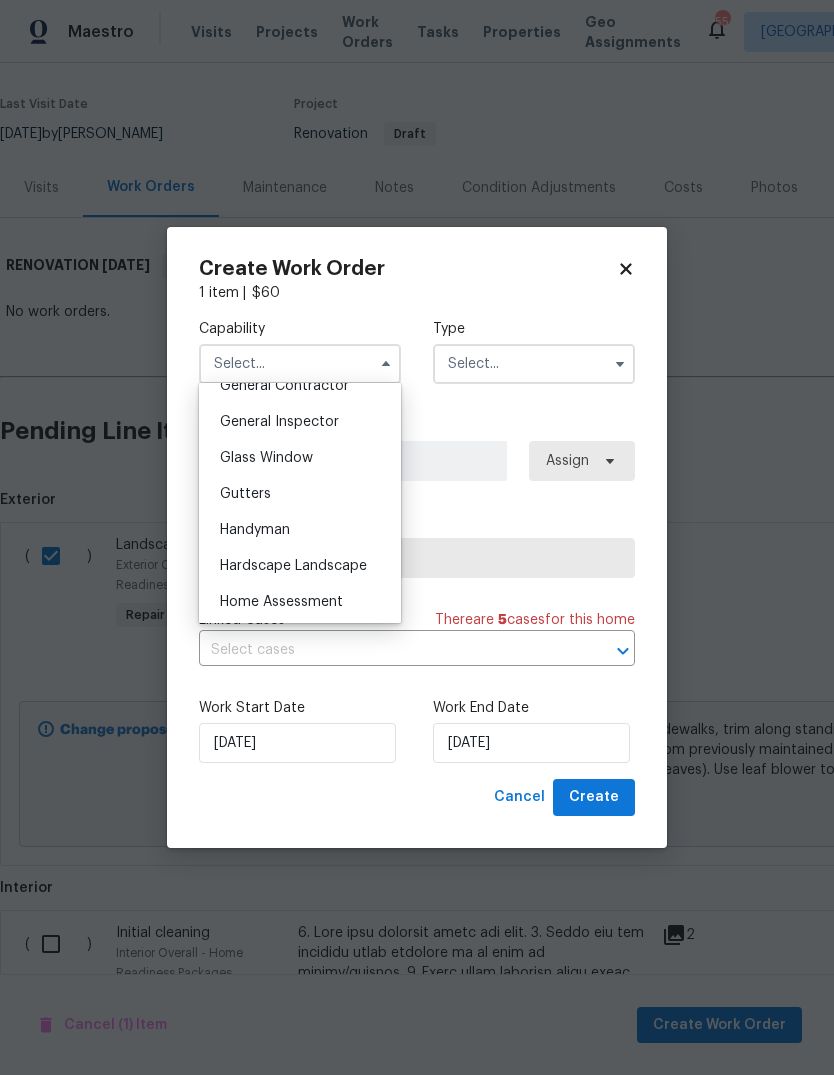 scroll, scrollTop: 1020, scrollLeft: 0, axis: vertical 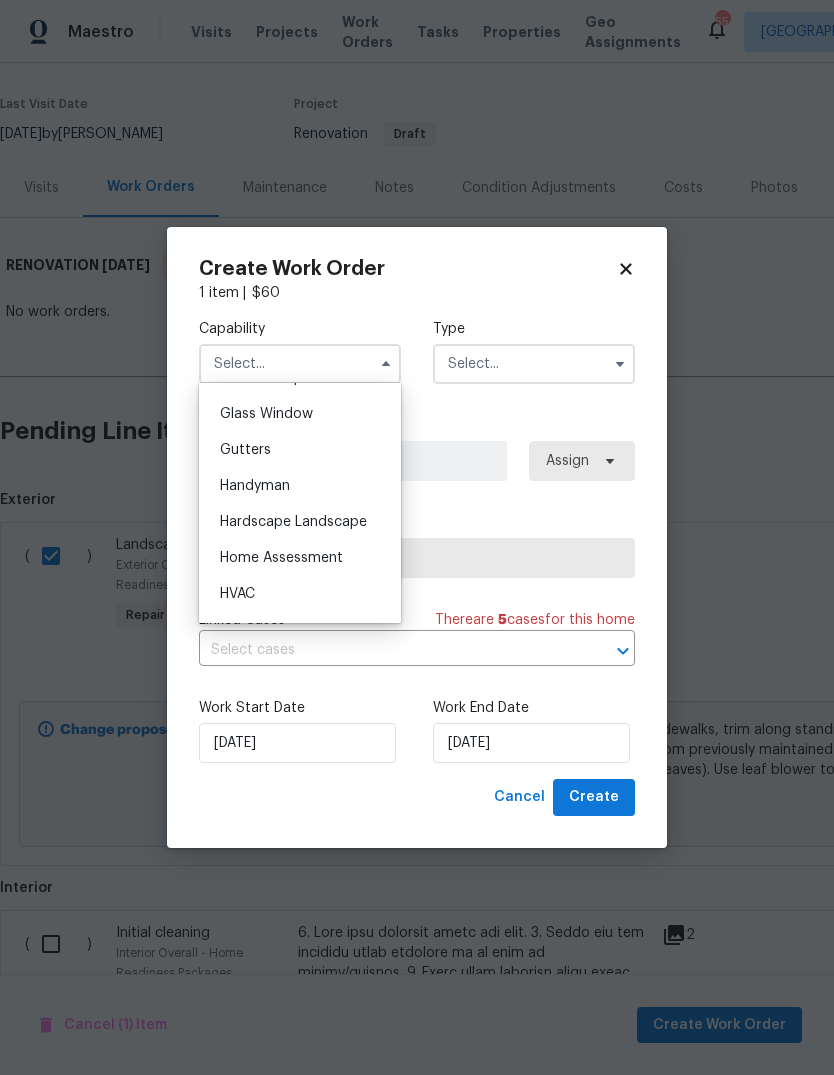 click on "Handyman" at bounding box center (300, 486) 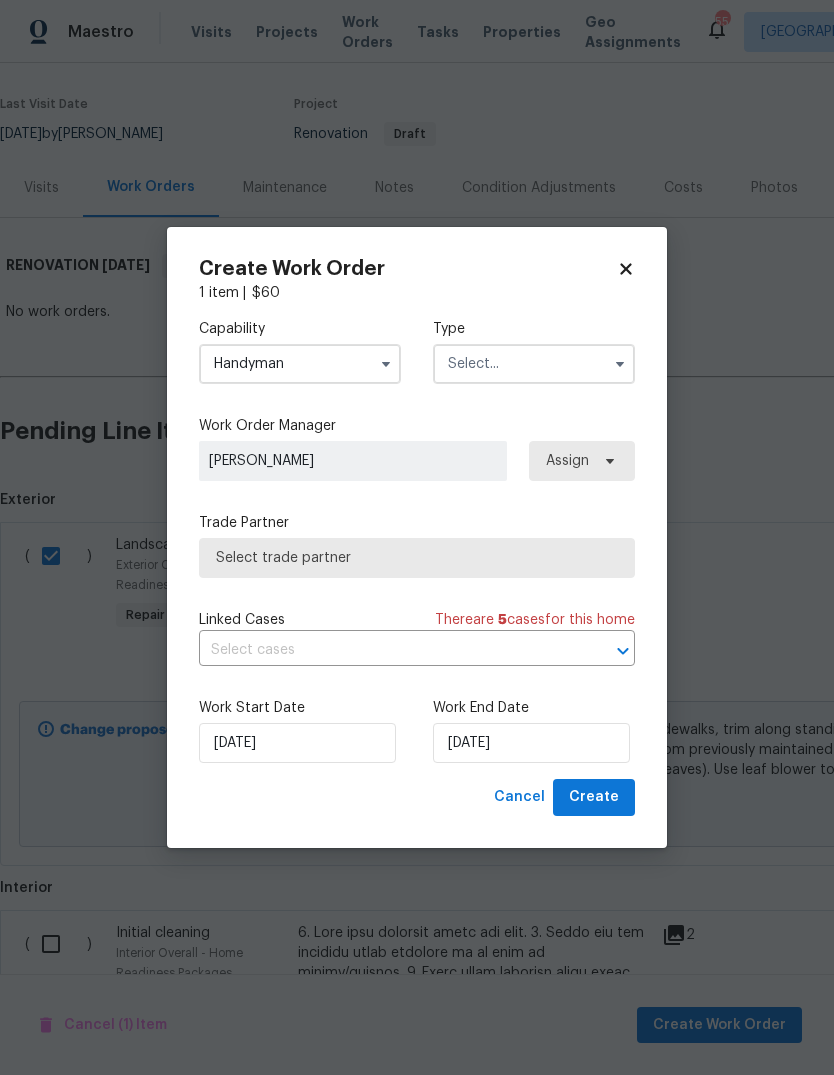 click at bounding box center [534, 364] 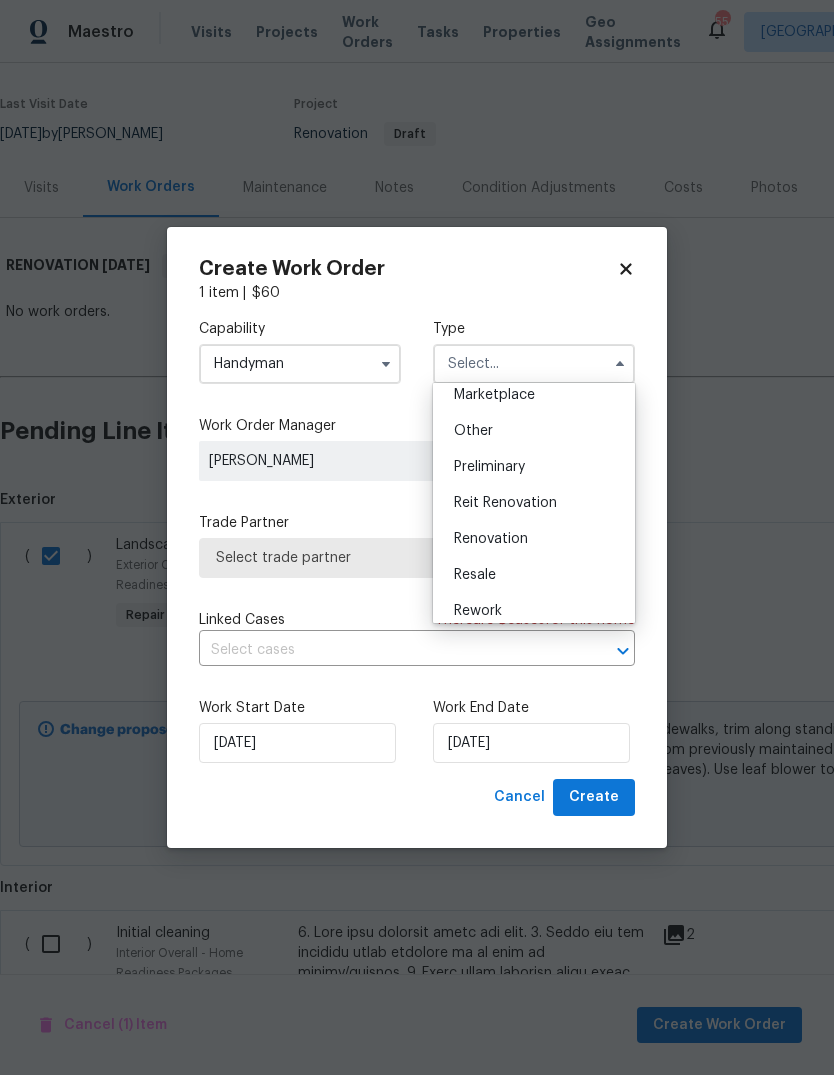 scroll, scrollTop: 373, scrollLeft: 0, axis: vertical 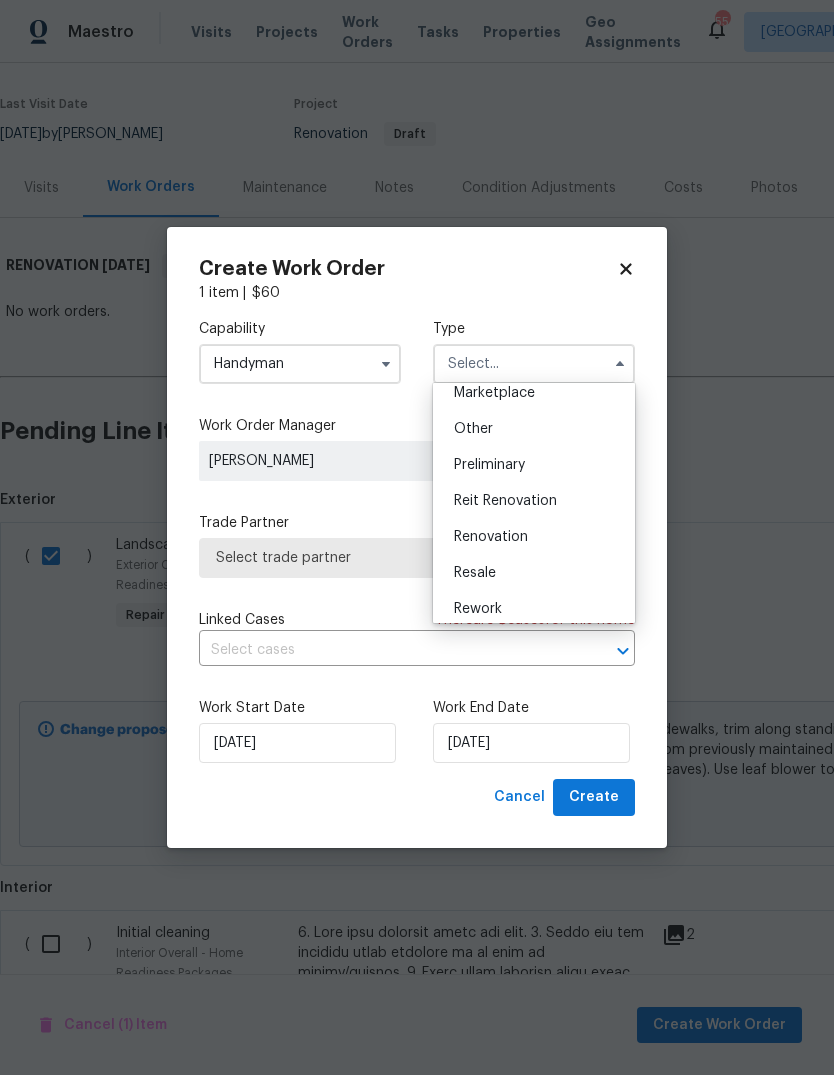 click on "Renovation" at bounding box center (534, 537) 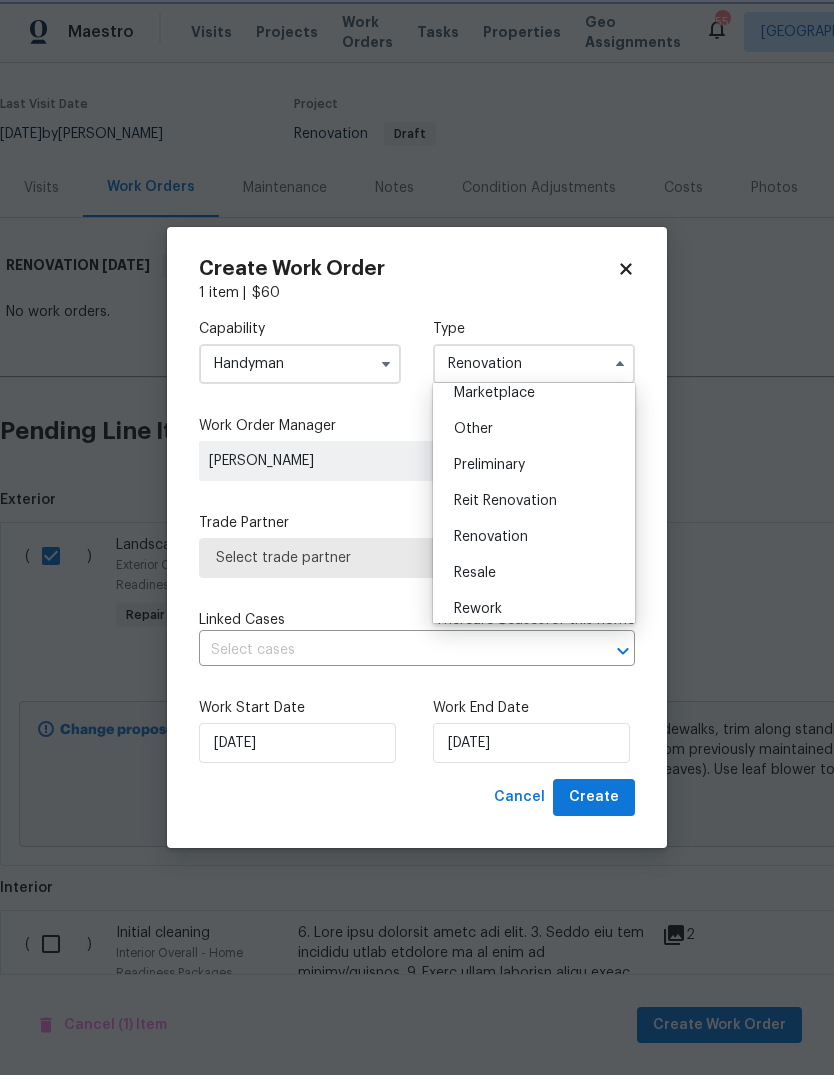 scroll, scrollTop: 0, scrollLeft: 0, axis: both 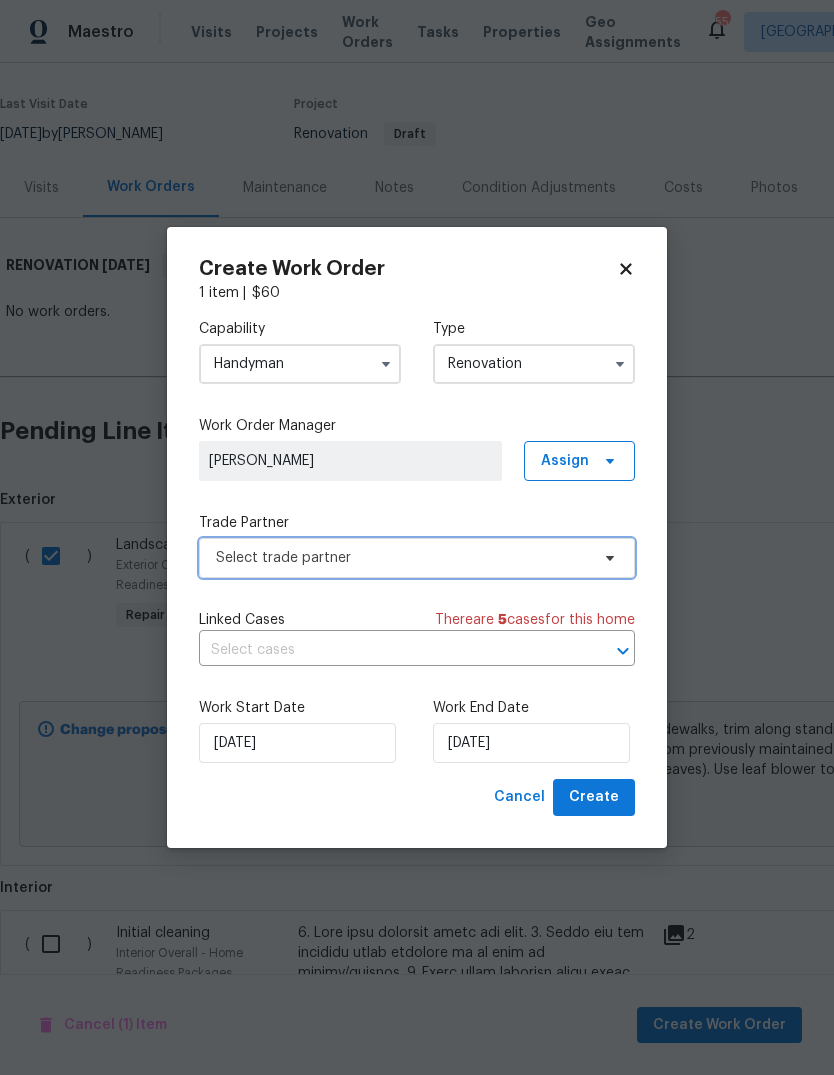 click on "Select trade partner" at bounding box center (402, 558) 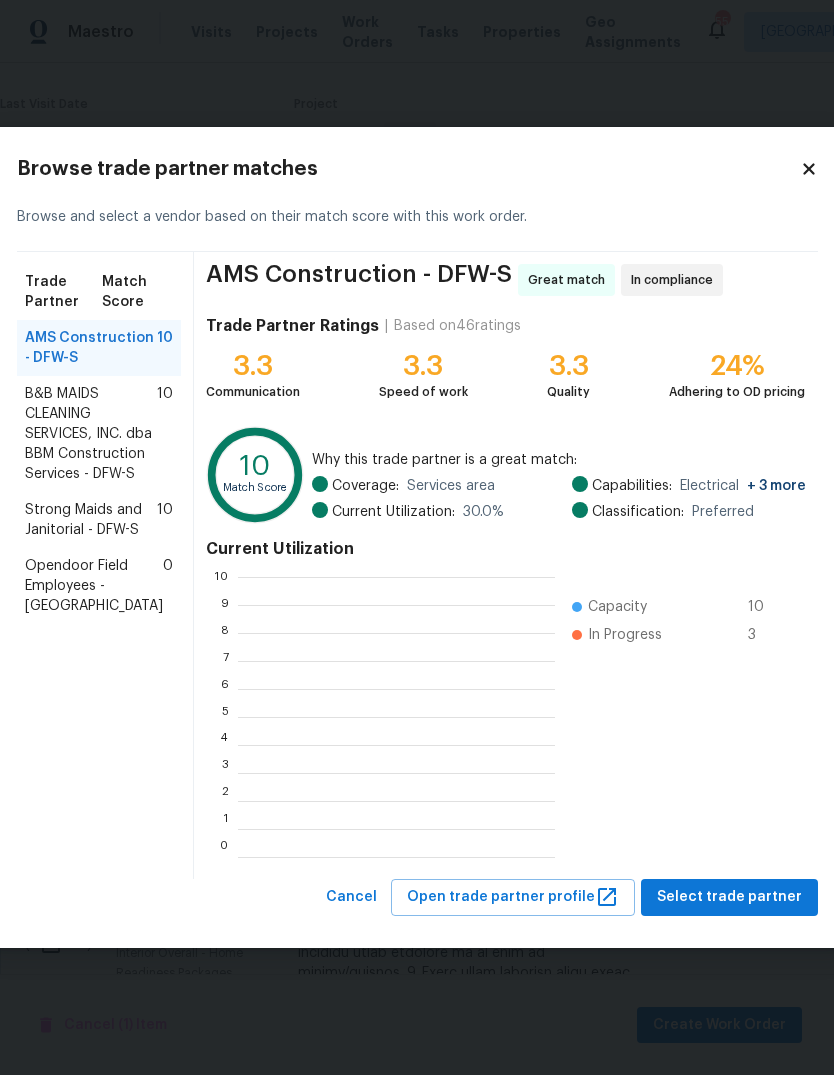 scroll, scrollTop: 280, scrollLeft: 317, axis: both 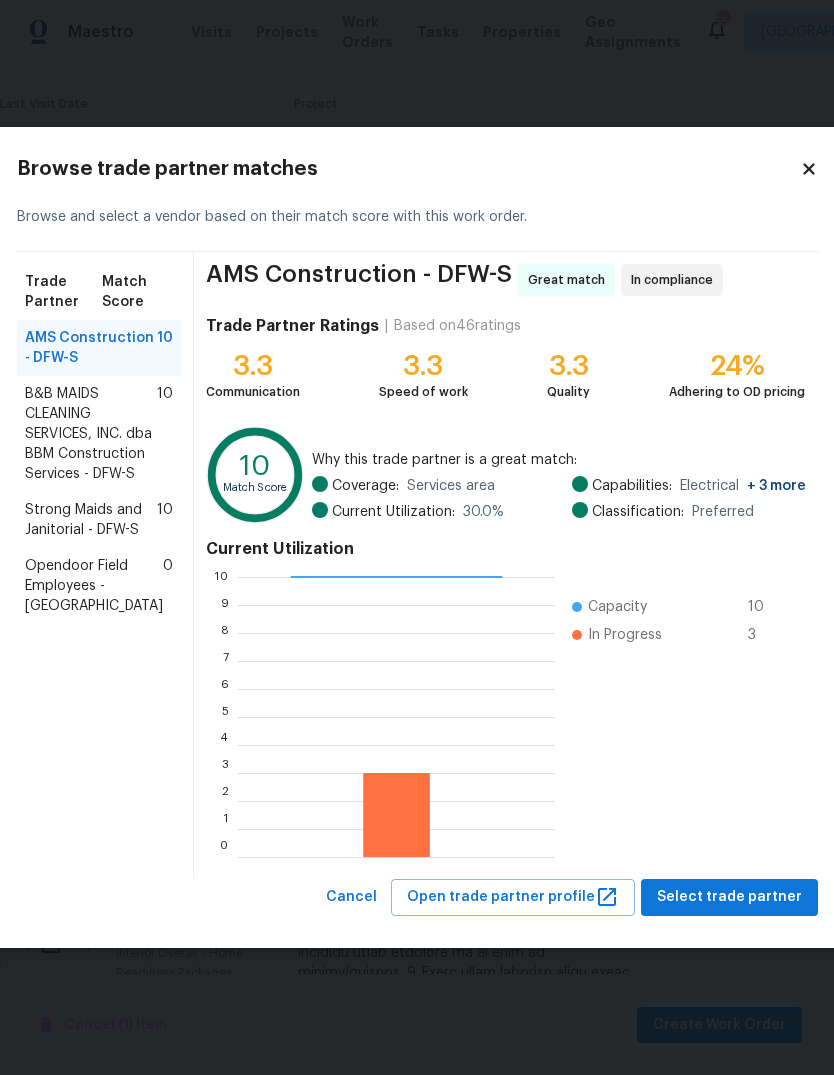click on "B&B MAIDS CLEANING SERVICES, INC. dba BBM Construction Services - DFW-S" at bounding box center (91, 434) 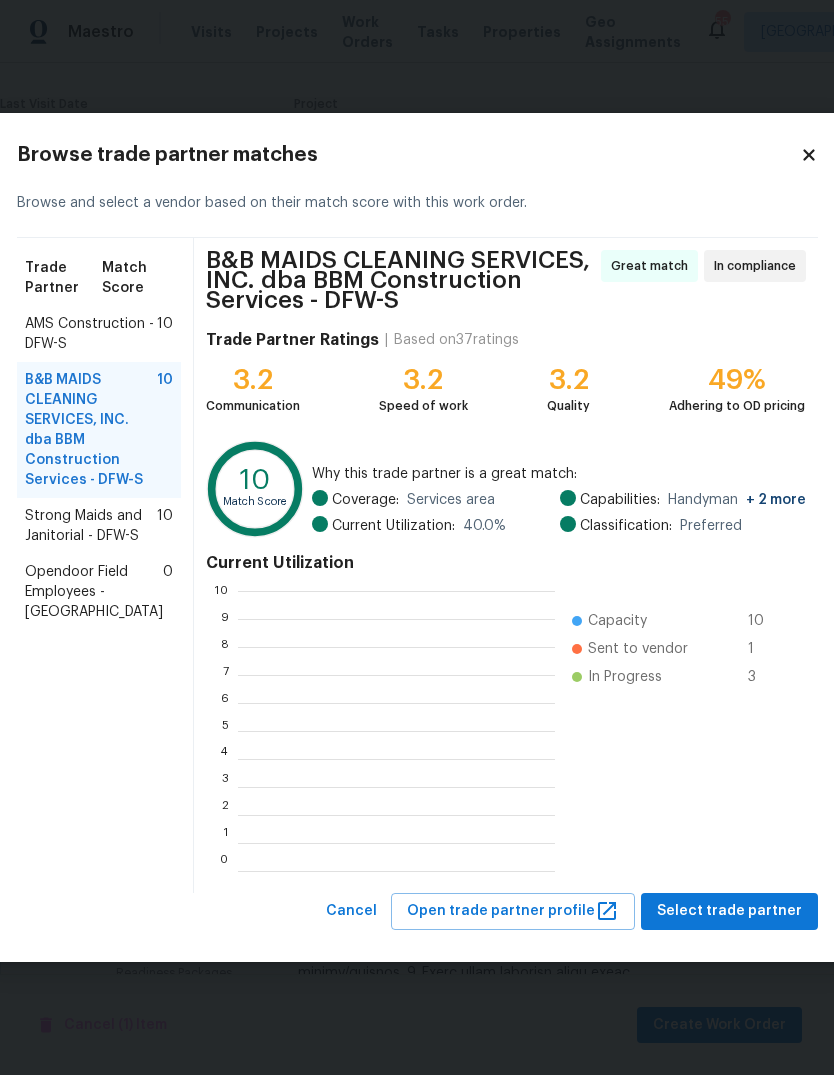 scroll, scrollTop: 2, scrollLeft: 2, axis: both 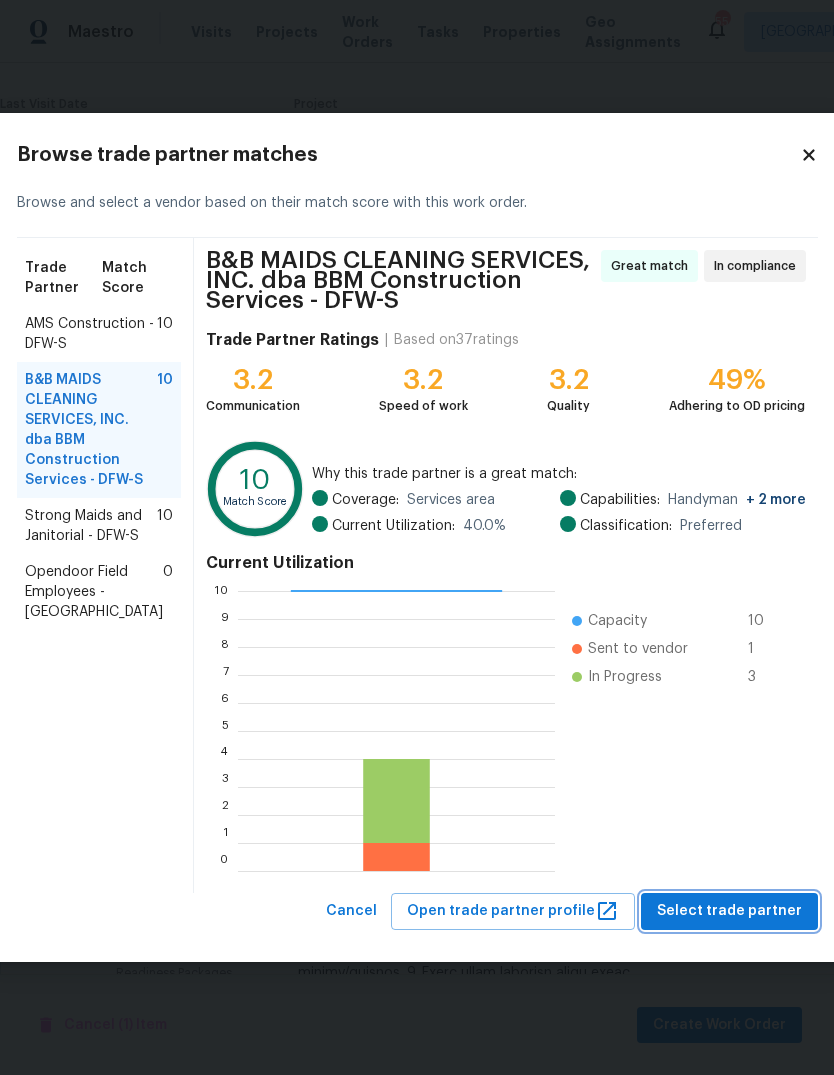 click on "Select trade partner" at bounding box center [729, 911] 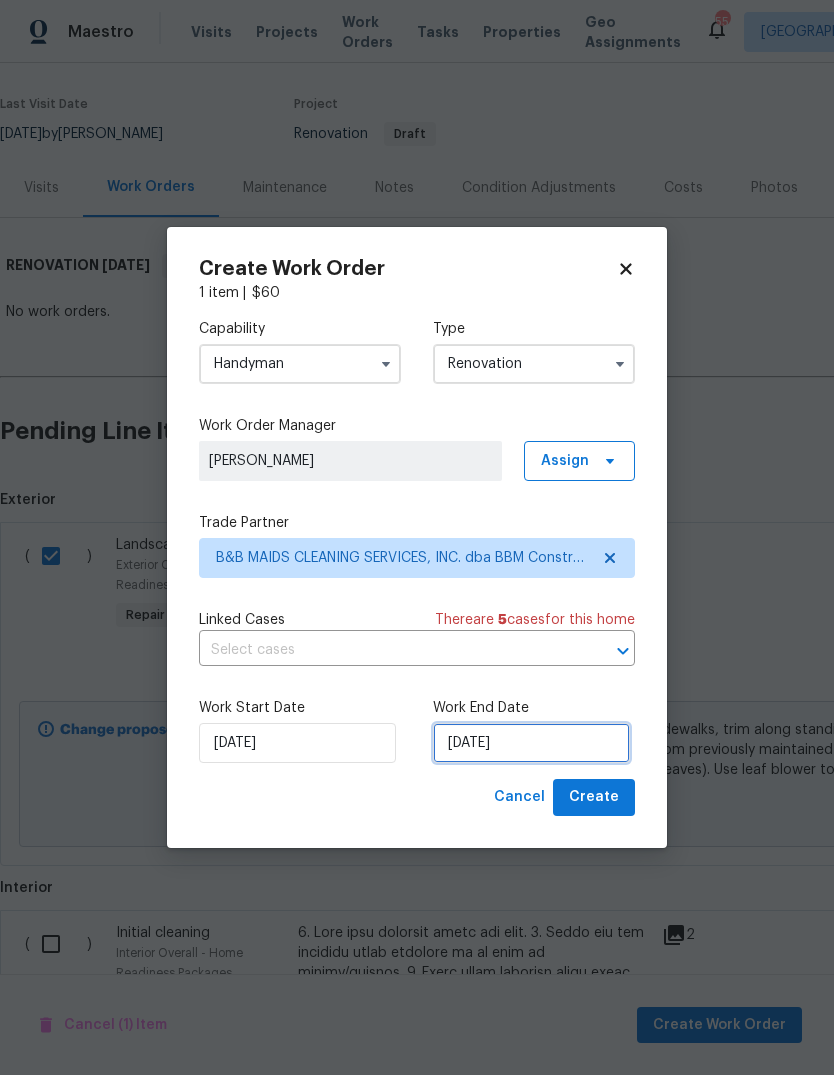 click on "7/17/2025" at bounding box center [531, 743] 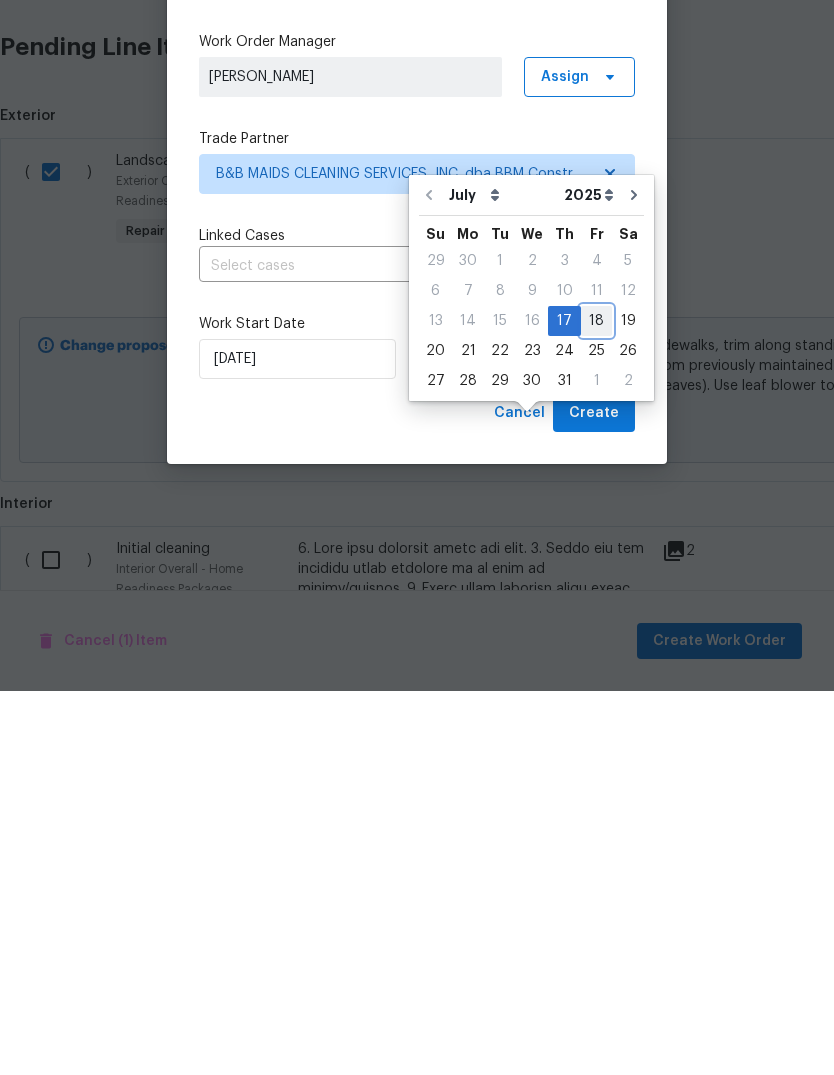 click on "18" at bounding box center (596, 705) 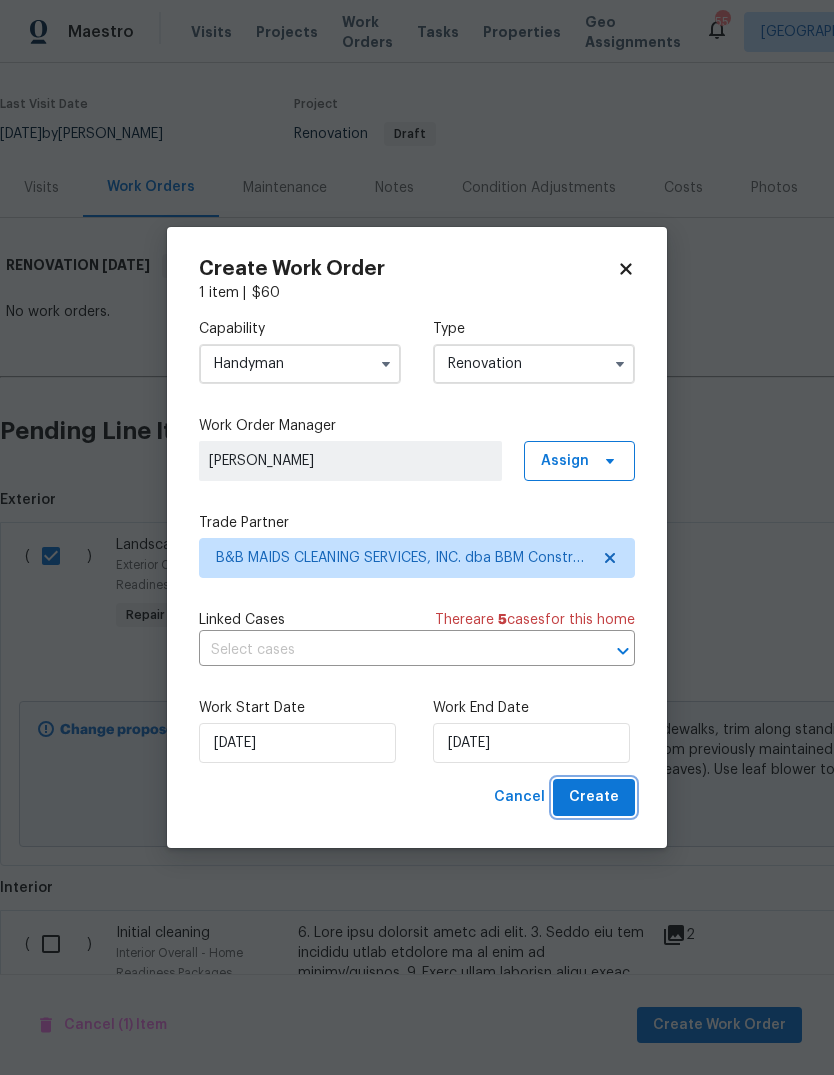 click on "Create" at bounding box center (594, 797) 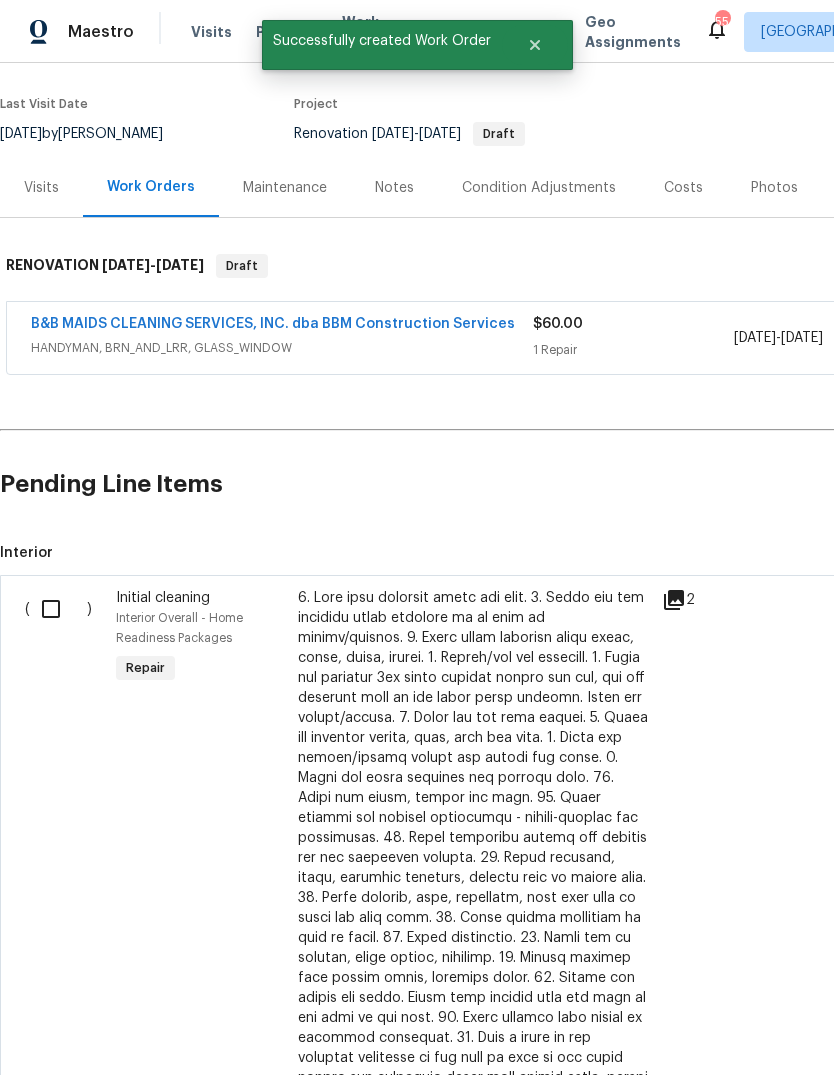 click at bounding box center (58, 609) 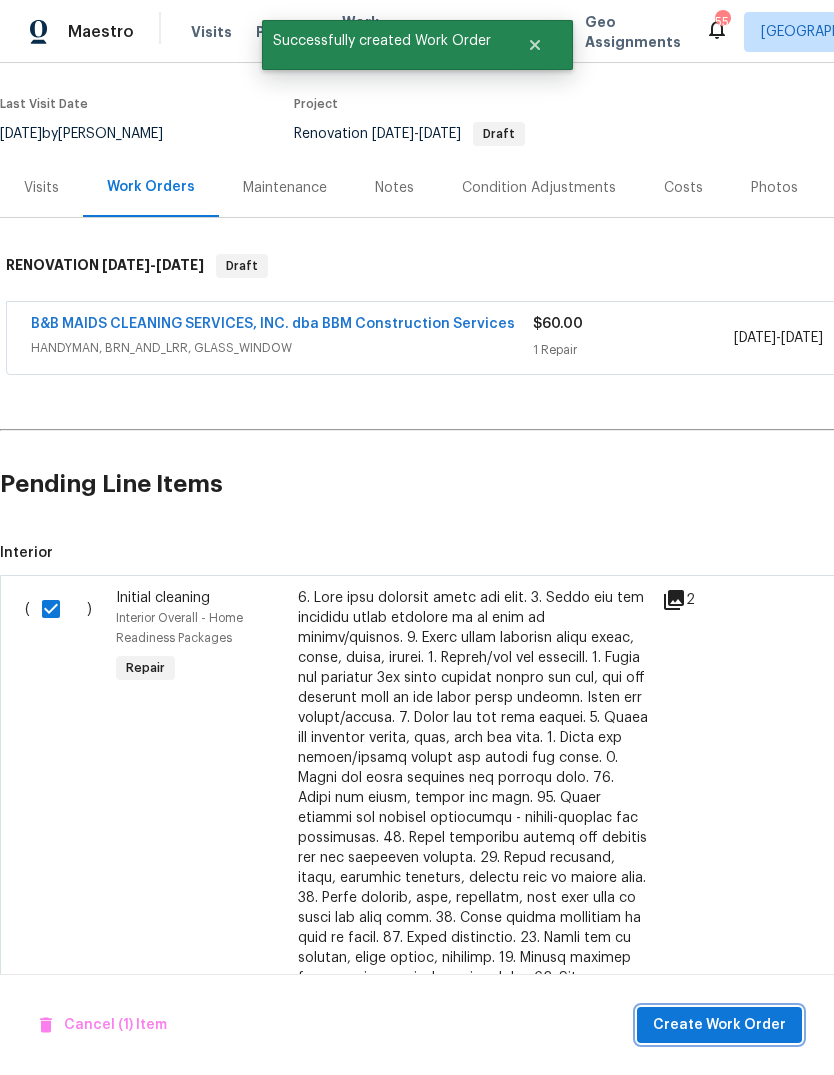 click on "Create Work Order" at bounding box center (719, 1025) 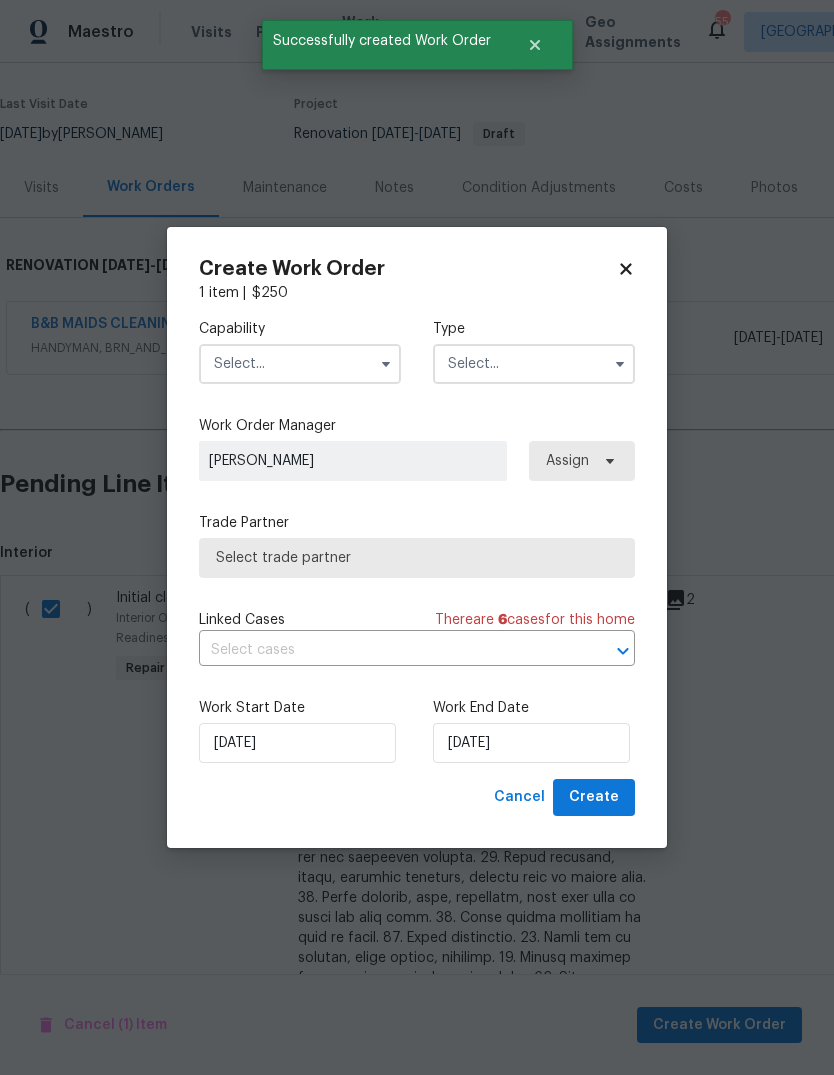 click at bounding box center (300, 364) 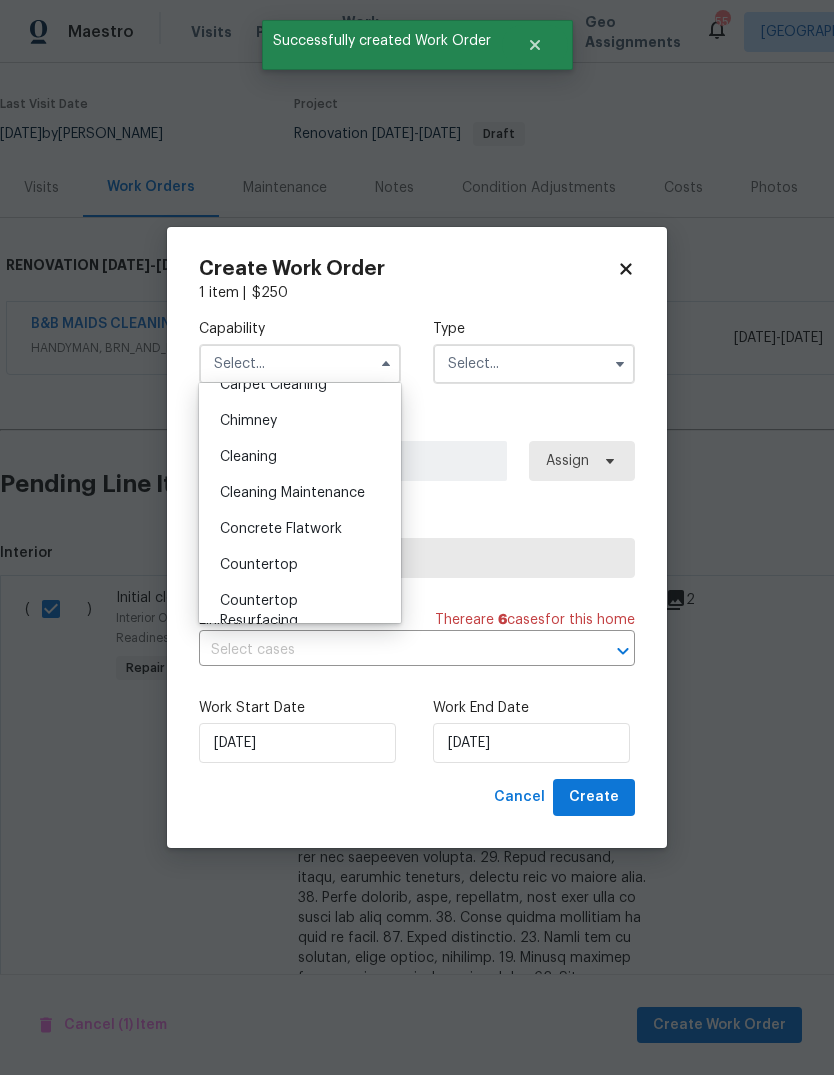 scroll, scrollTop: 243, scrollLeft: 0, axis: vertical 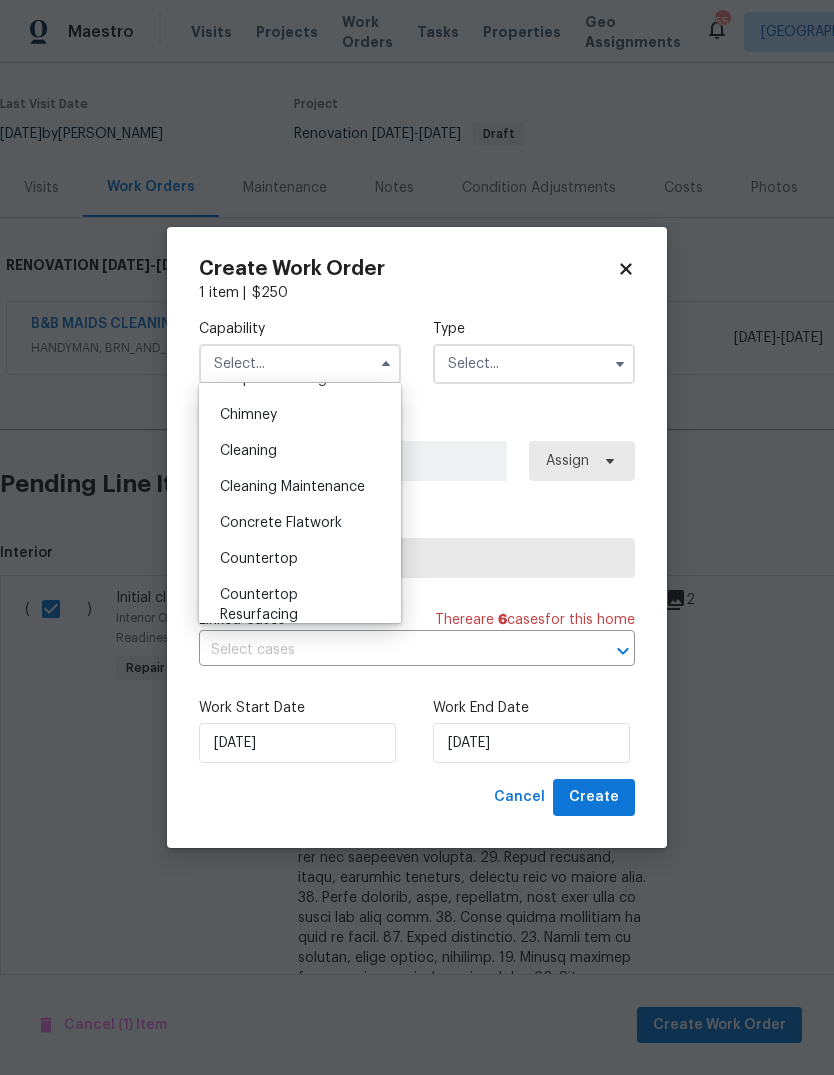 click on "Cleaning" at bounding box center [300, 451] 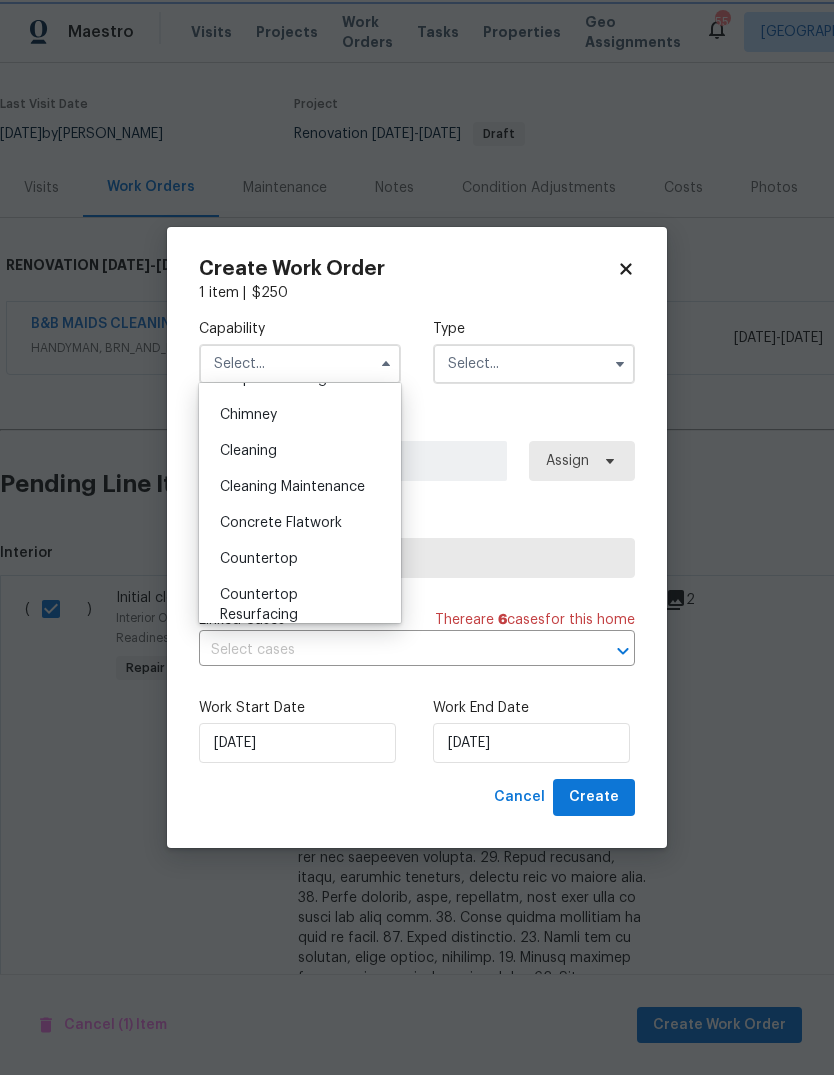type on "Cleaning" 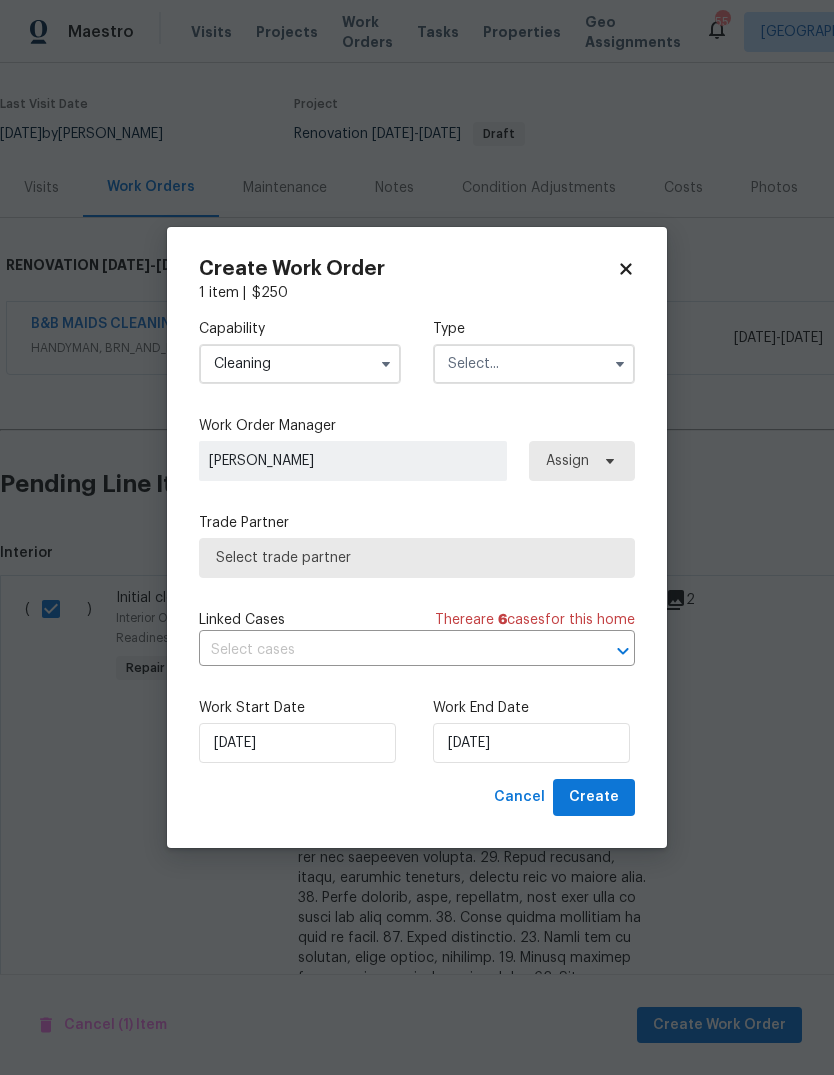click at bounding box center (534, 364) 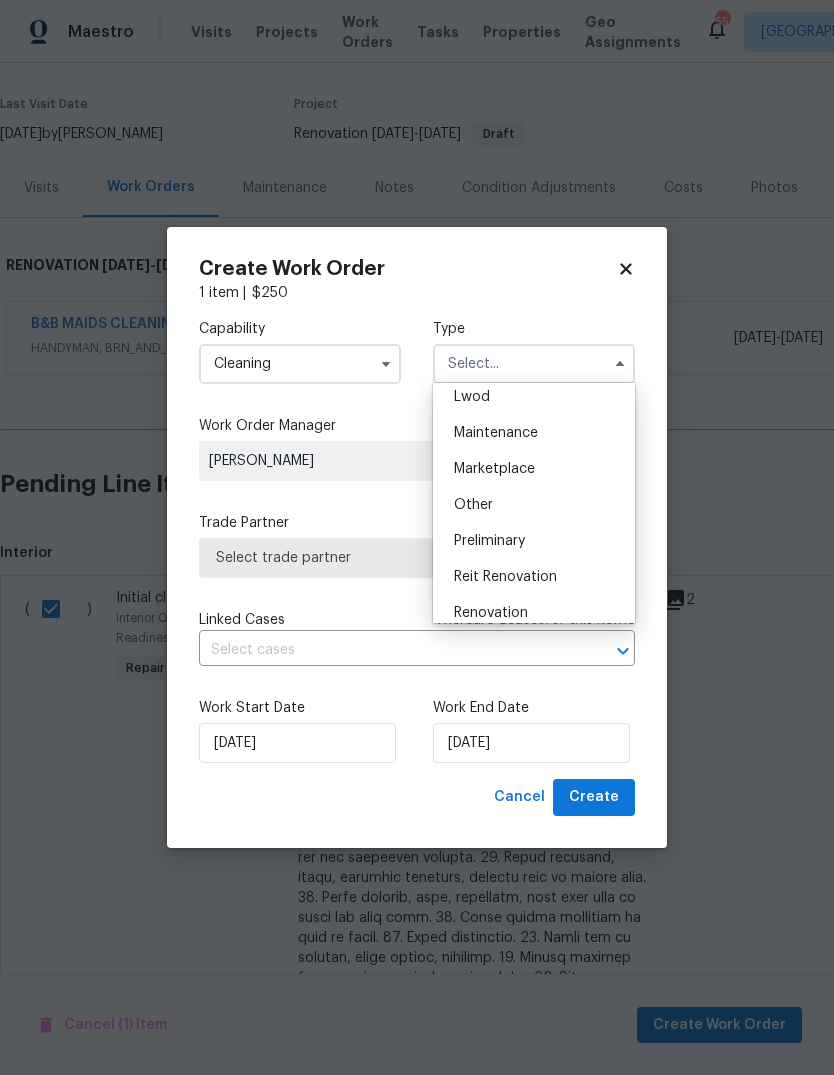 scroll, scrollTop: 303, scrollLeft: 0, axis: vertical 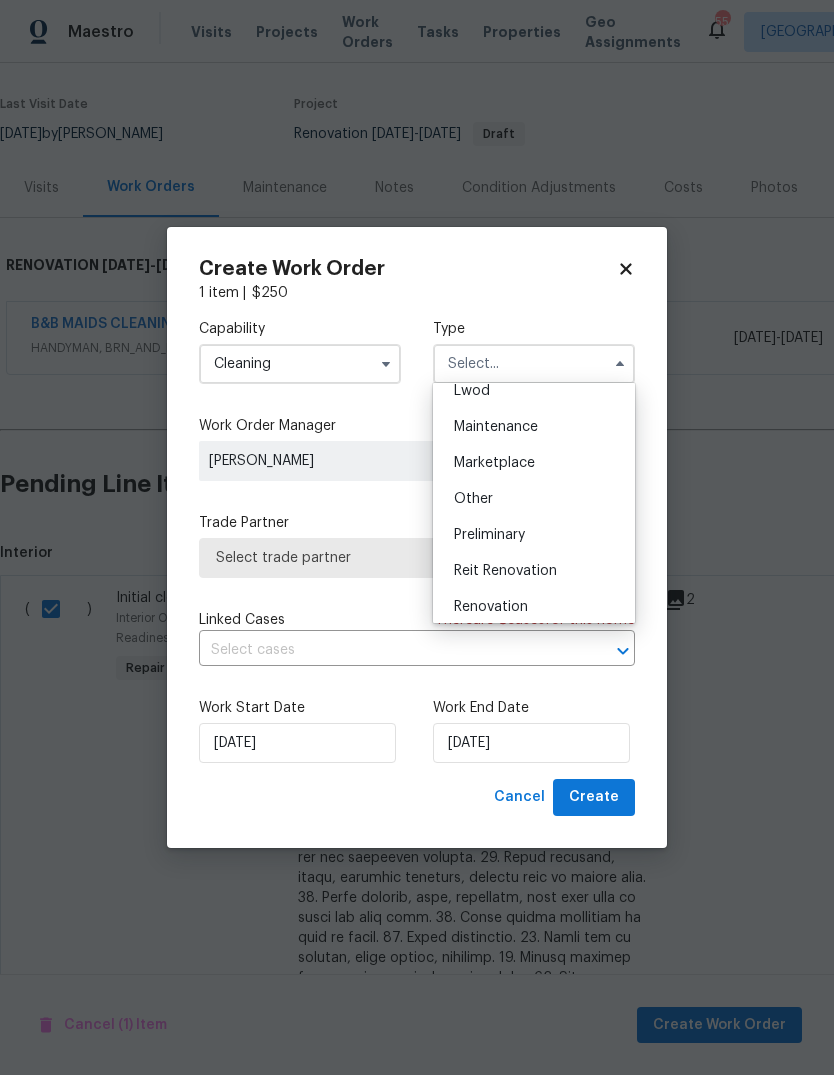 click on "Renovation" at bounding box center (534, 607) 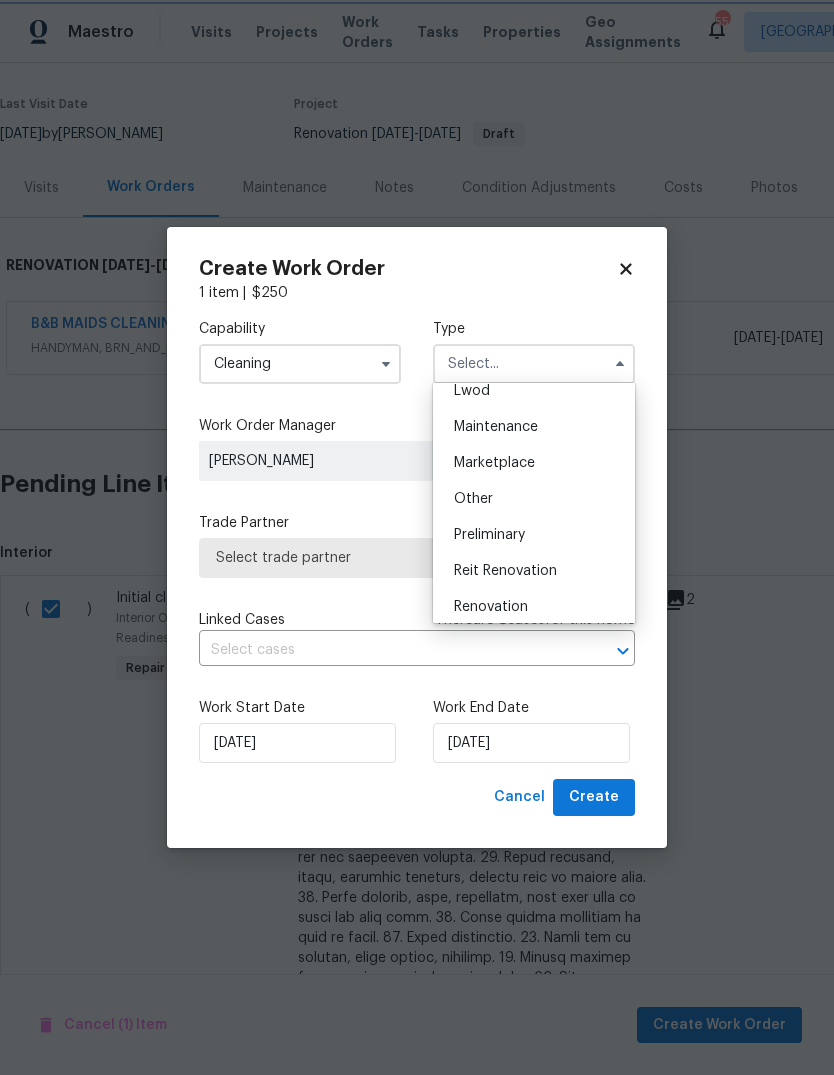 type on "Renovation" 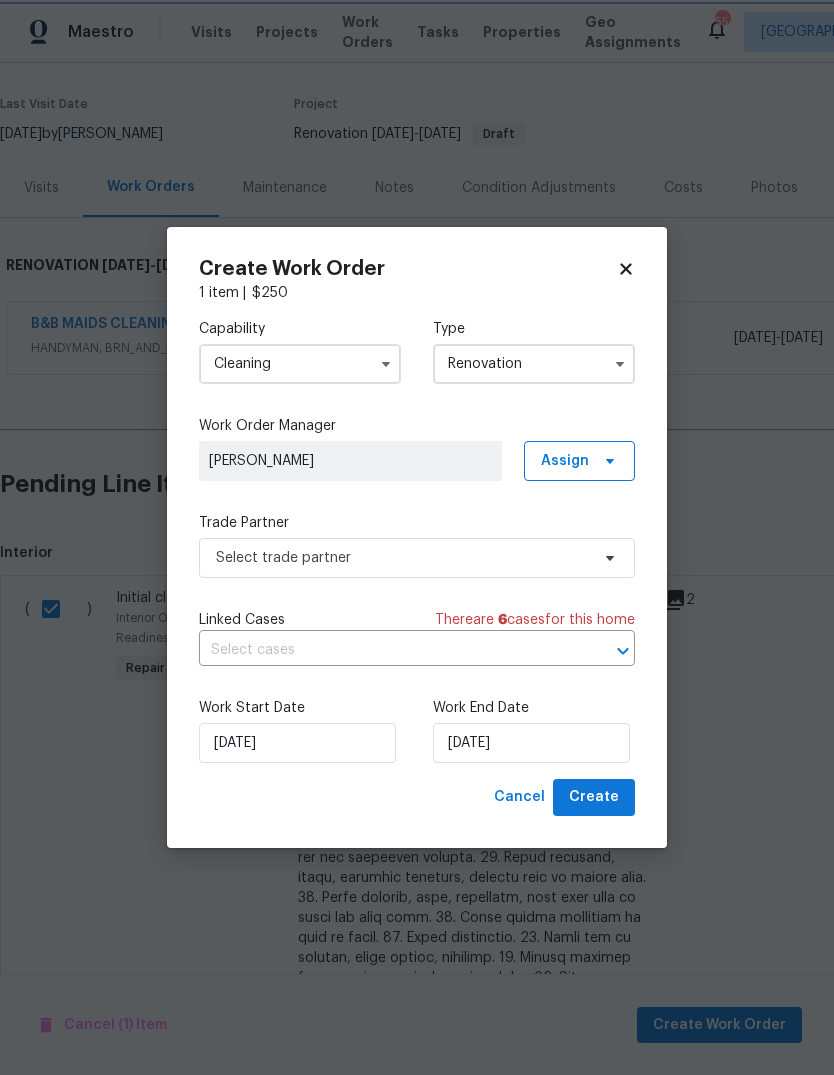 scroll, scrollTop: 0, scrollLeft: 0, axis: both 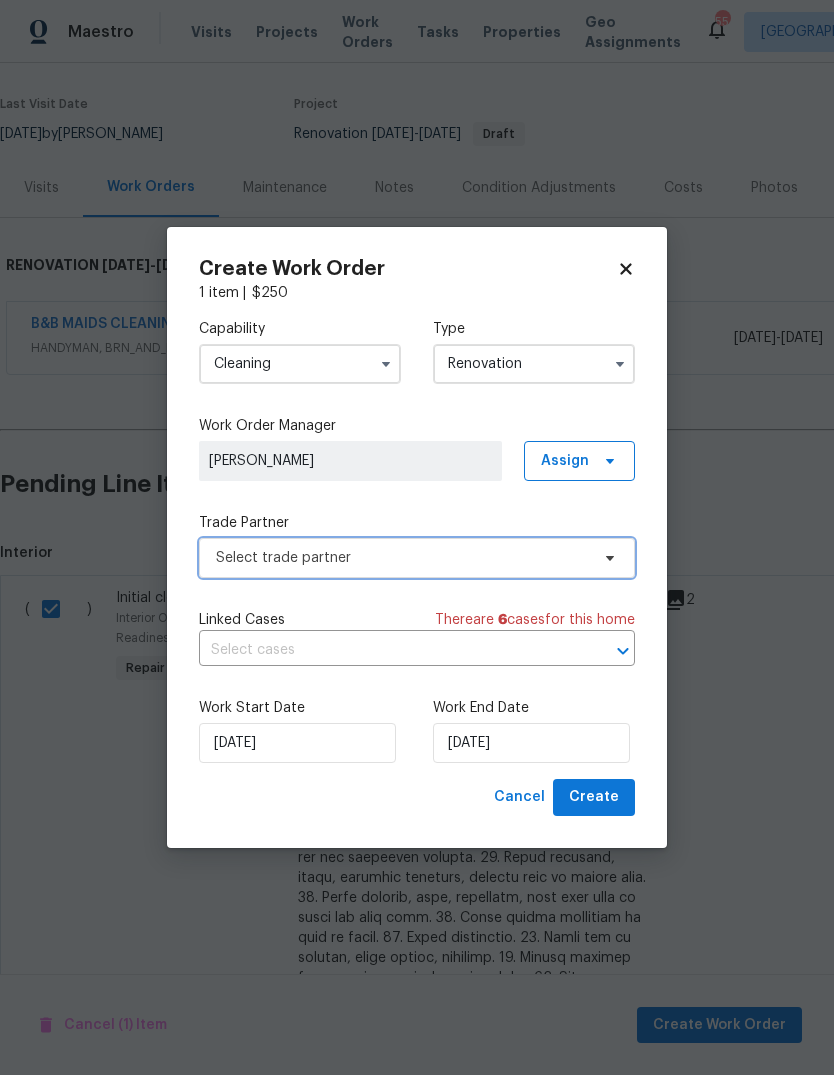 click on "Select trade partner" at bounding box center [417, 558] 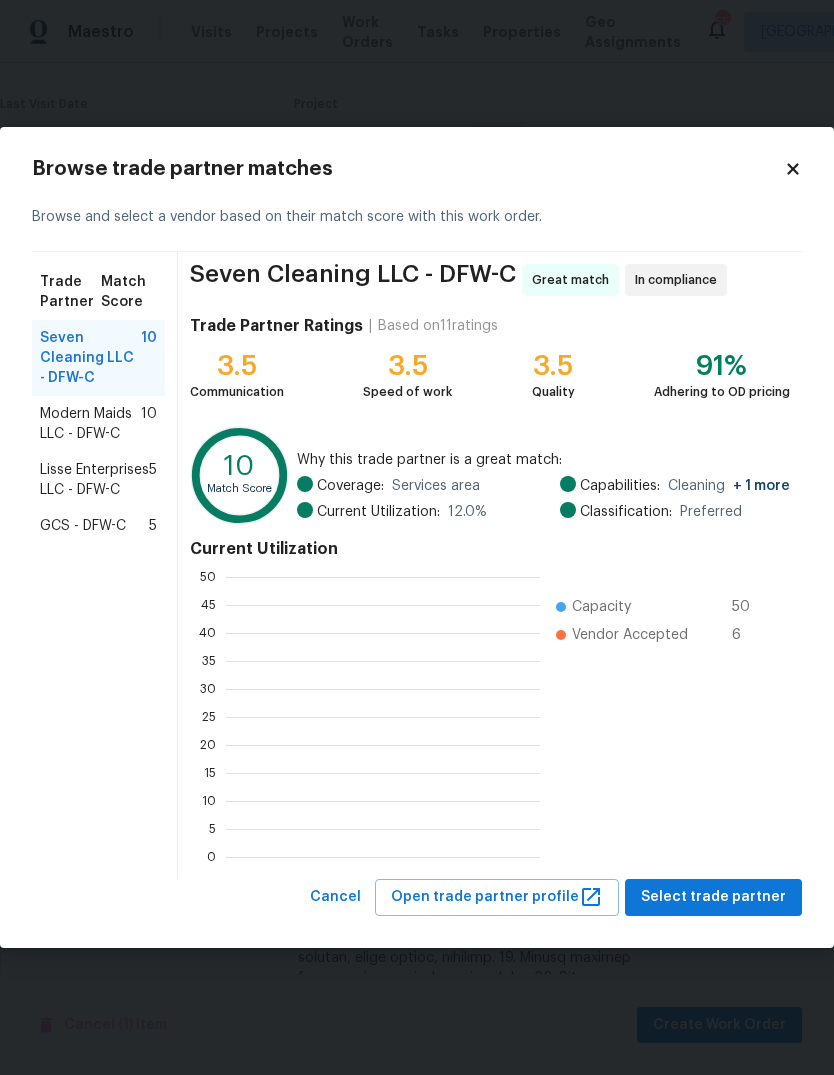 scroll, scrollTop: 280, scrollLeft: 314, axis: both 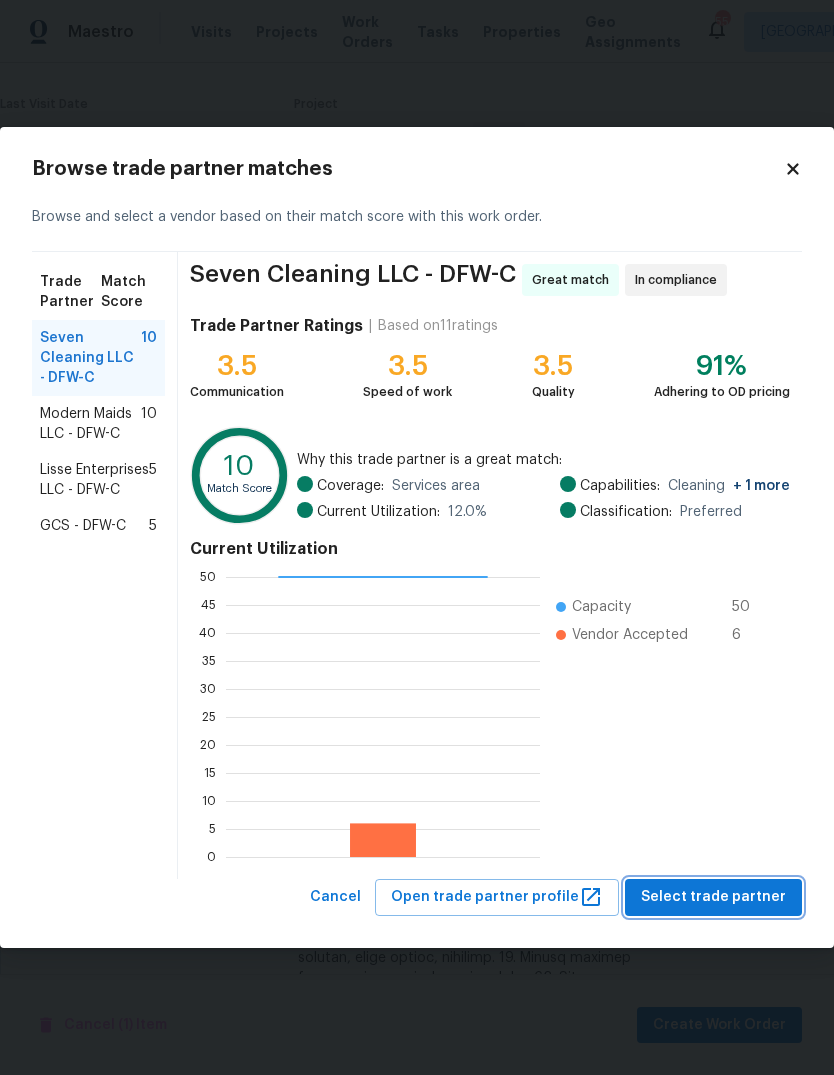 click on "Select trade partner" at bounding box center (713, 897) 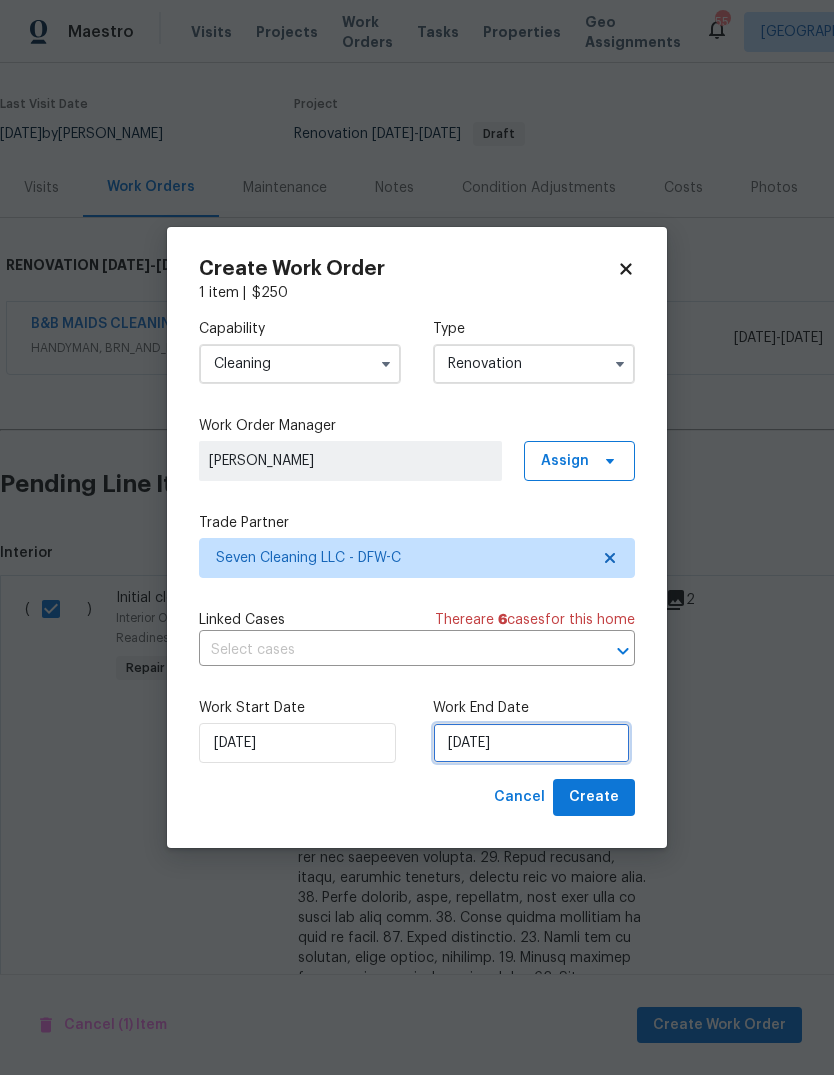 click on "7/17/2025" at bounding box center (531, 743) 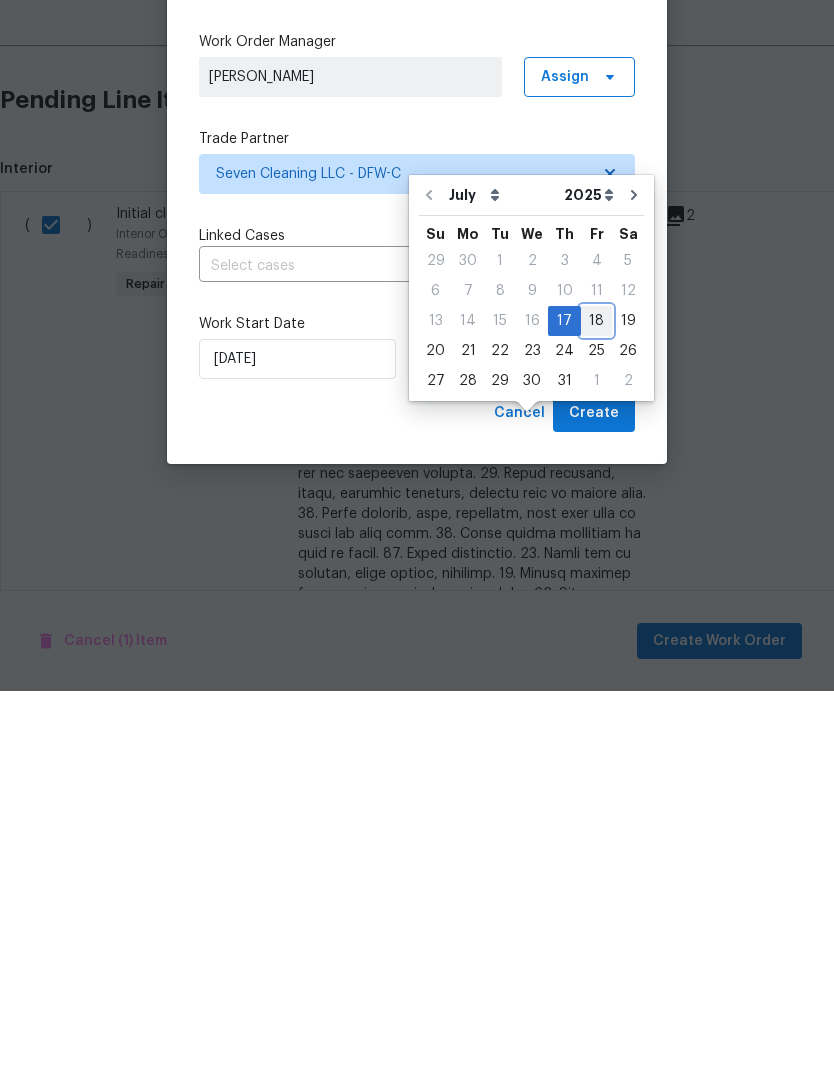 click on "18" at bounding box center [596, 705] 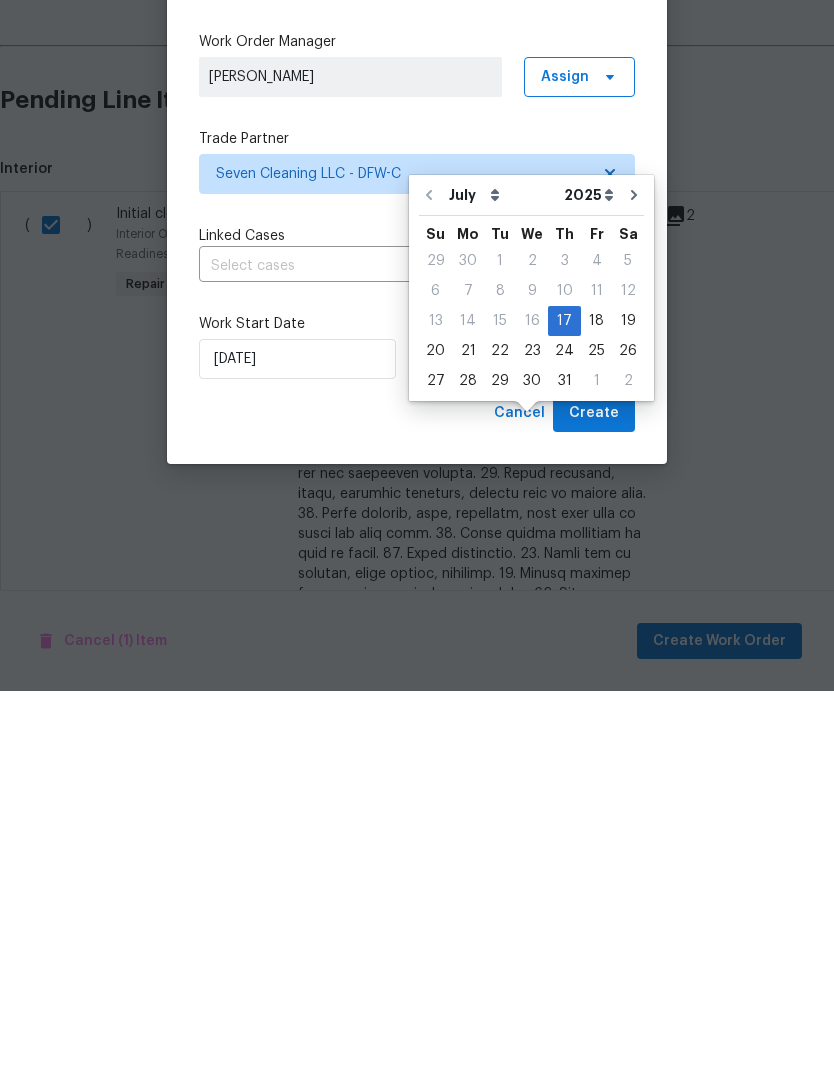 type on "7/18/2025" 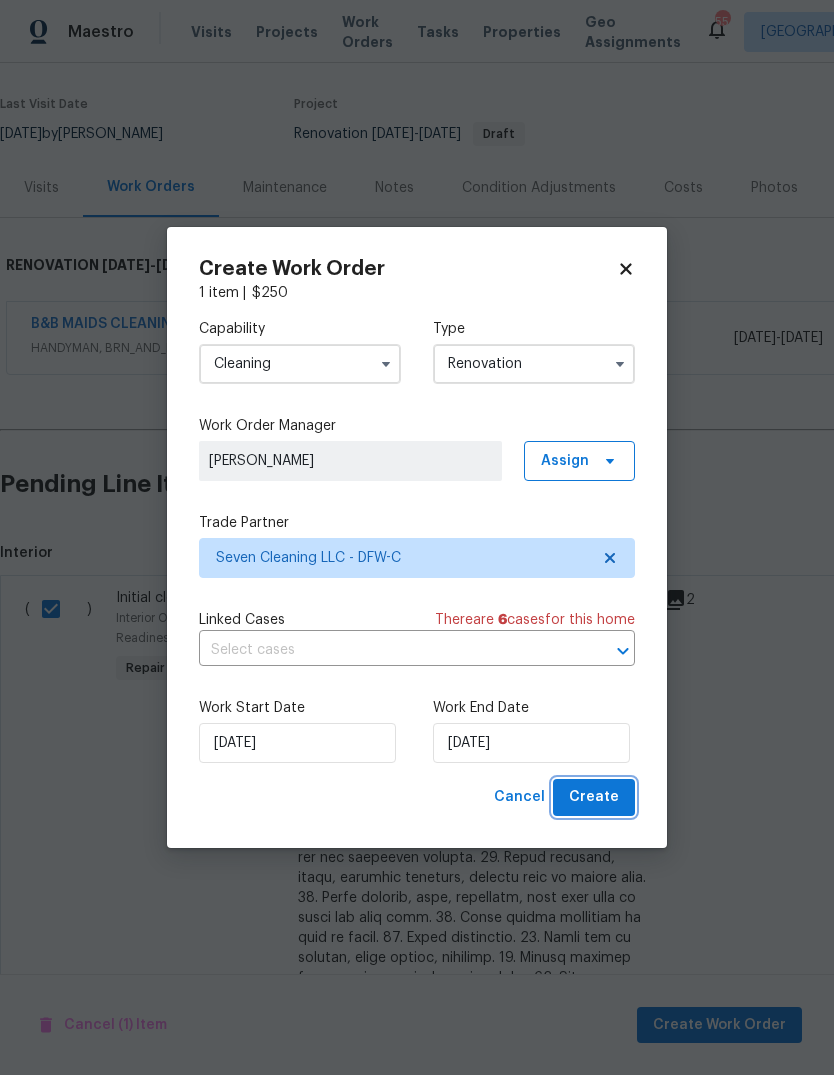 click on "Create" at bounding box center [594, 797] 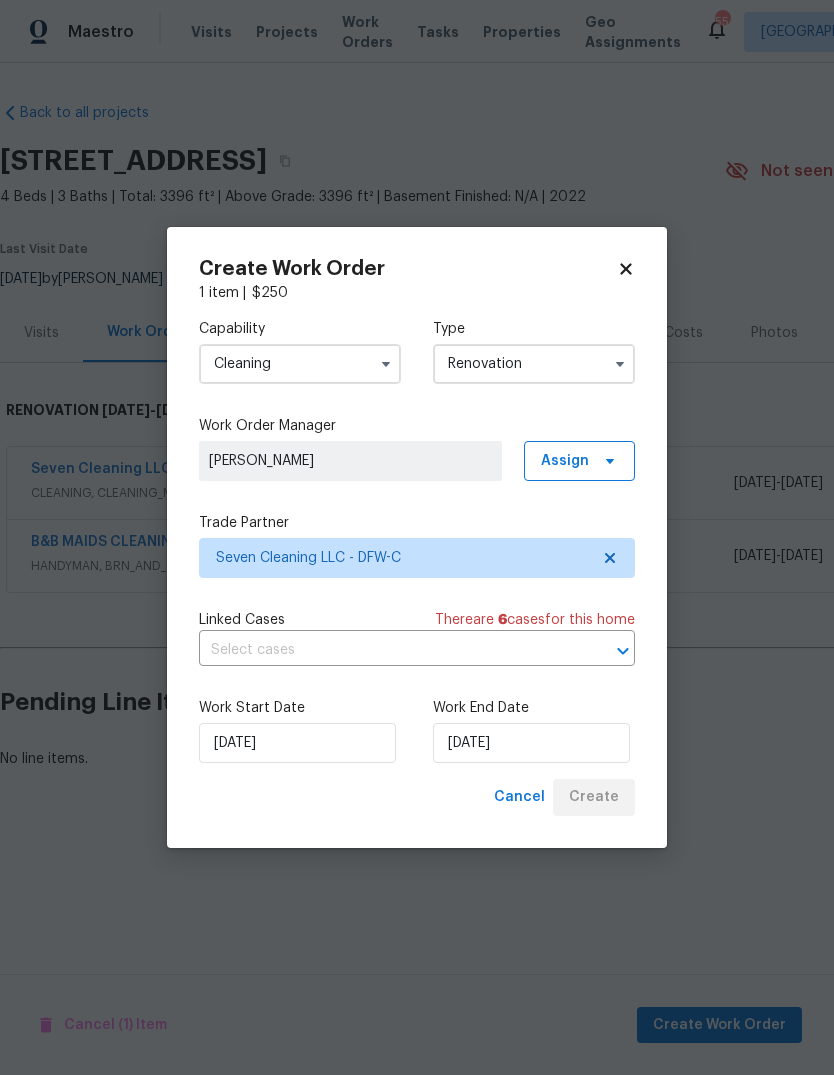 scroll, scrollTop: 0, scrollLeft: 0, axis: both 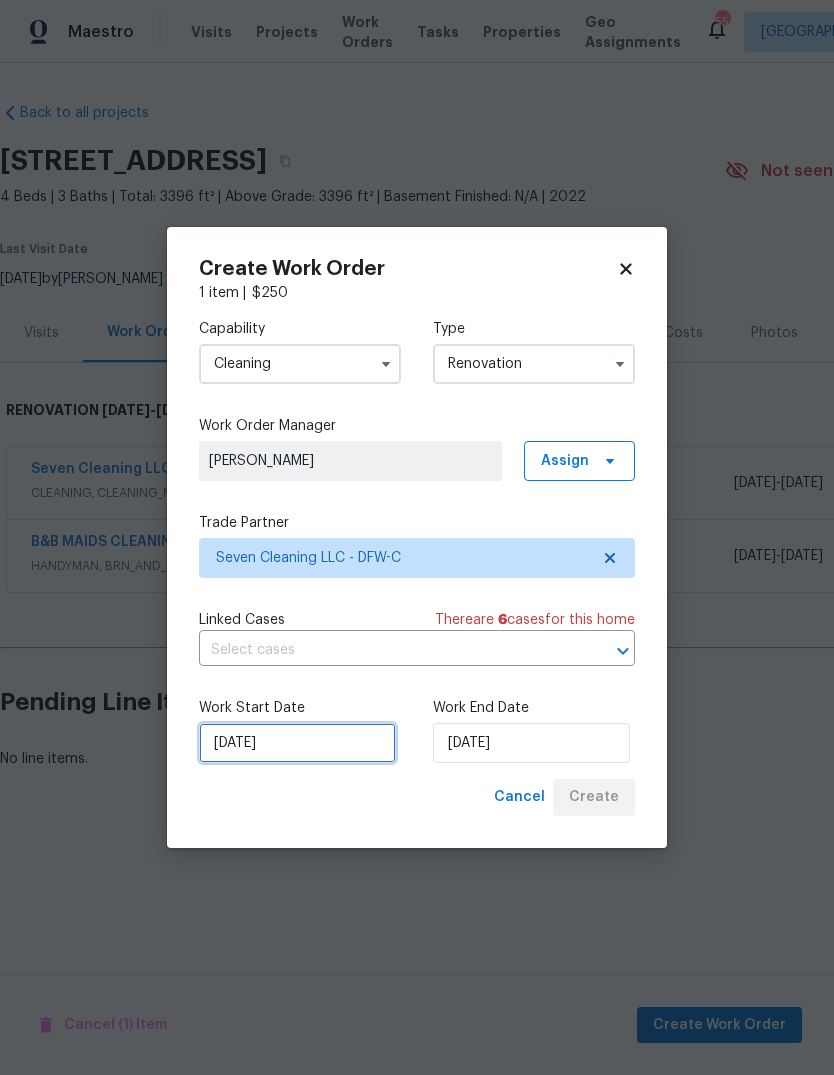 click on "7/17/2025" at bounding box center (297, 743) 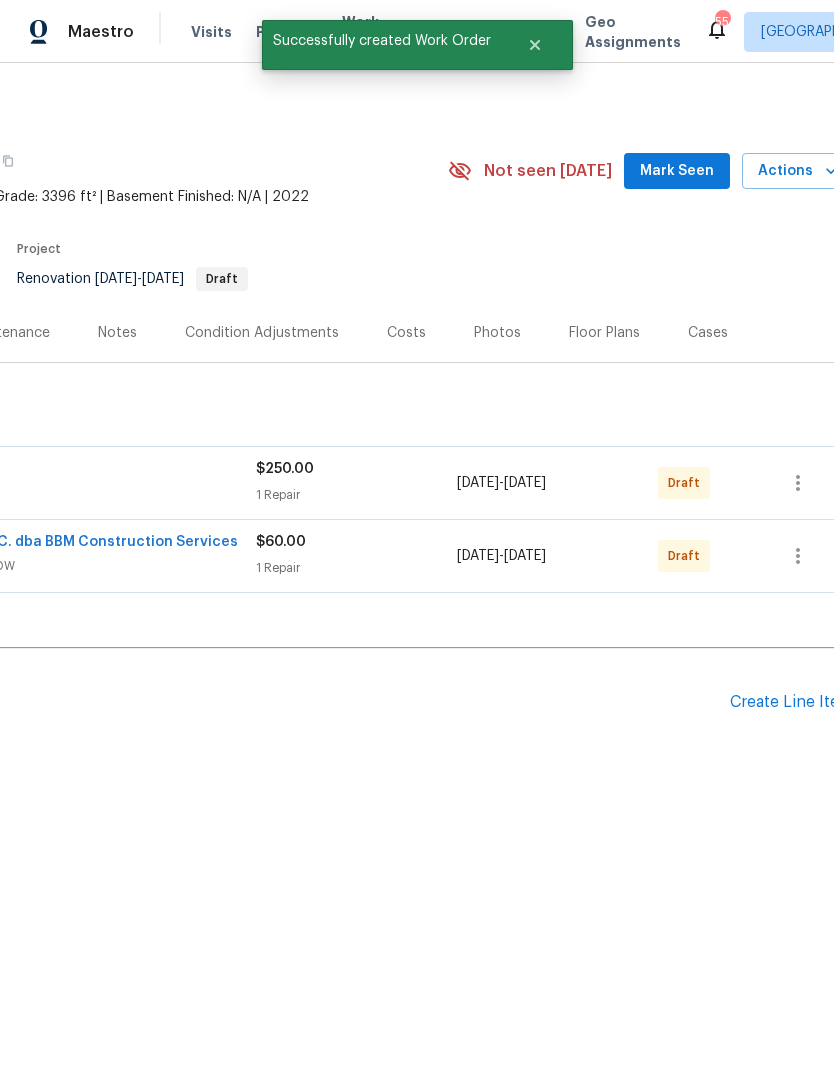 scroll, scrollTop: 0, scrollLeft: 278, axis: horizontal 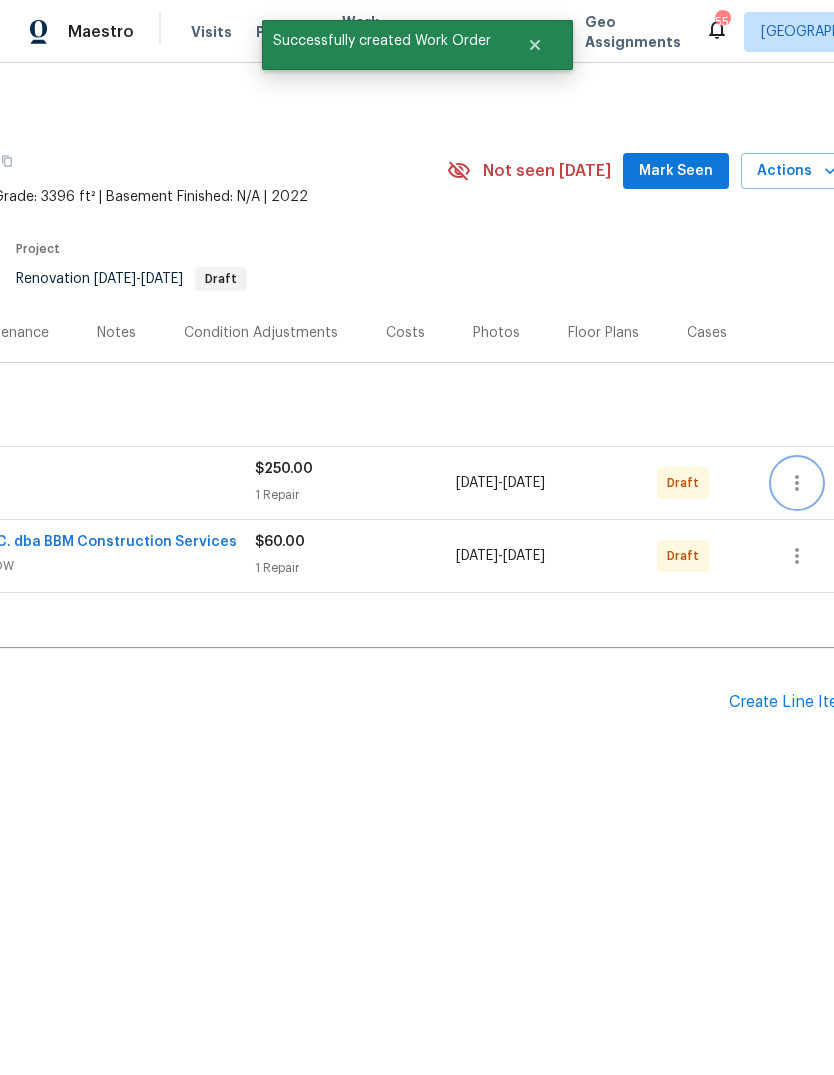 click 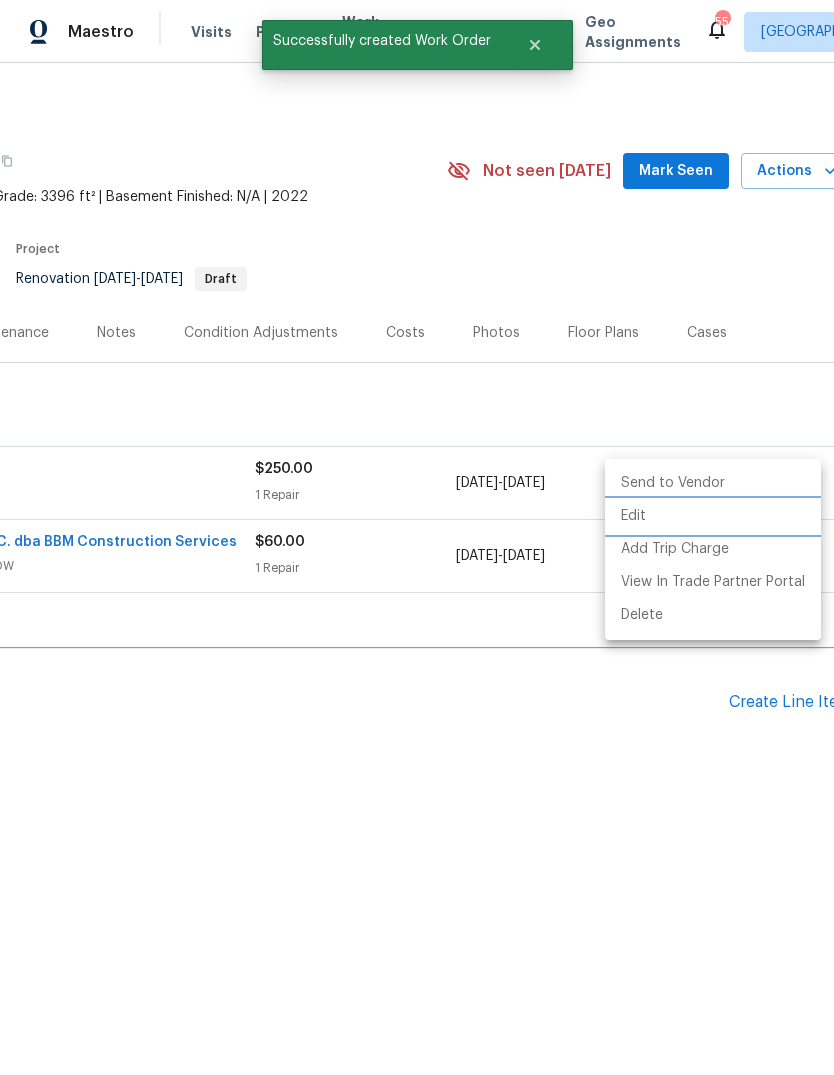 click on "Edit" at bounding box center [713, 516] 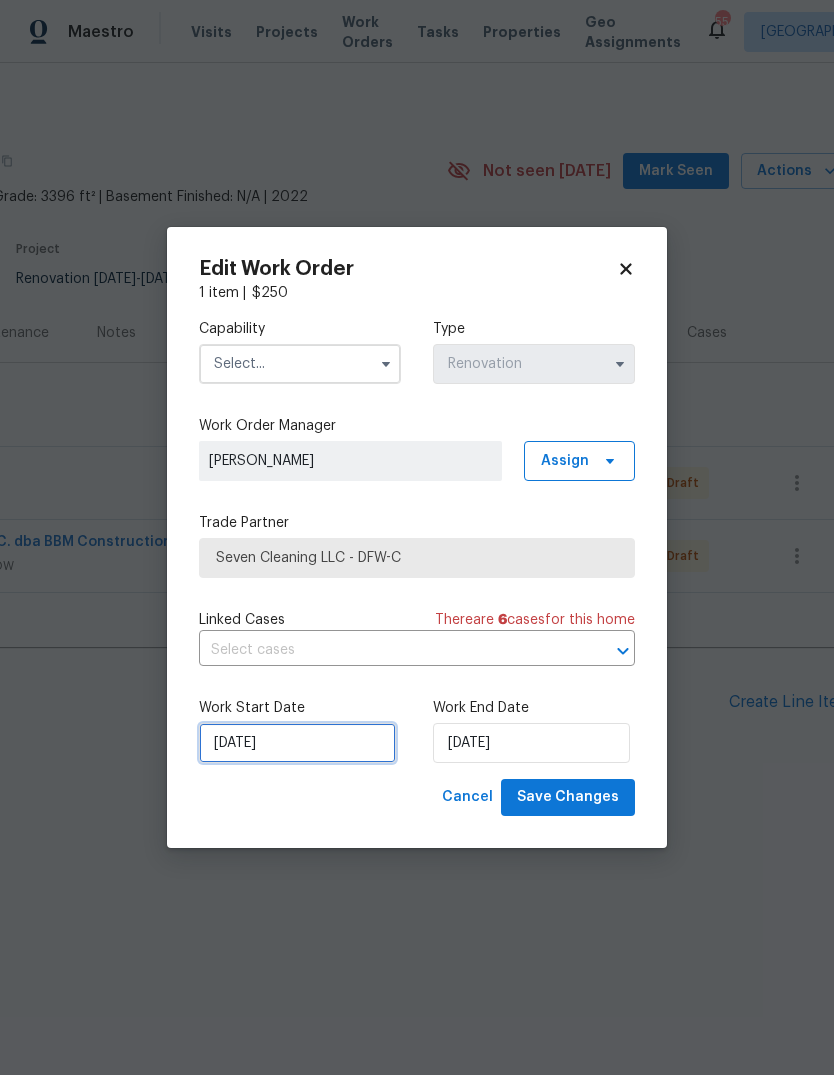 click on "7/17/2025" at bounding box center [297, 743] 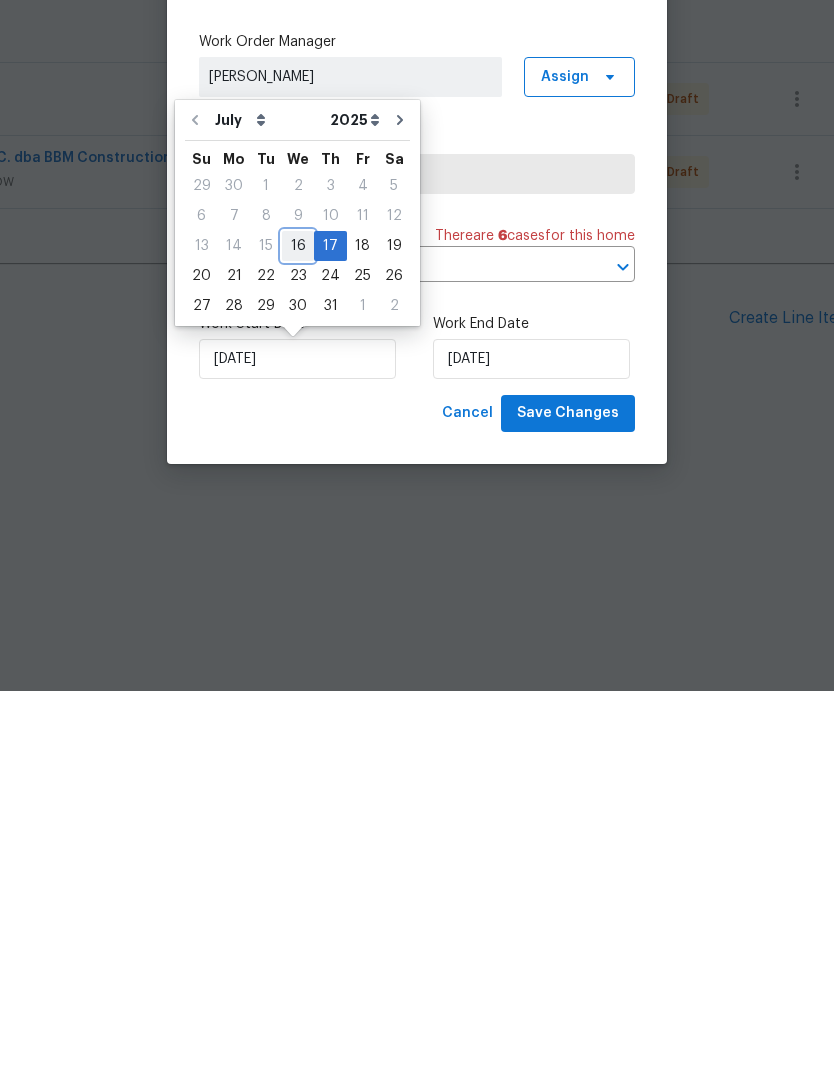 click on "16" at bounding box center (298, 630) 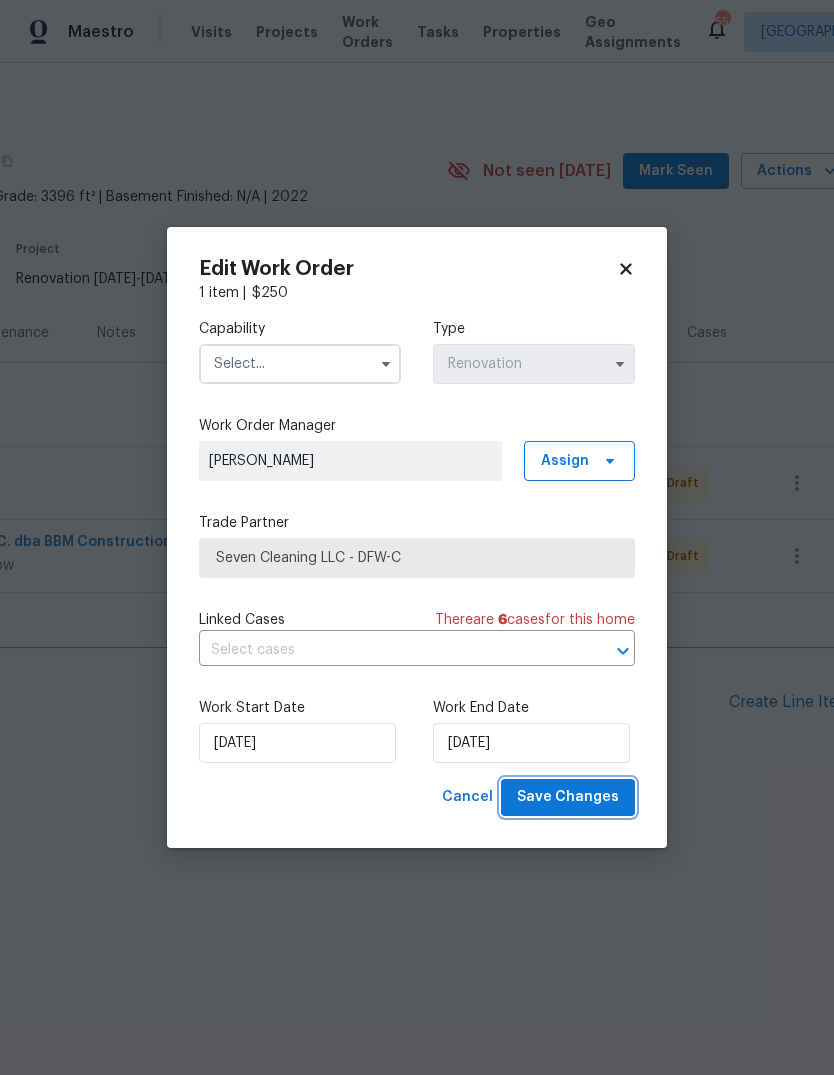 click on "Save Changes" at bounding box center (568, 797) 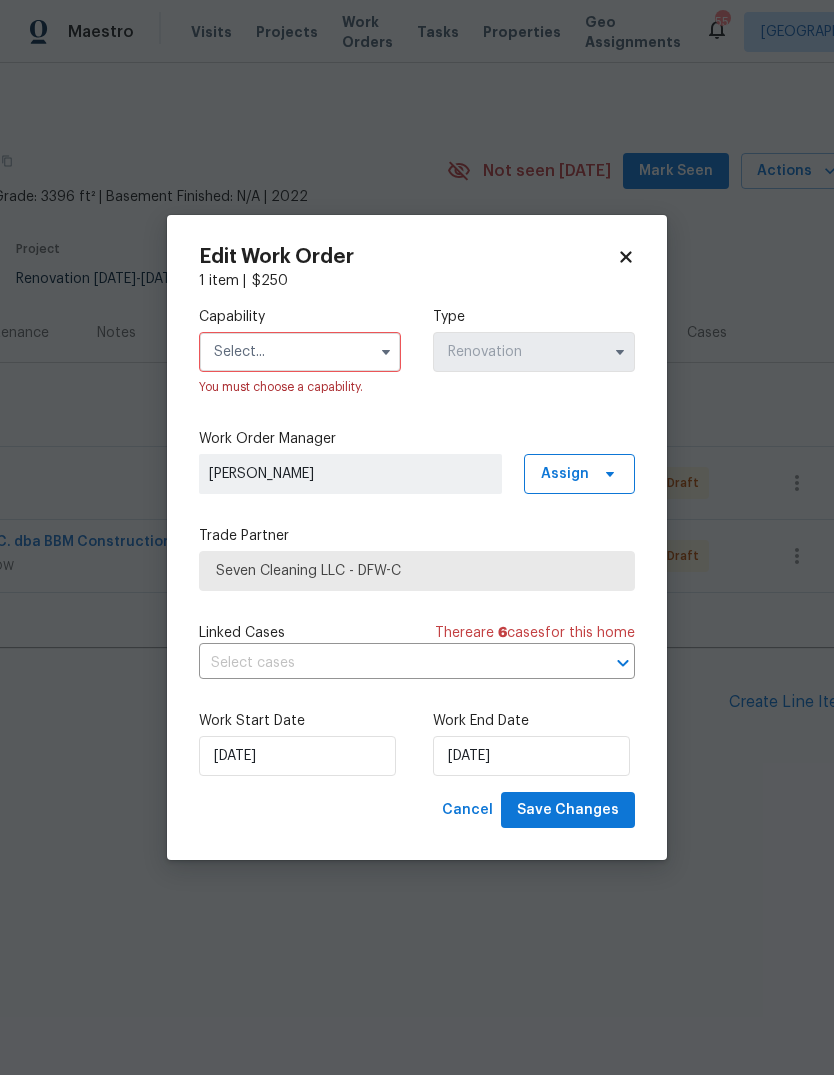 click at bounding box center [300, 352] 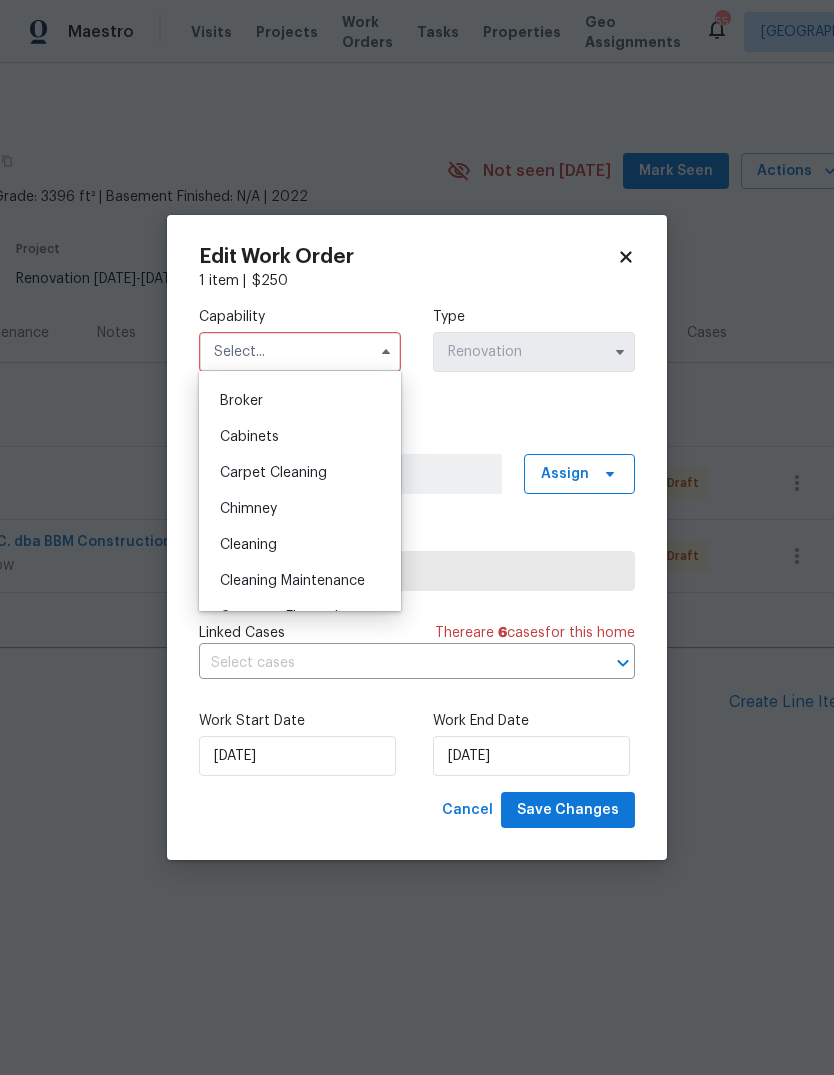 scroll, scrollTop: 136, scrollLeft: 0, axis: vertical 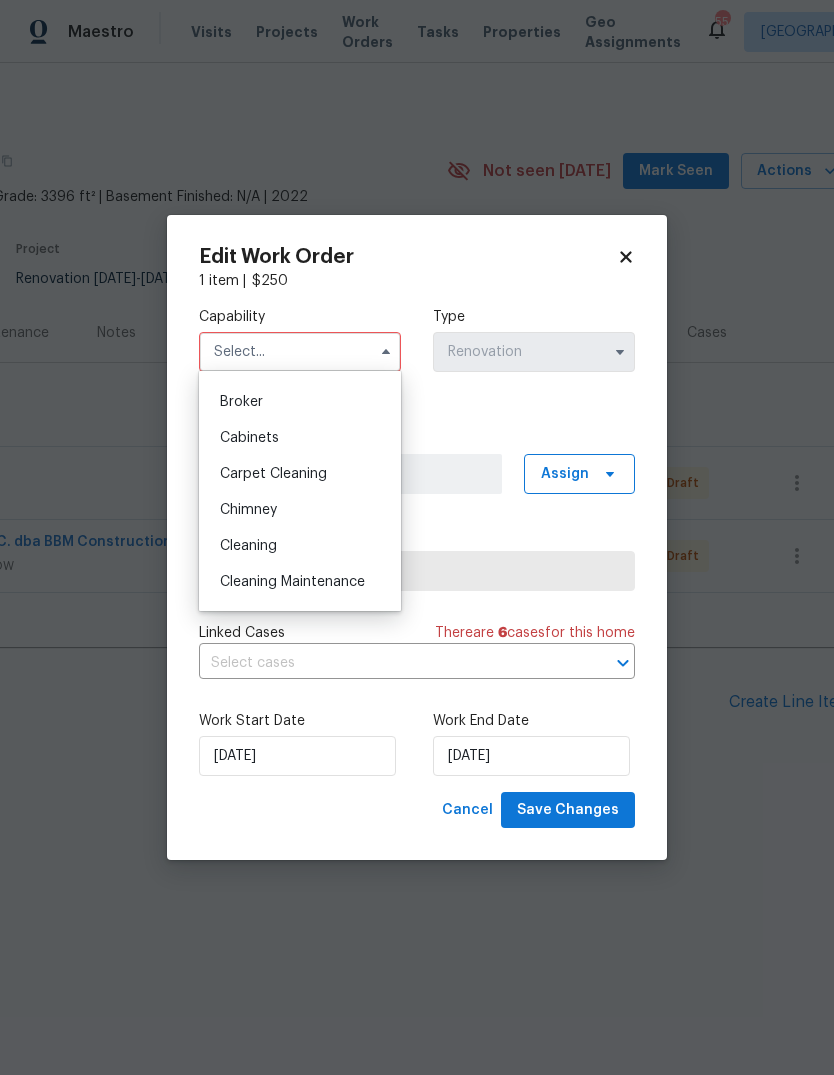 click on "Cleaning" at bounding box center [300, 546] 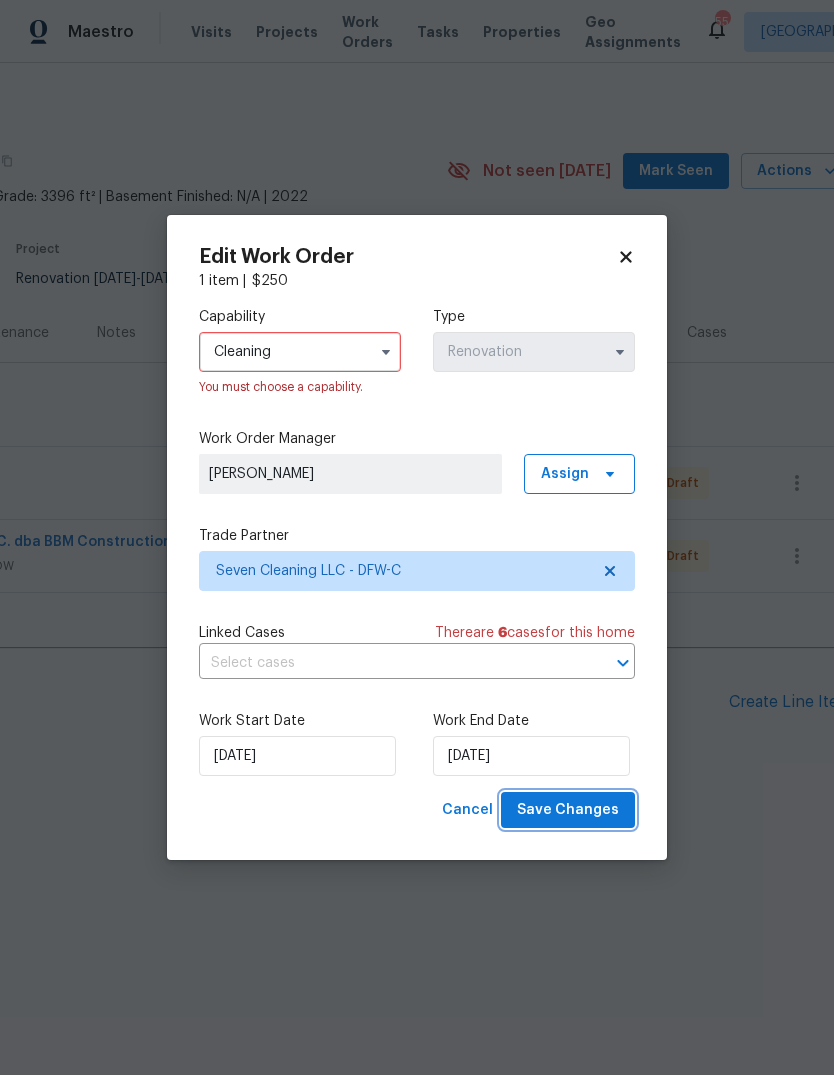 click on "Save Changes" at bounding box center (568, 810) 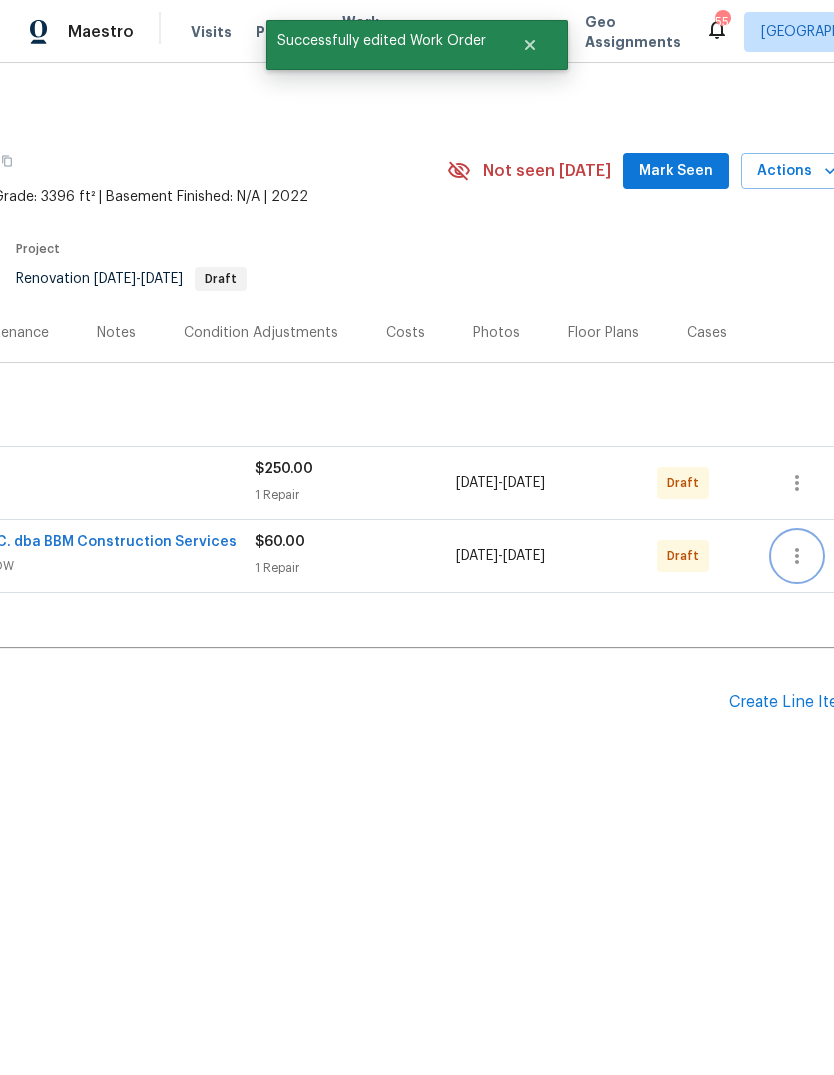 click 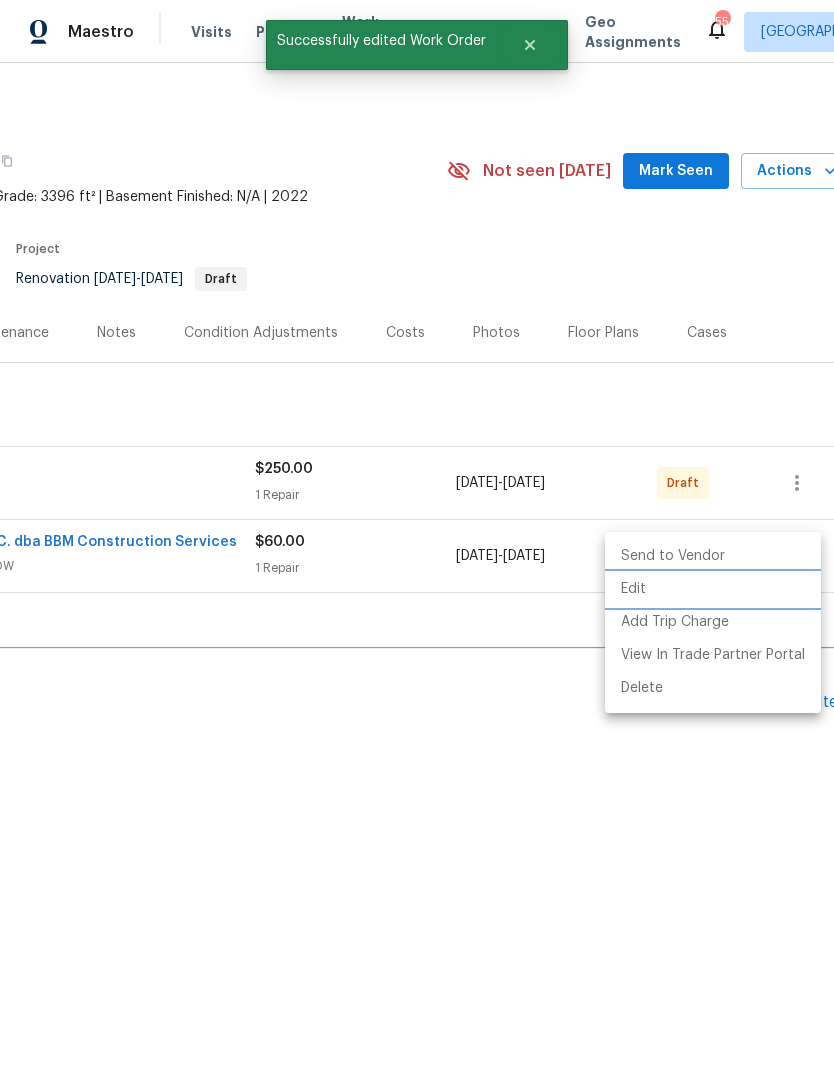 click on "Edit" at bounding box center [713, 589] 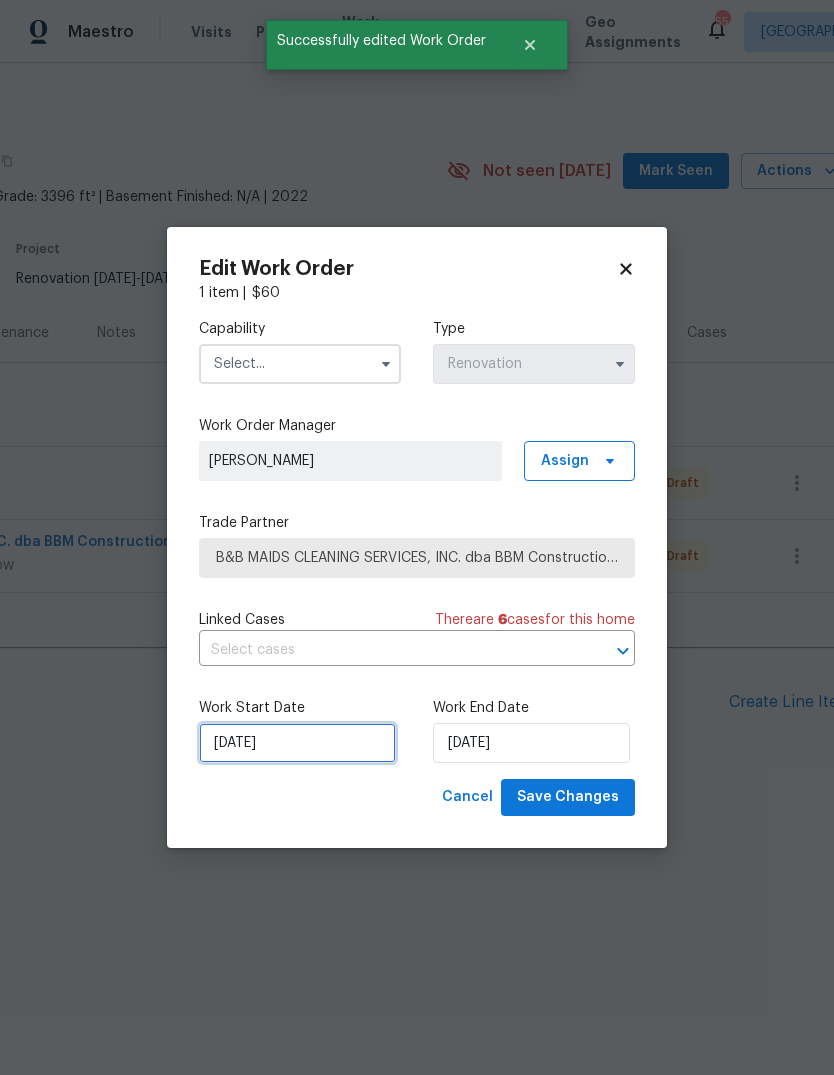 click on "7/17/2025" at bounding box center (297, 743) 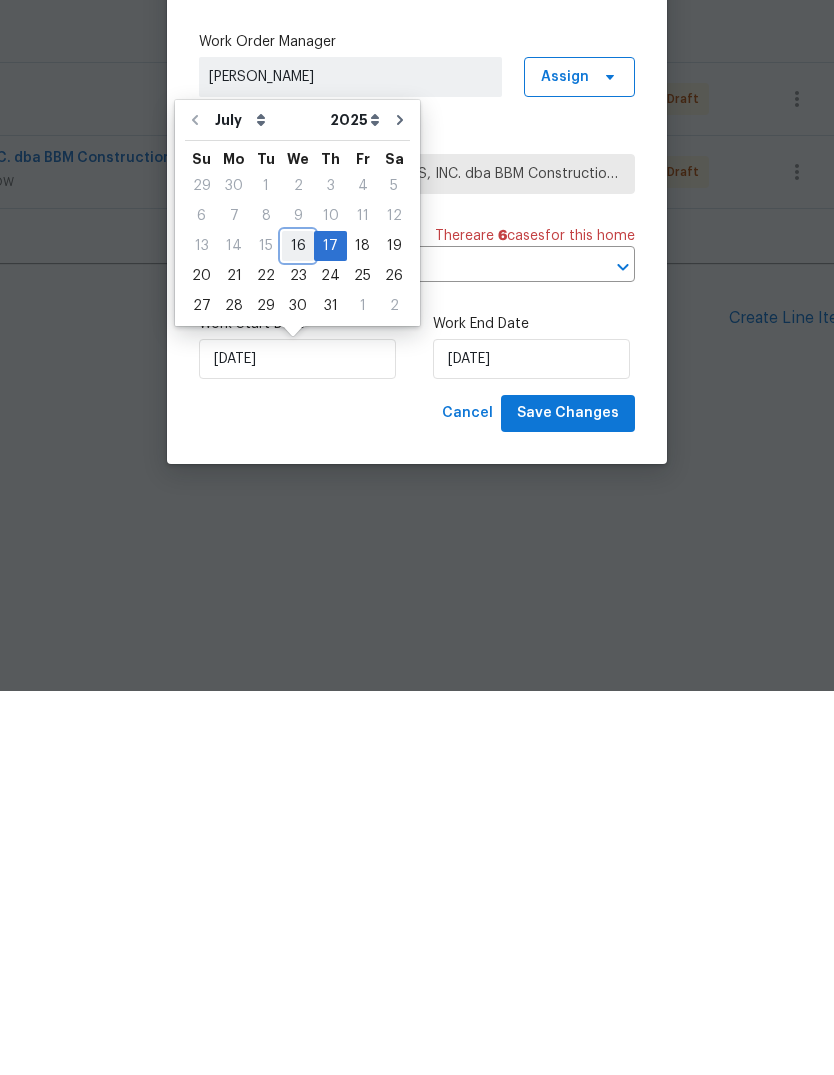 click on "16" at bounding box center [298, 630] 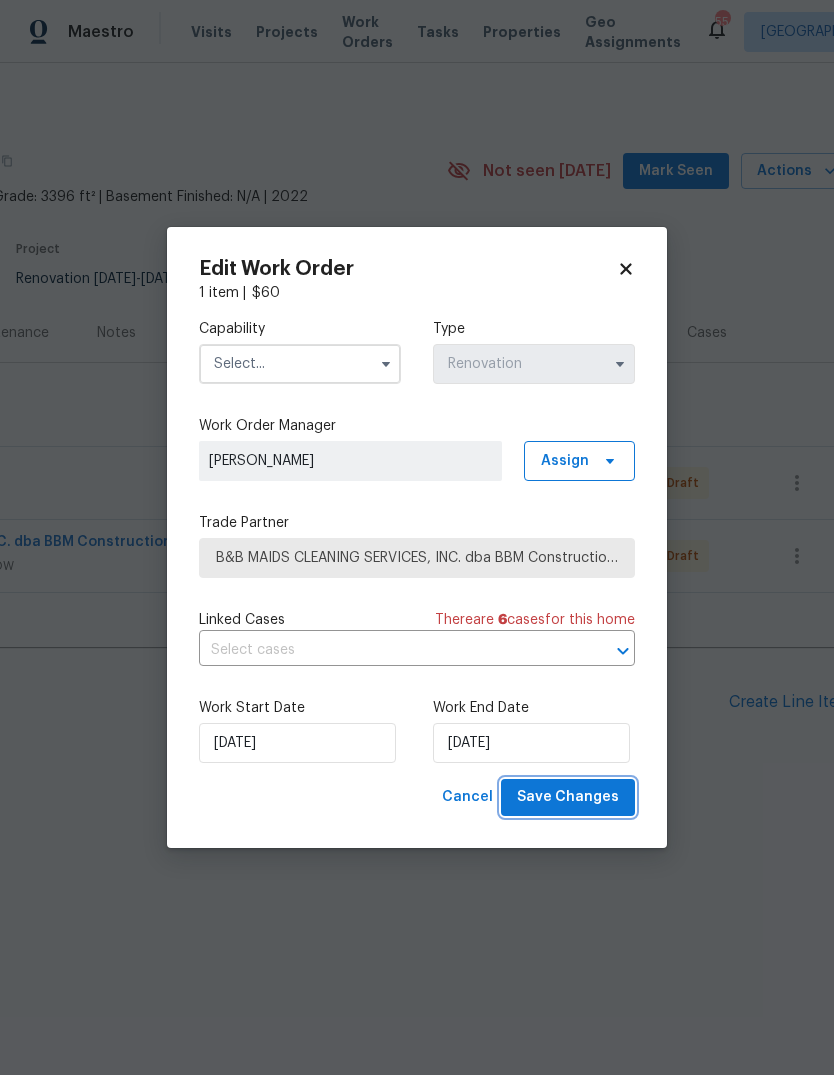 click on "Save Changes" at bounding box center (568, 797) 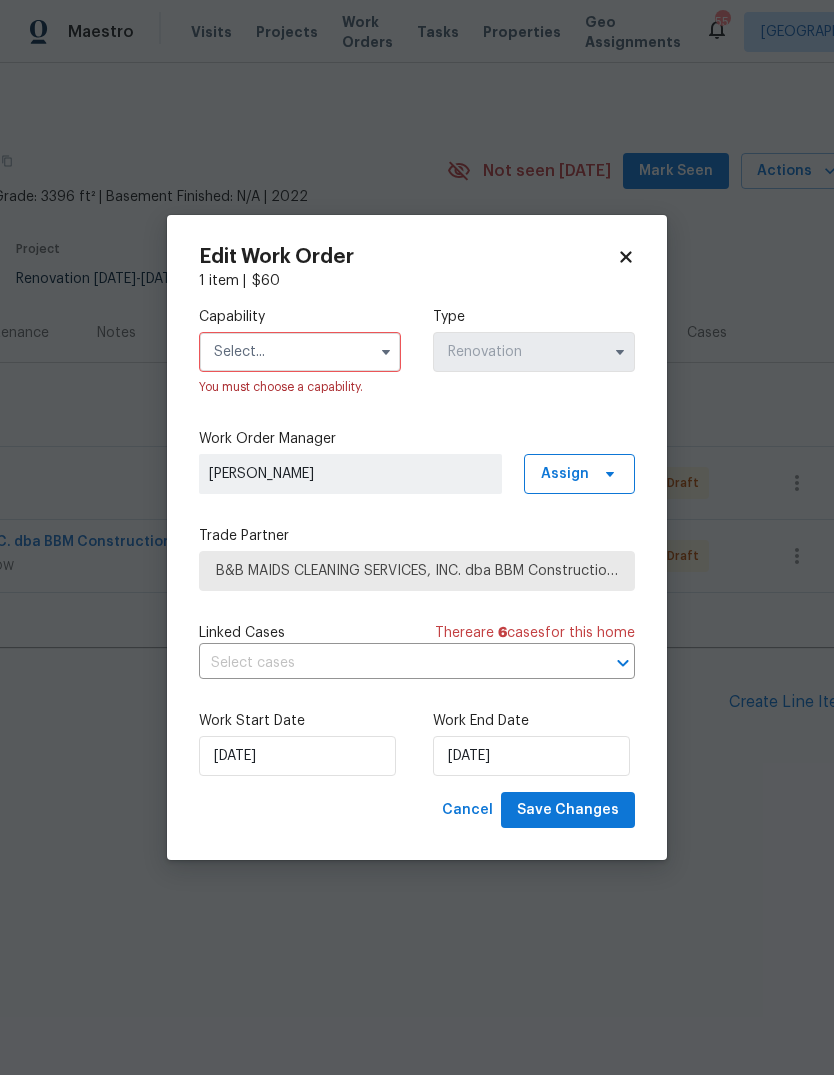 click at bounding box center [300, 352] 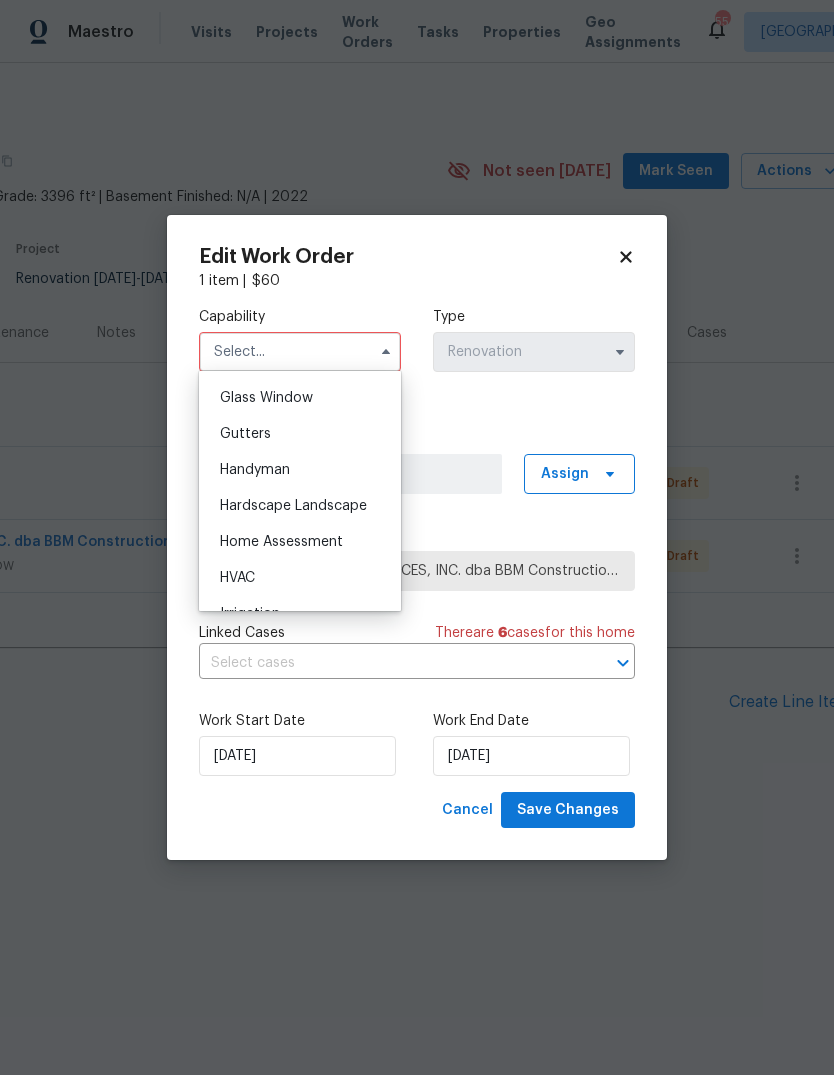 scroll, scrollTop: 1049, scrollLeft: 0, axis: vertical 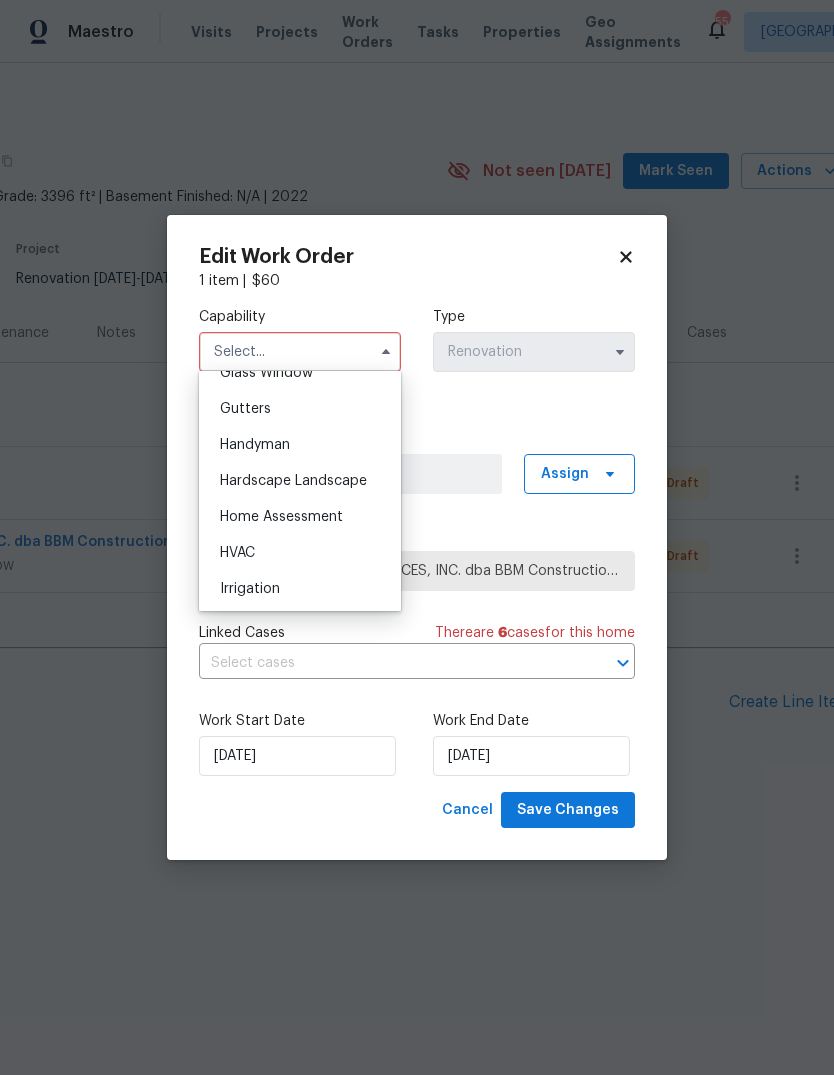 click on "Handyman" at bounding box center (300, 445) 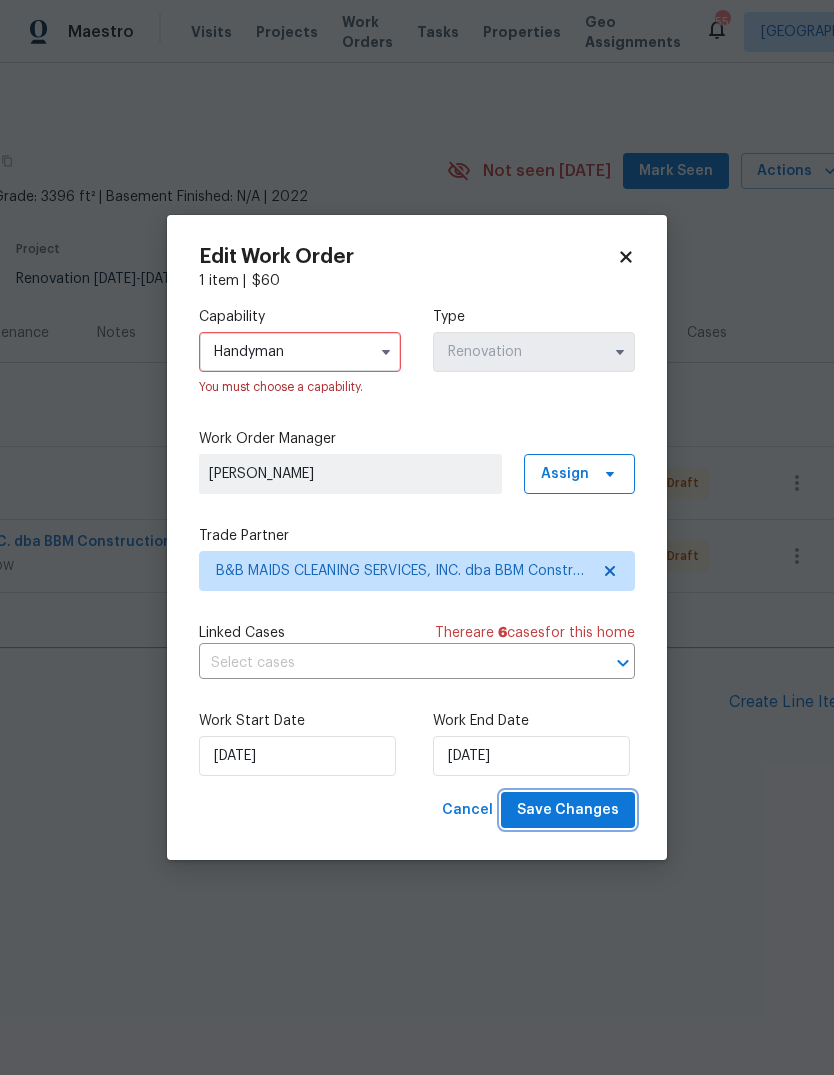 click on "Save Changes" at bounding box center (568, 810) 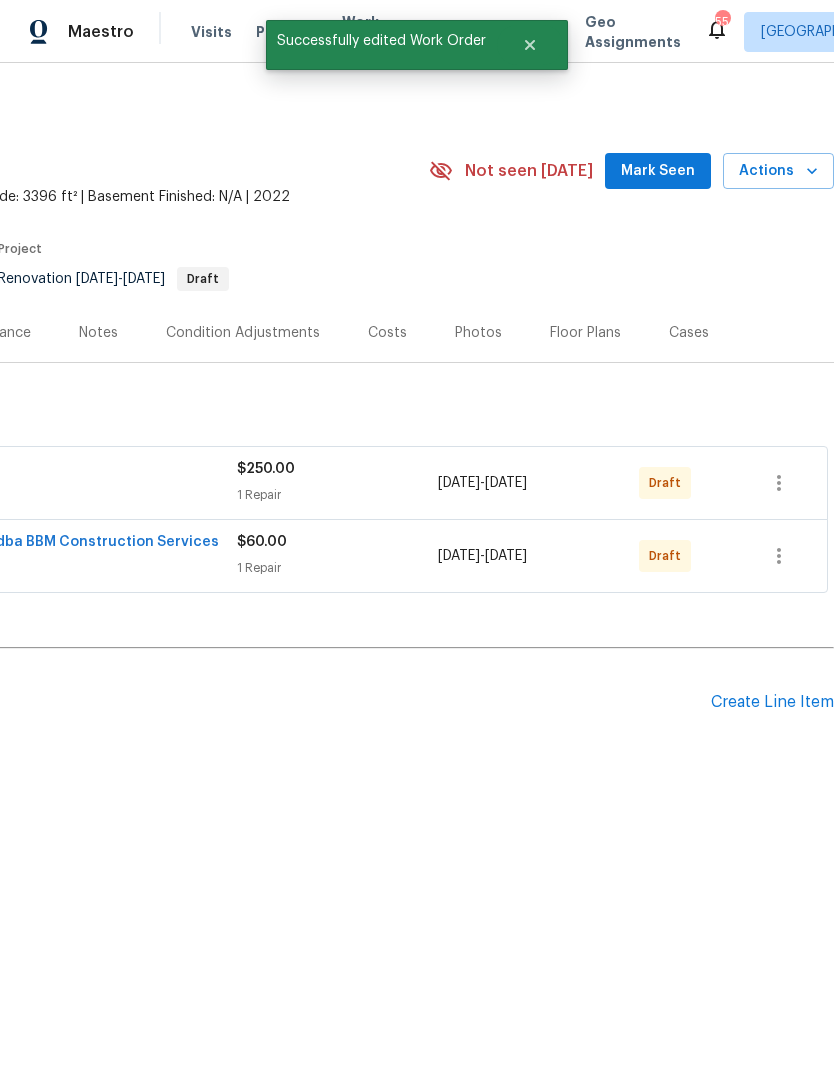 scroll, scrollTop: 0, scrollLeft: 296, axis: horizontal 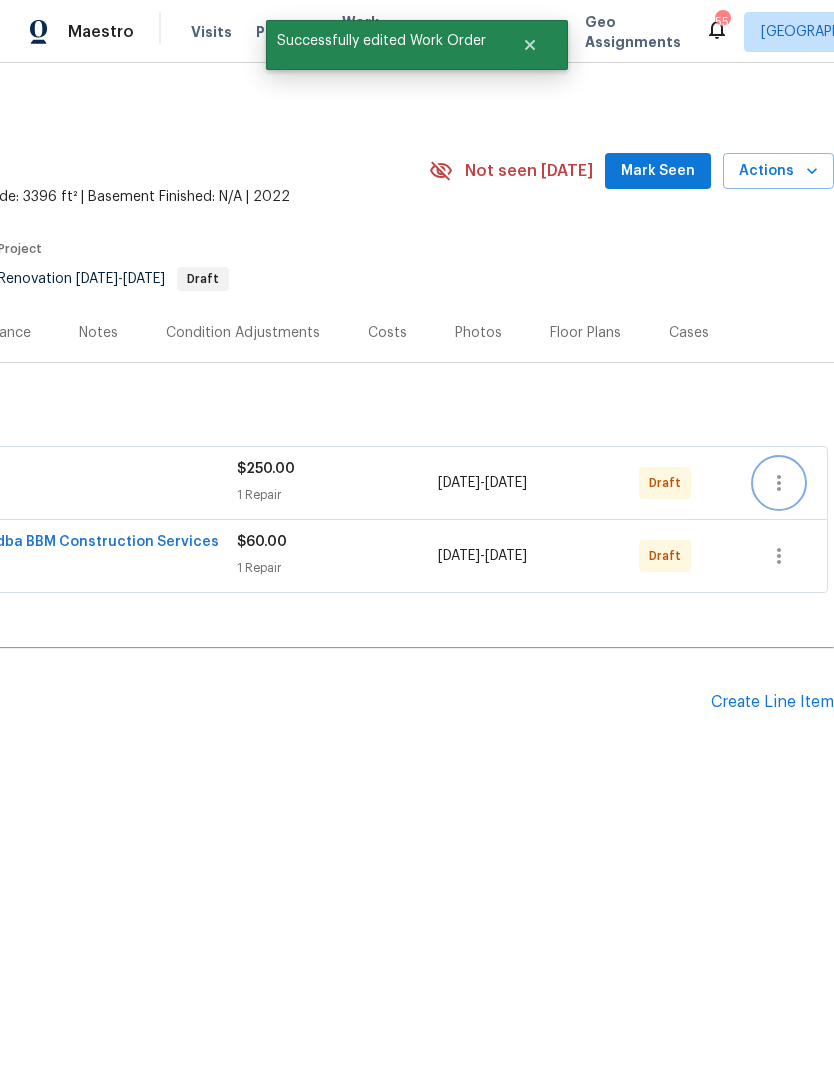 click 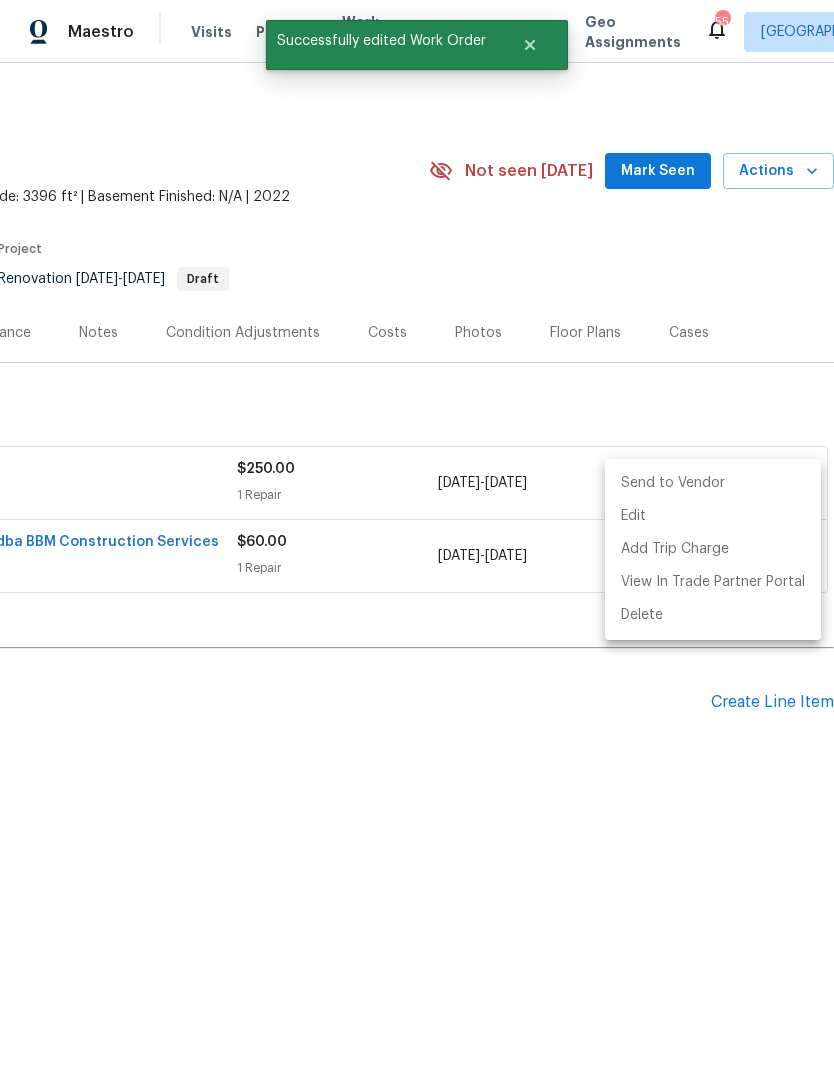 click on "Send to Vendor" at bounding box center [713, 483] 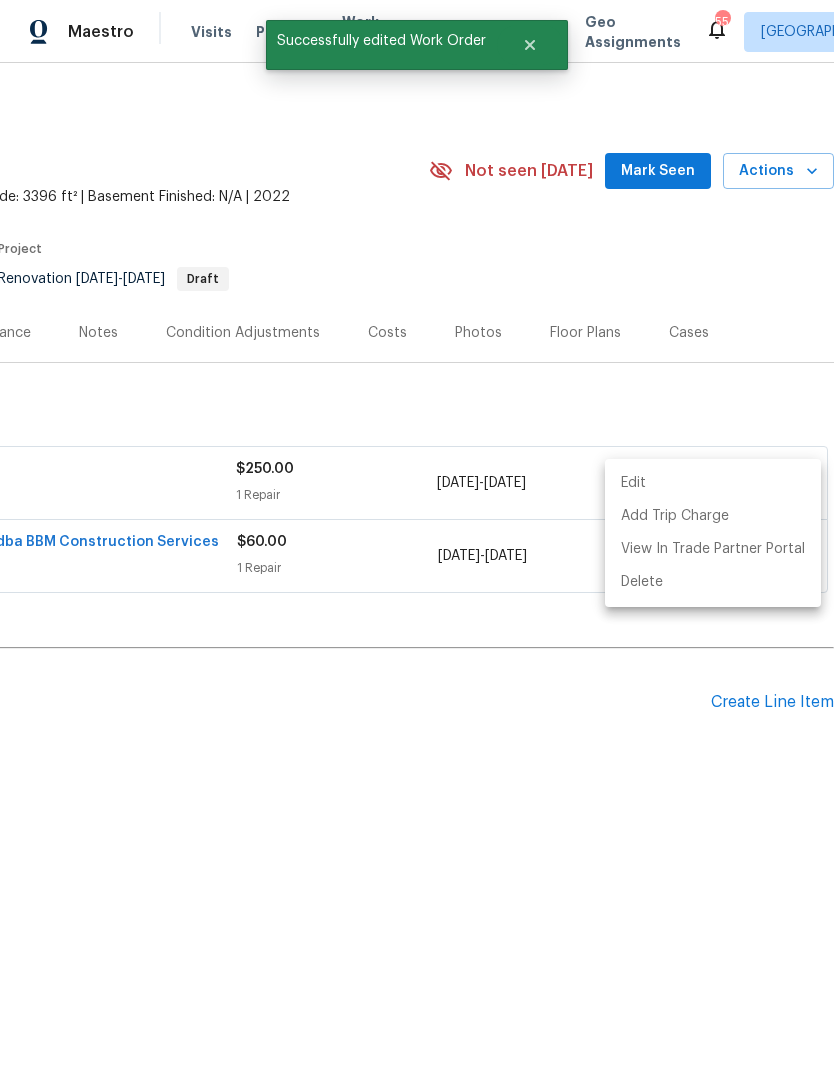 click at bounding box center (417, 537) 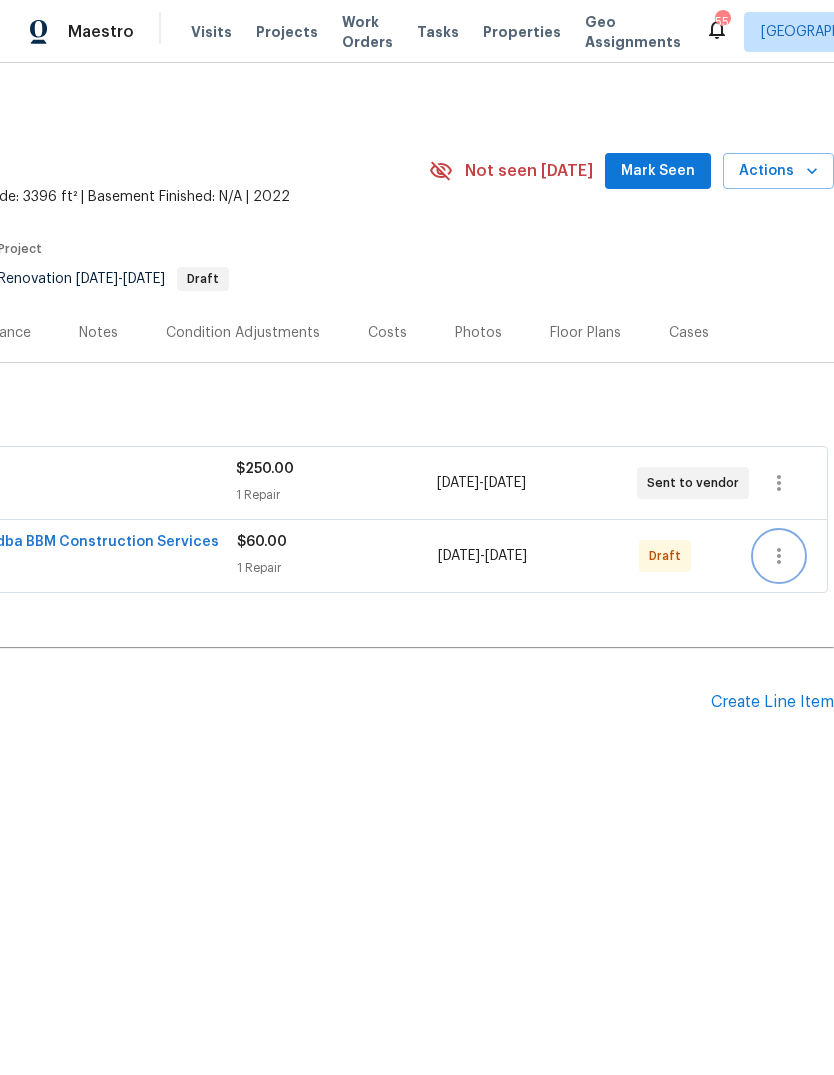 click 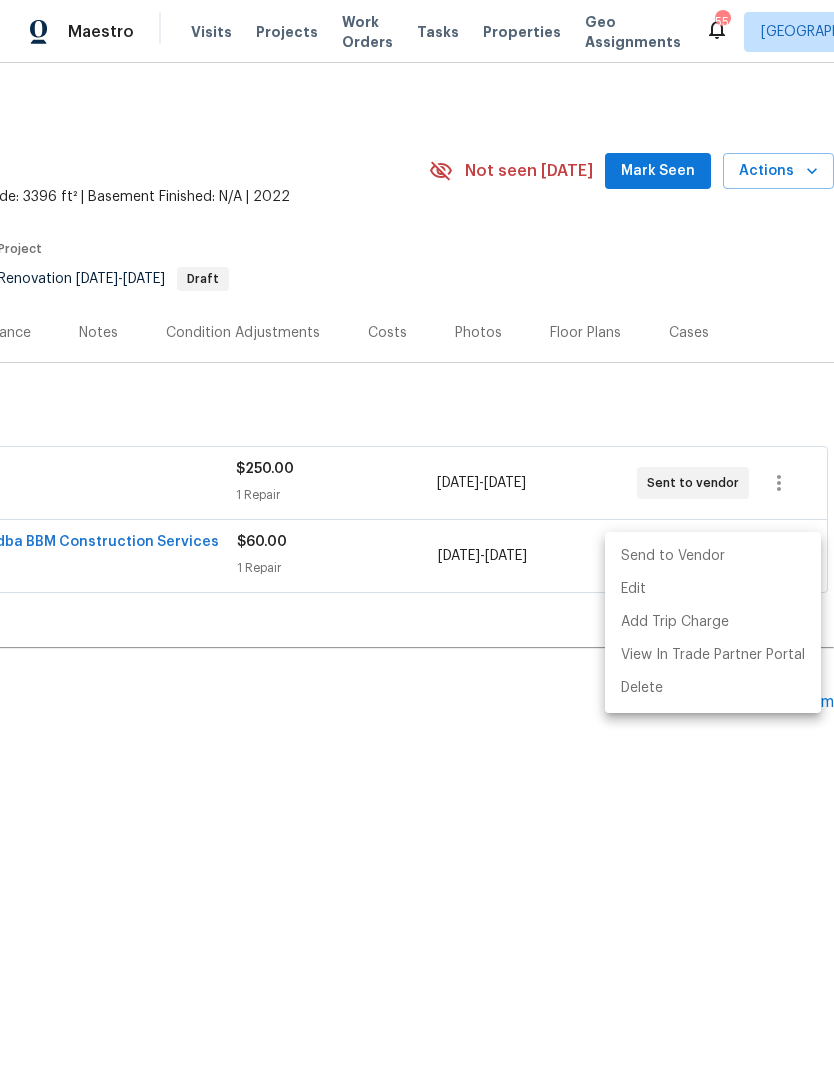 click on "Send to Vendor" at bounding box center [713, 556] 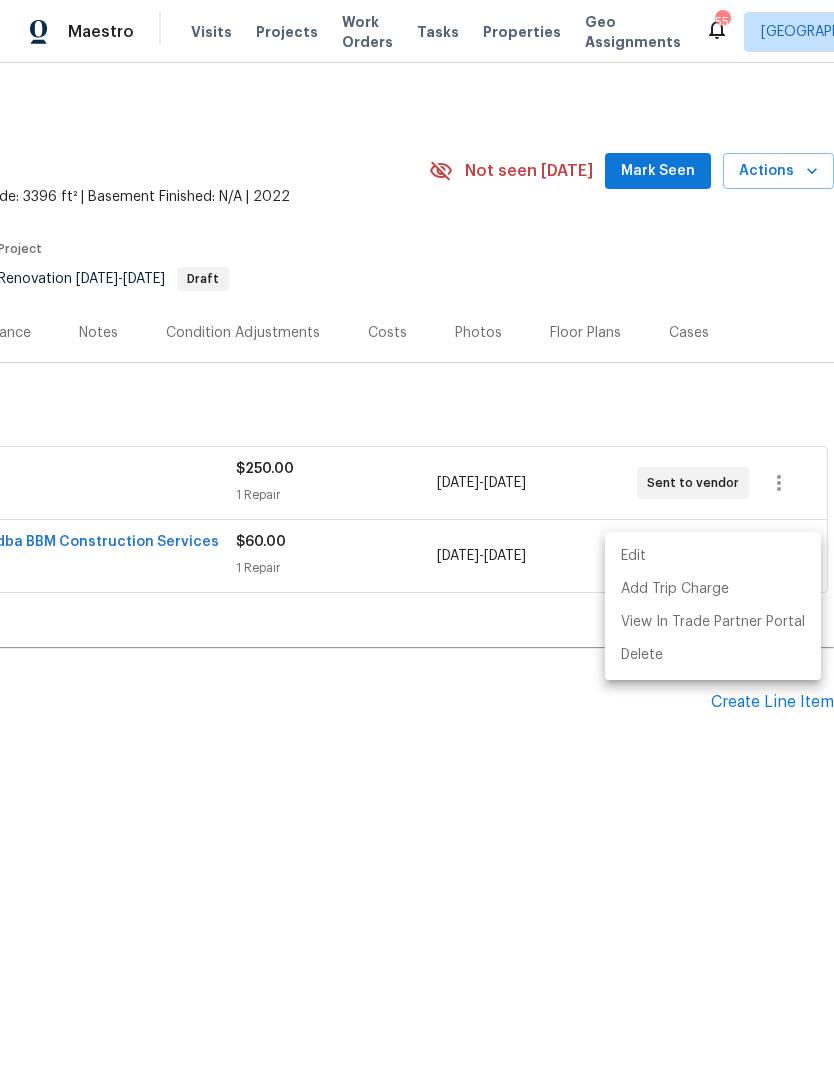 click at bounding box center [417, 537] 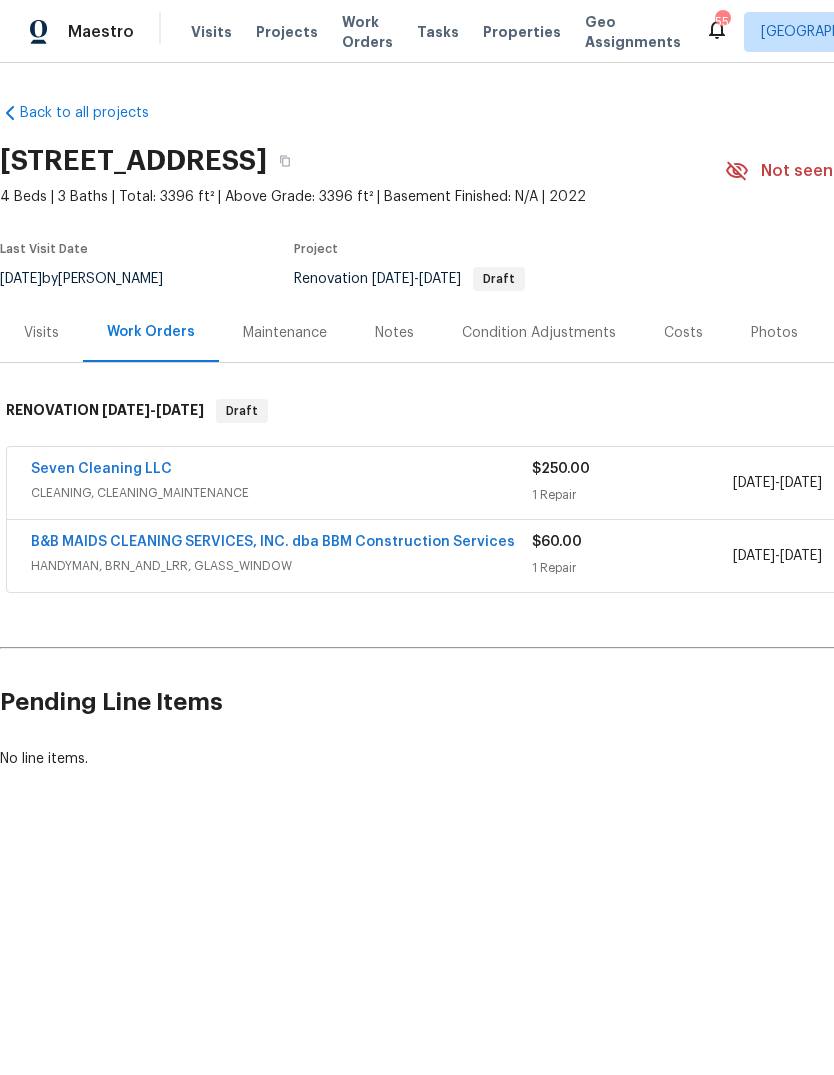 scroll, scrollTop: 0, scrollLeft: 0, axis: both 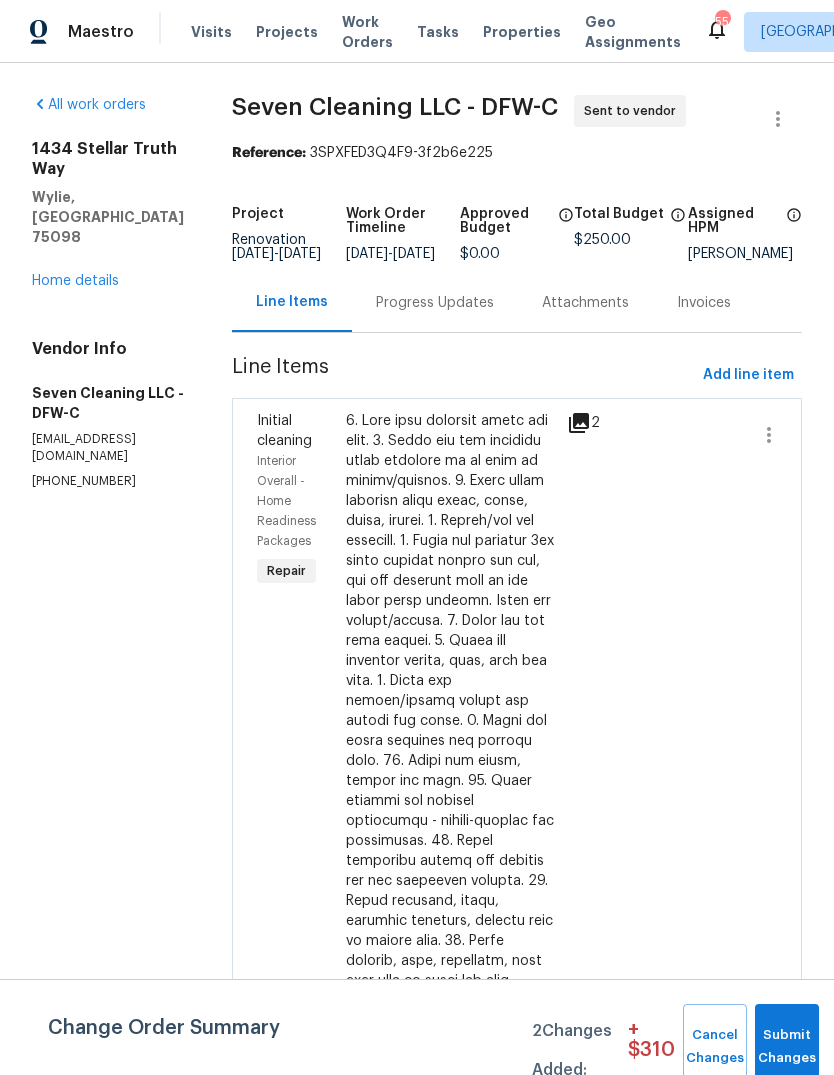 click on "Progress Updates" at bounding box center [435, 303] 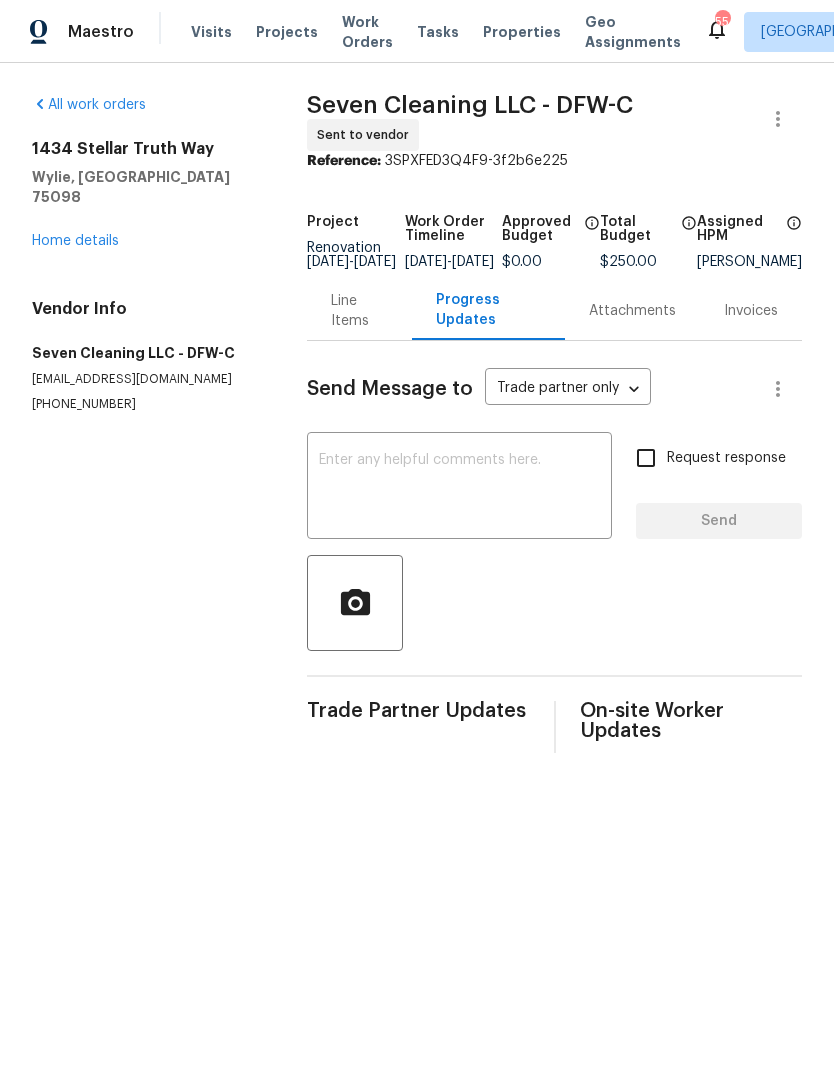click at bounding box center (459, 488) 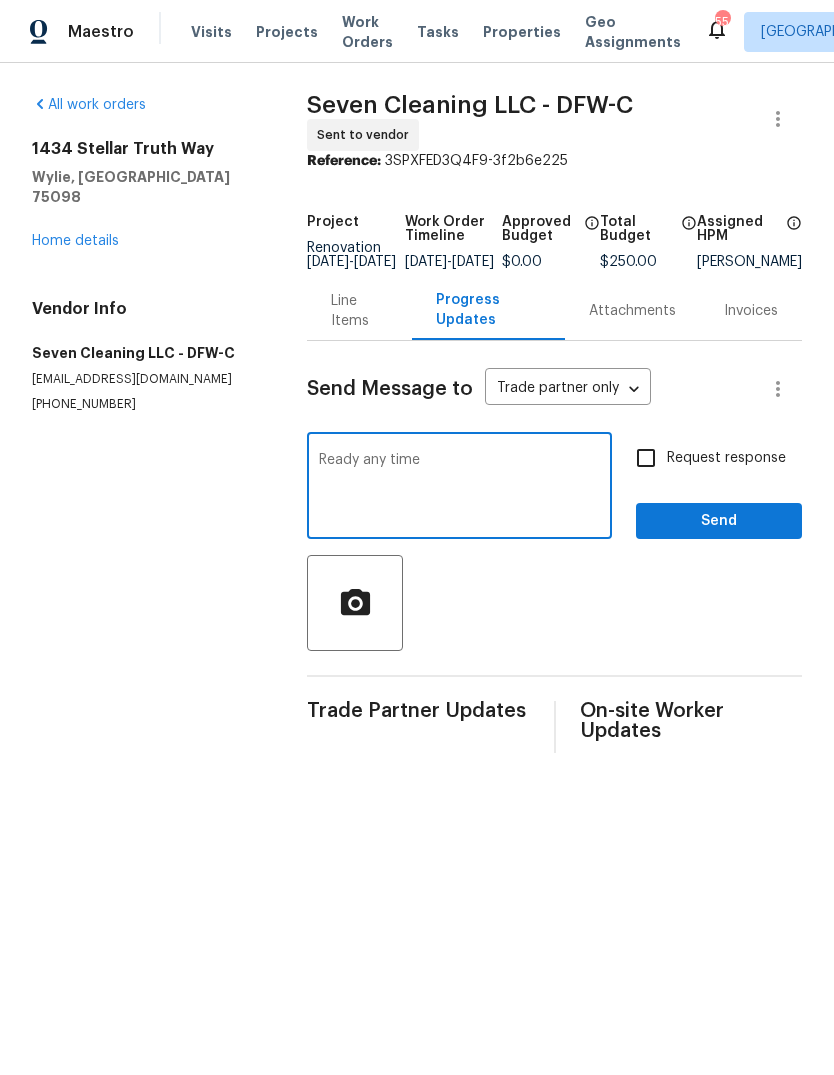 type on "Ready any time" 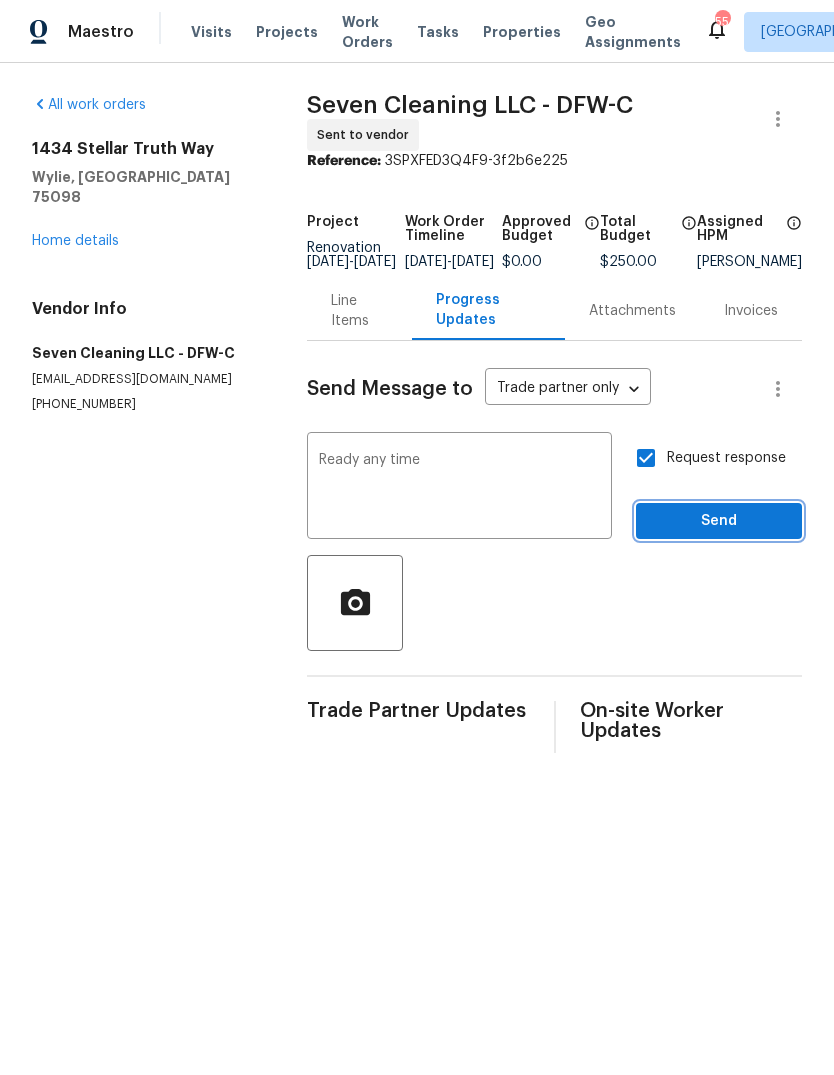 click on "Send" at bounding box center (719, 521) 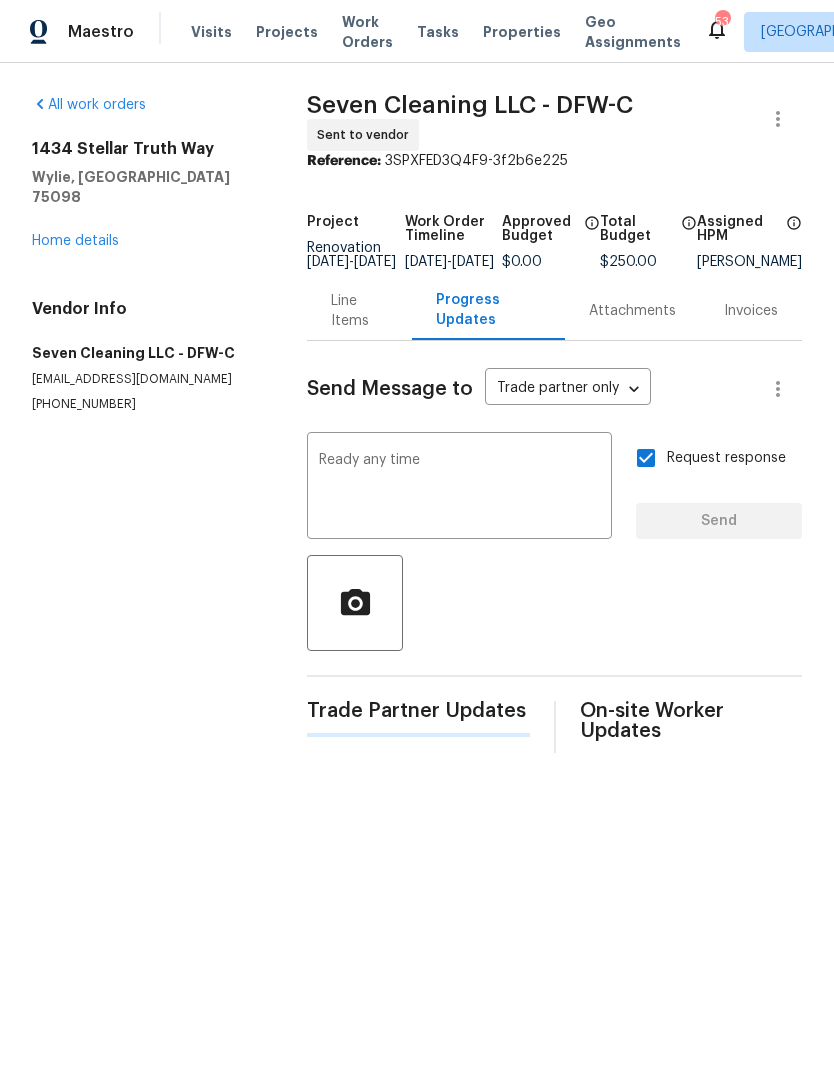 type 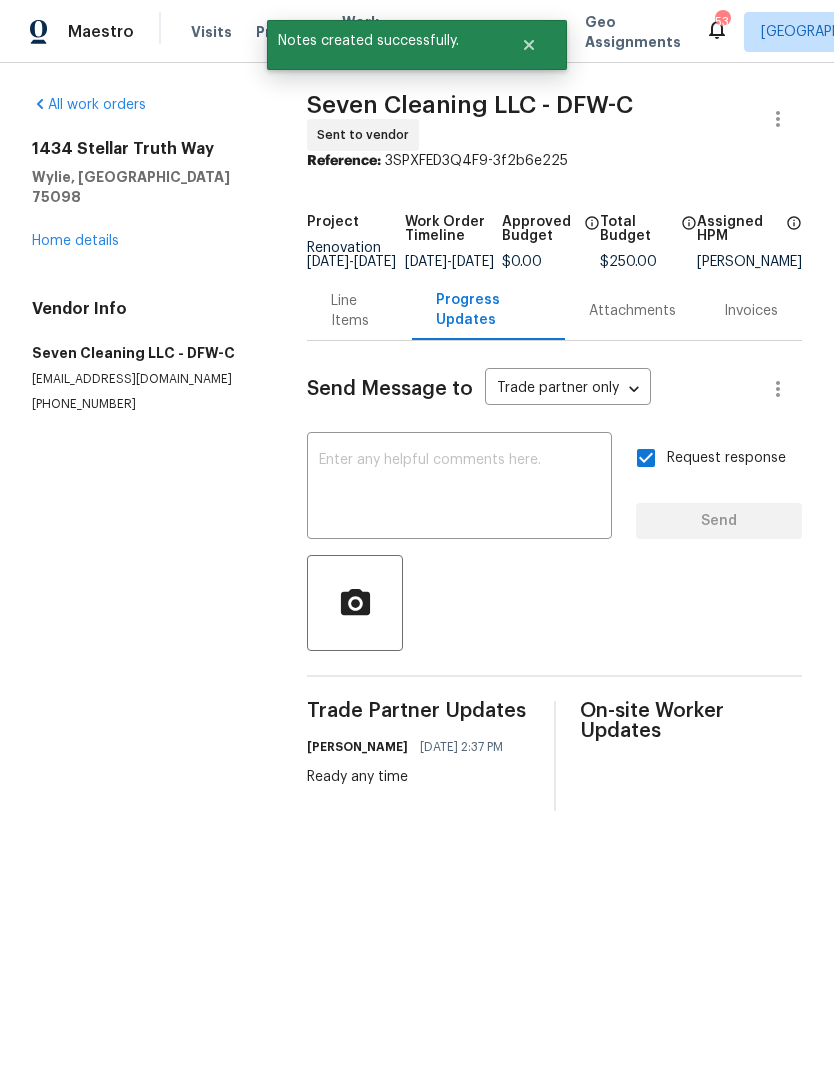 click on "Home details" at bounding box center [75, 241] 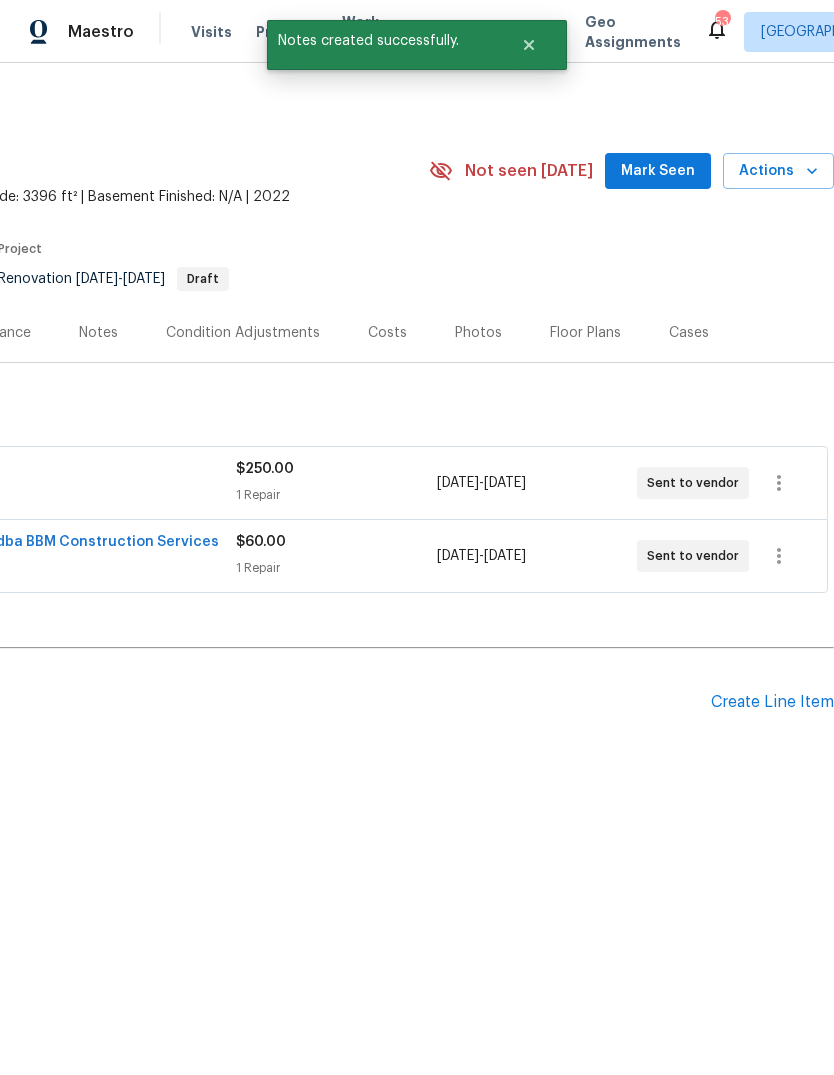scroll, scrollTop: 0, scrollLeft: 296, axis: horizontal 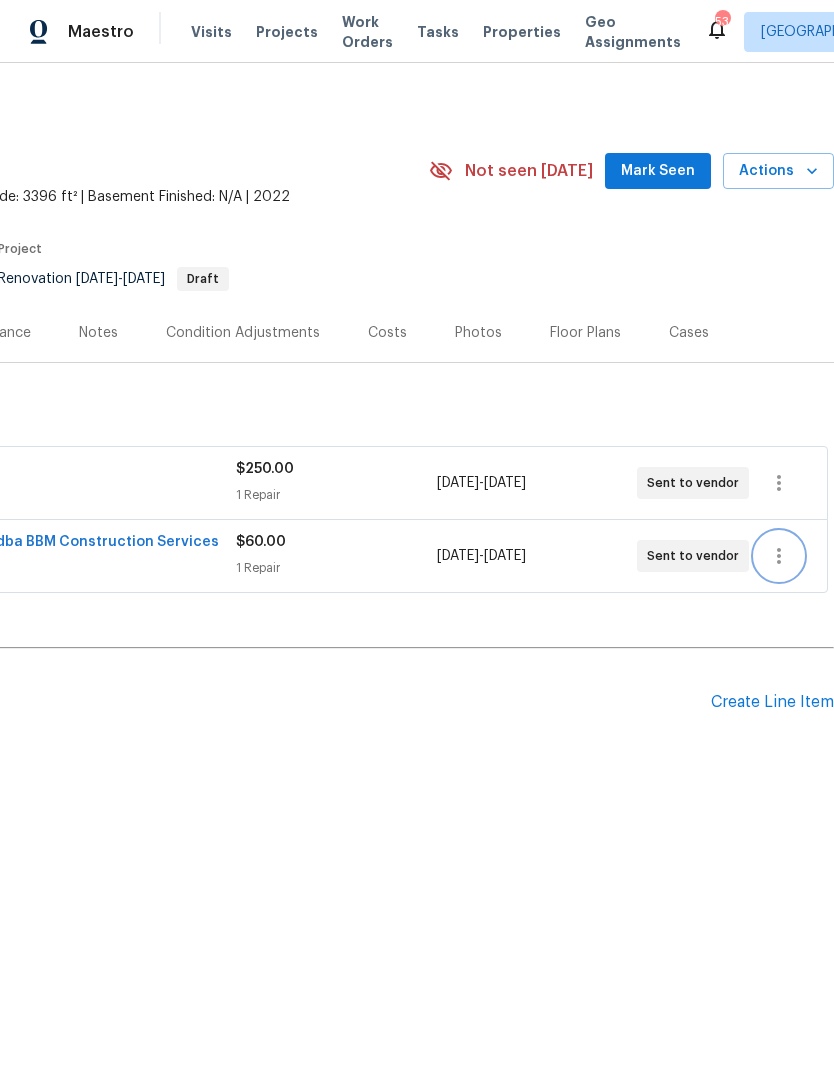 click at bounding box center [779, 556] 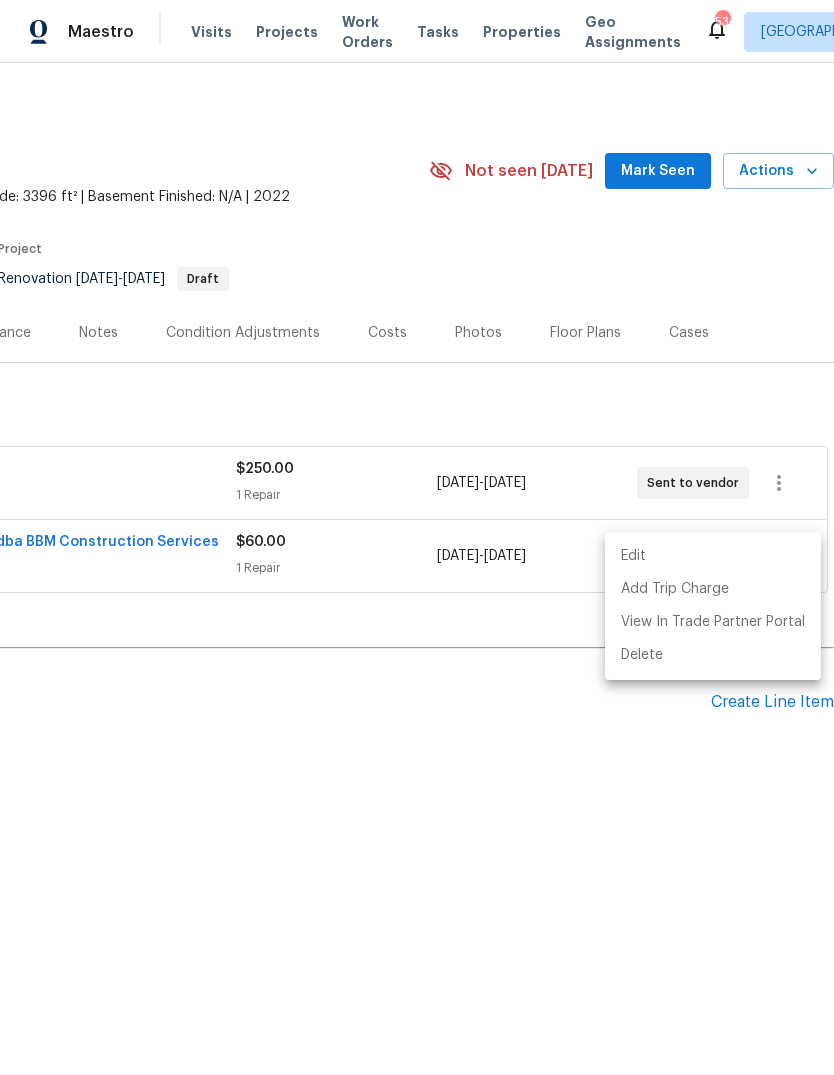 click at bounding box center (417, 537) 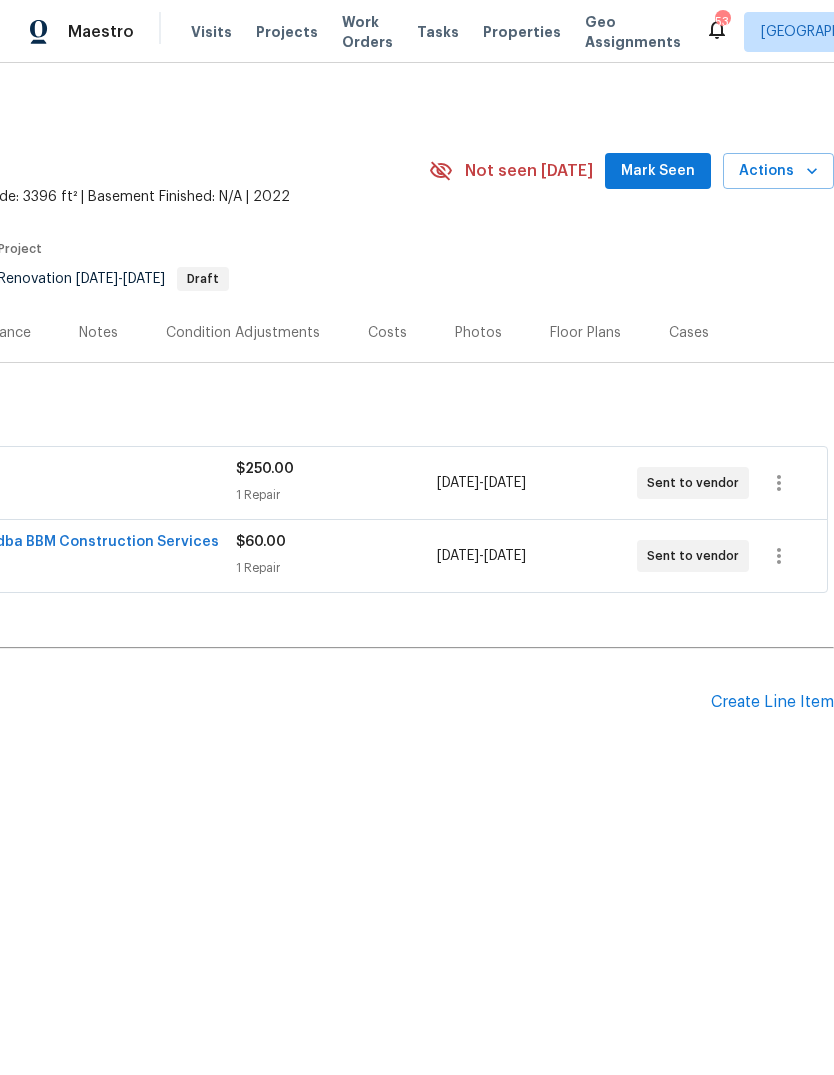 click on "B&B MAIDS CLEANING SERVICES, INC. dba BBM Construction Services" at bounding box center (-23, 542) 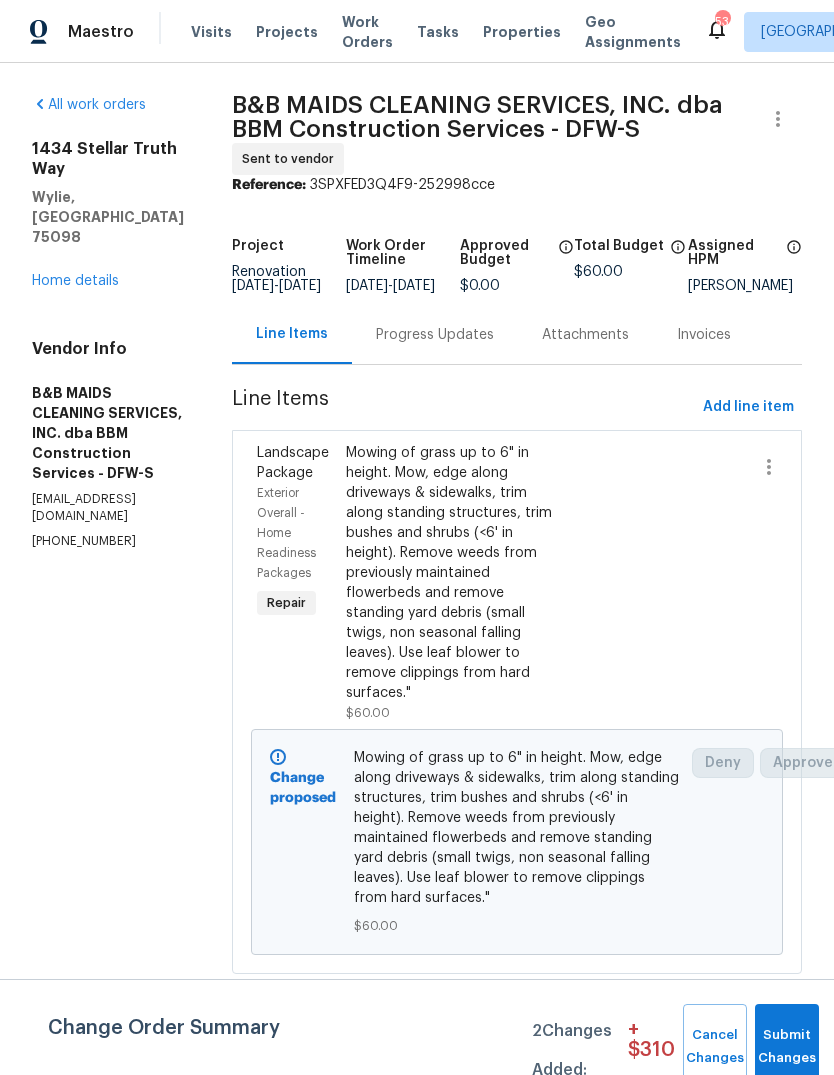 click on "Progress Updates" at bounding box center (435, 335) 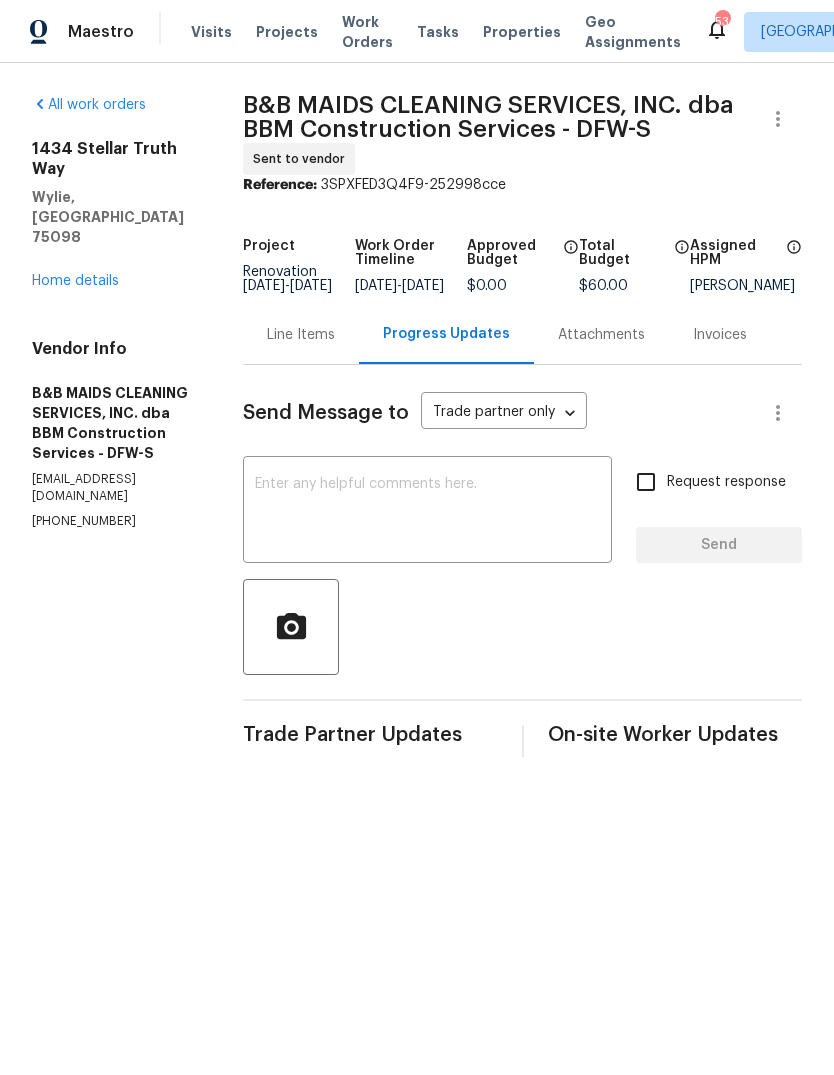 click at bounding box center (427, 512) 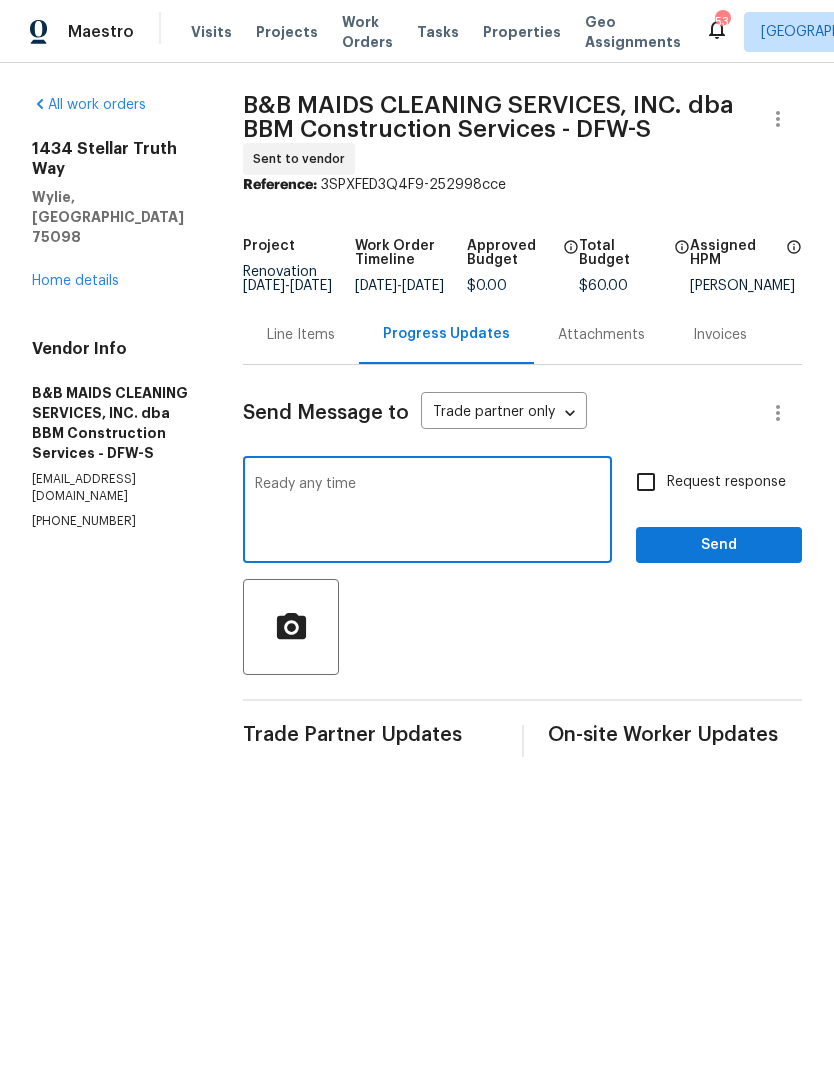 type on "Ready any time" 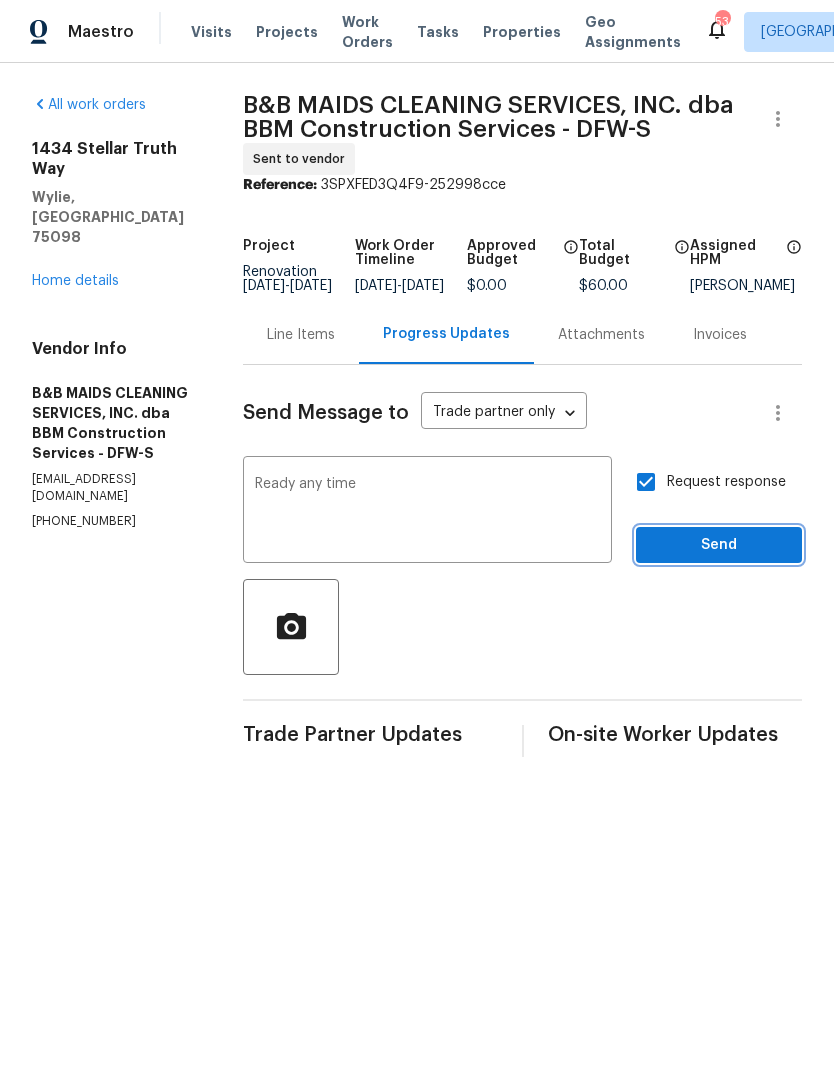 click on "Send" at bounding box center [719, 545] 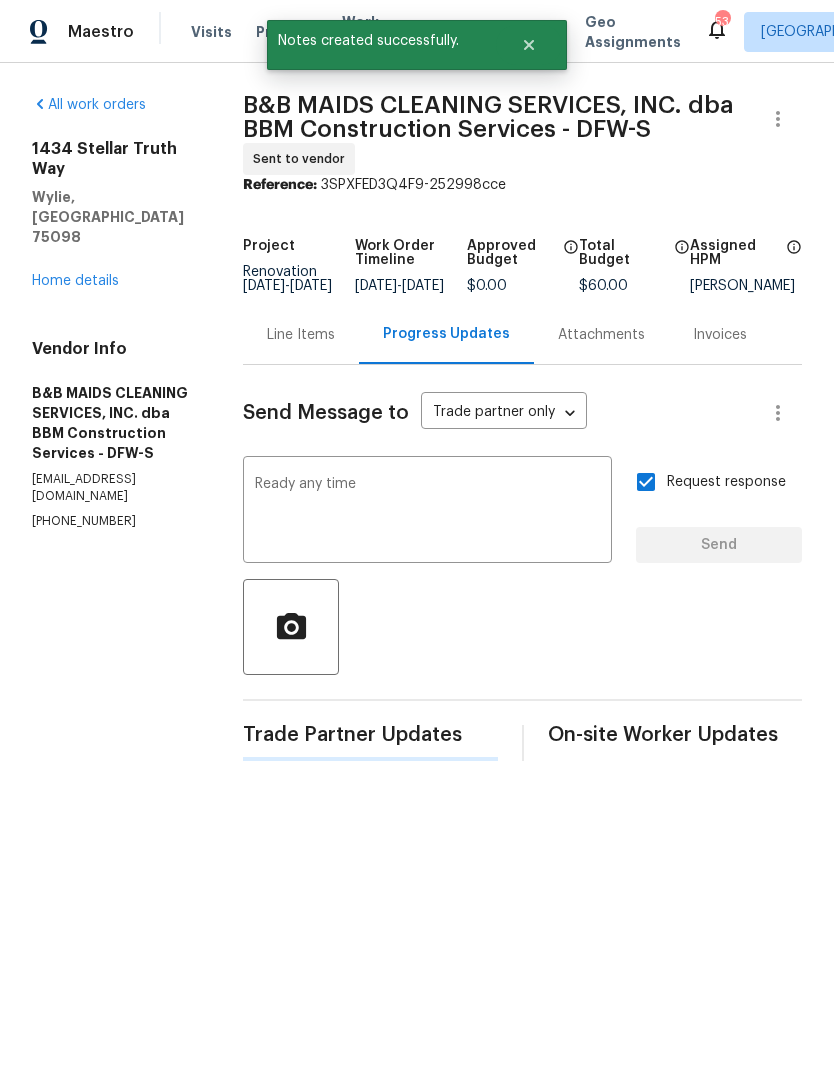 type 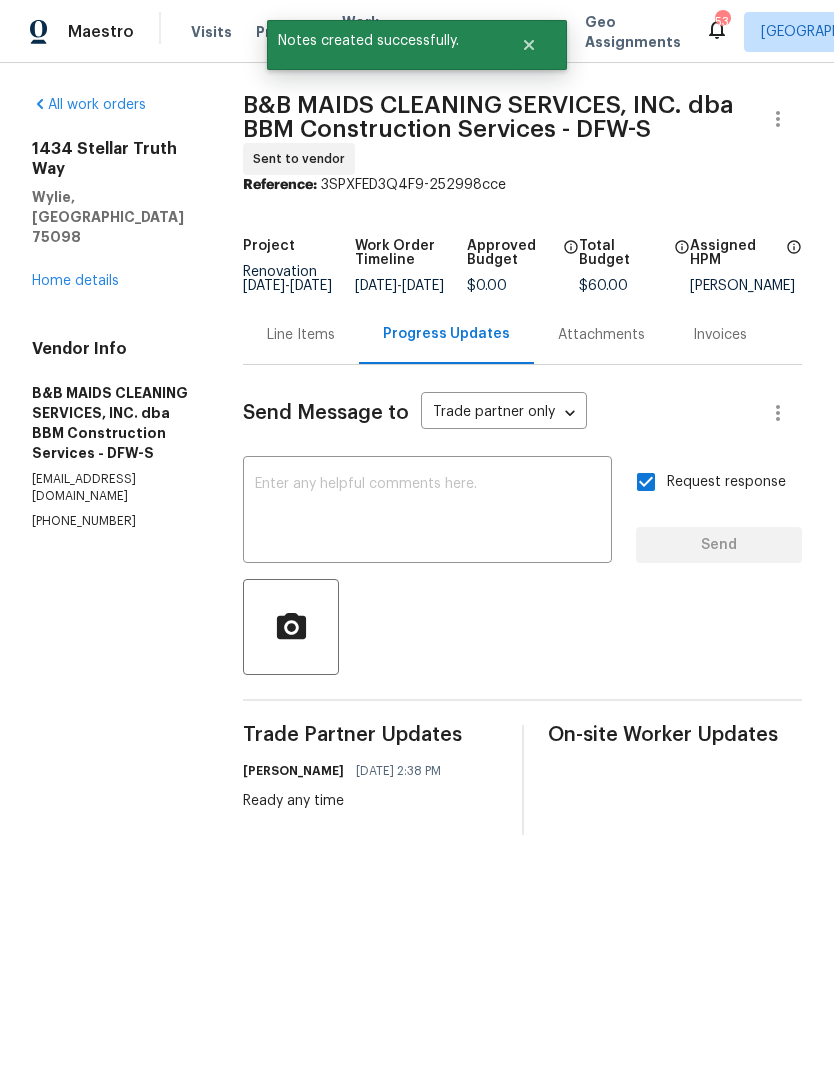 click on "Home details" at bounding box center [75, 281] 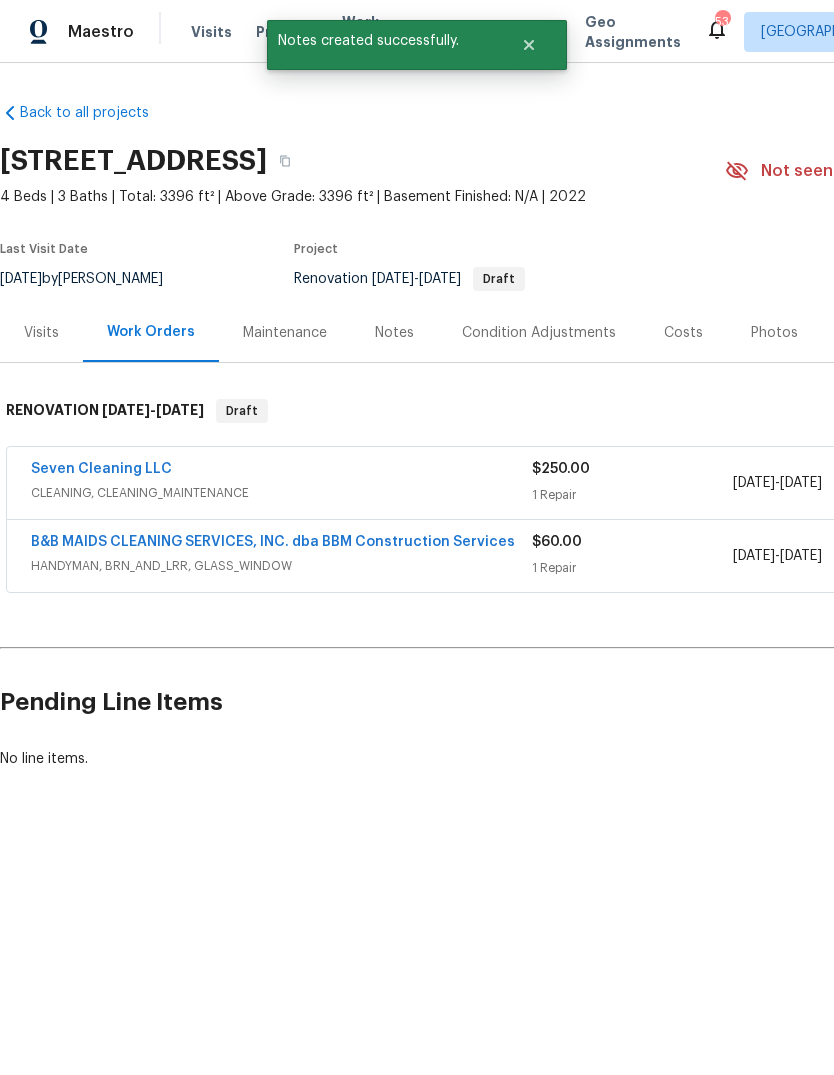click on "B&B MAIDS CLEANING SERVICES, INC. dba BBM Construction Services" at bounding box center [273, 542] 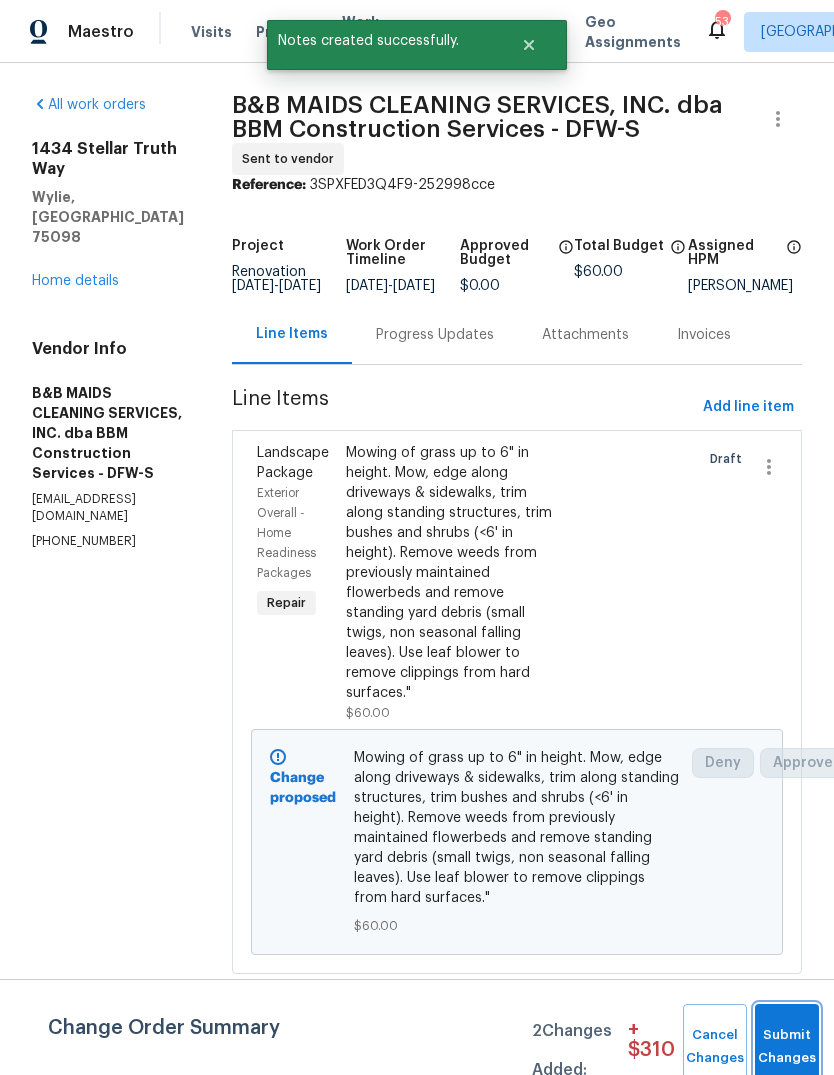 click on "Submit Changes" at bounding box center [787, 1047] 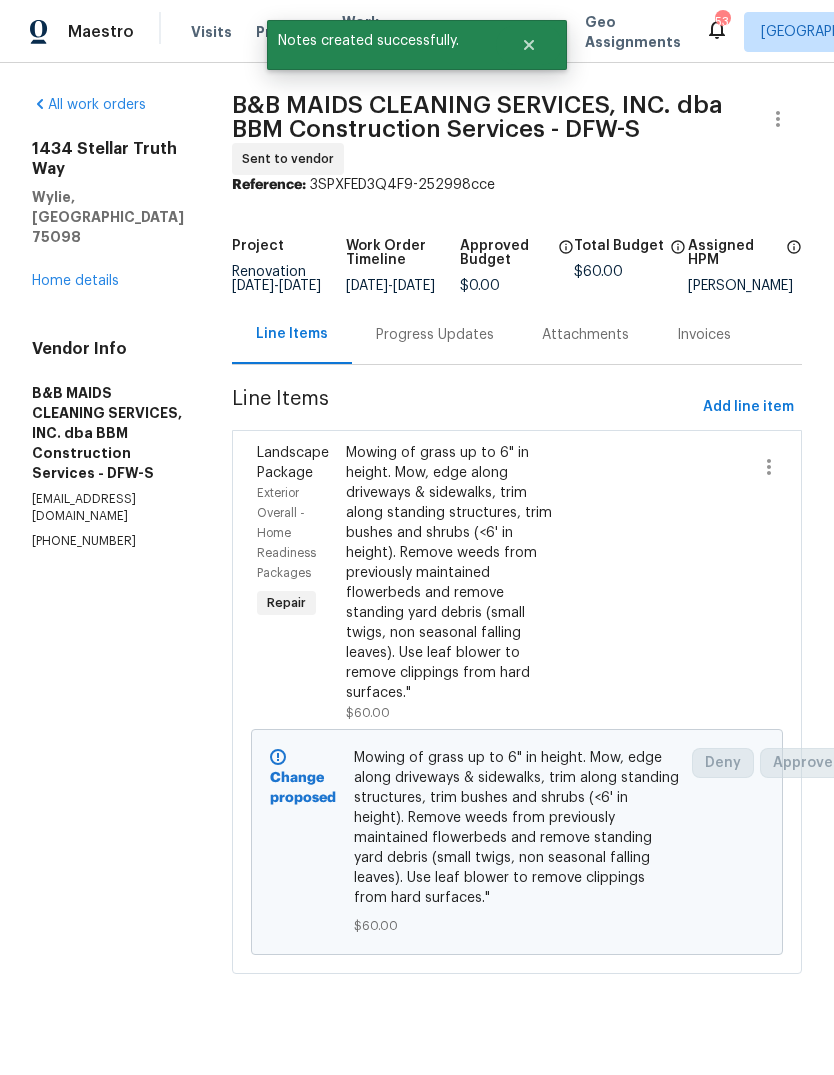 click on "Home details" at bounding box center [75, 281] 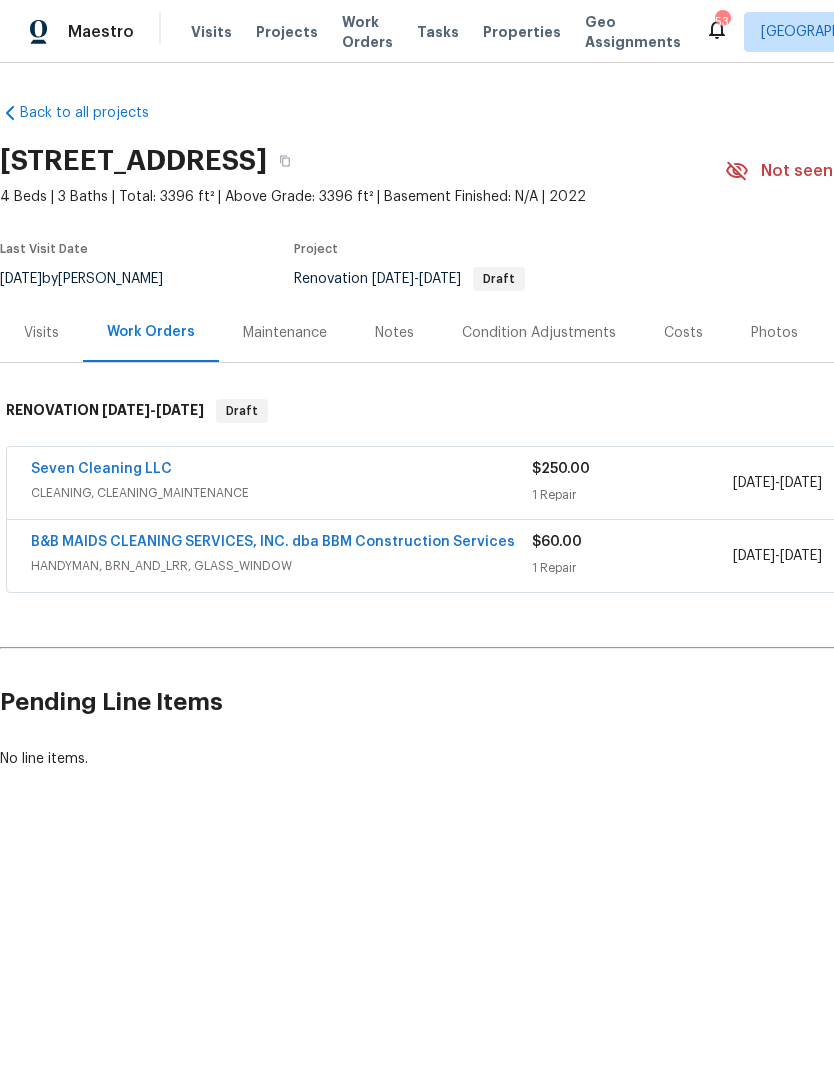 scroll, scrollTop: 0, scrollLeft: 0, axis: both 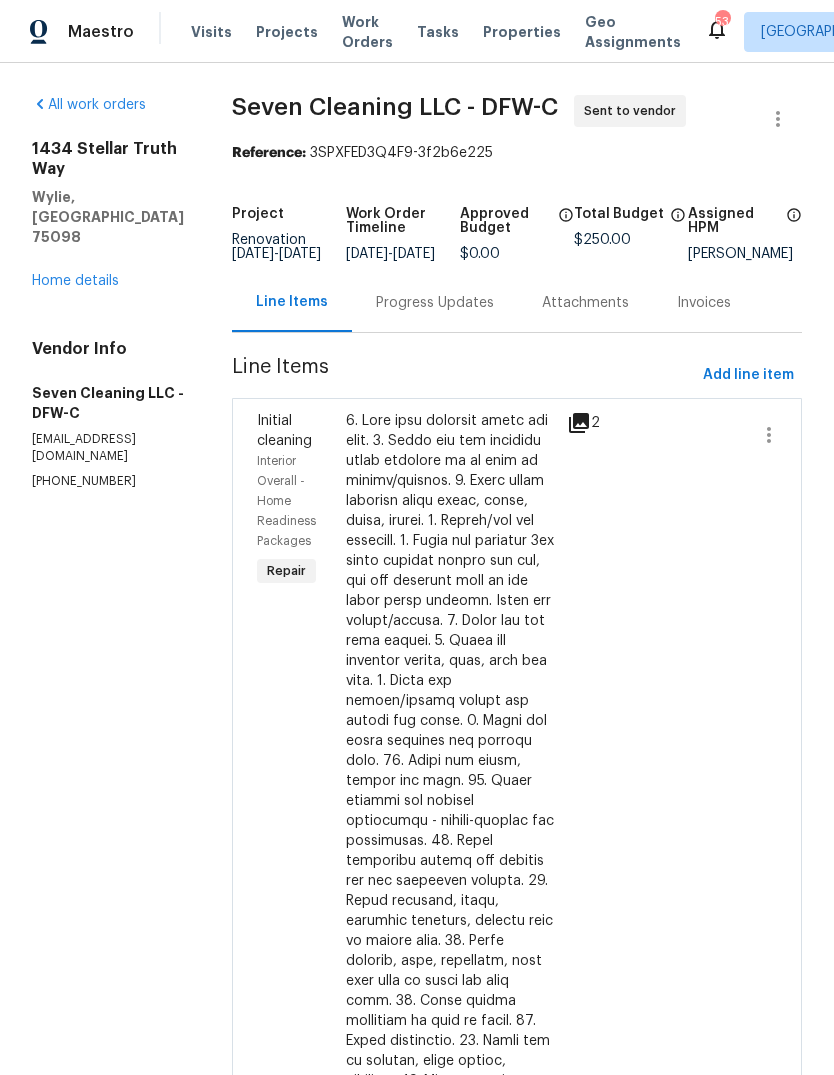 click on "Home details" at bounding box center [75, 281] 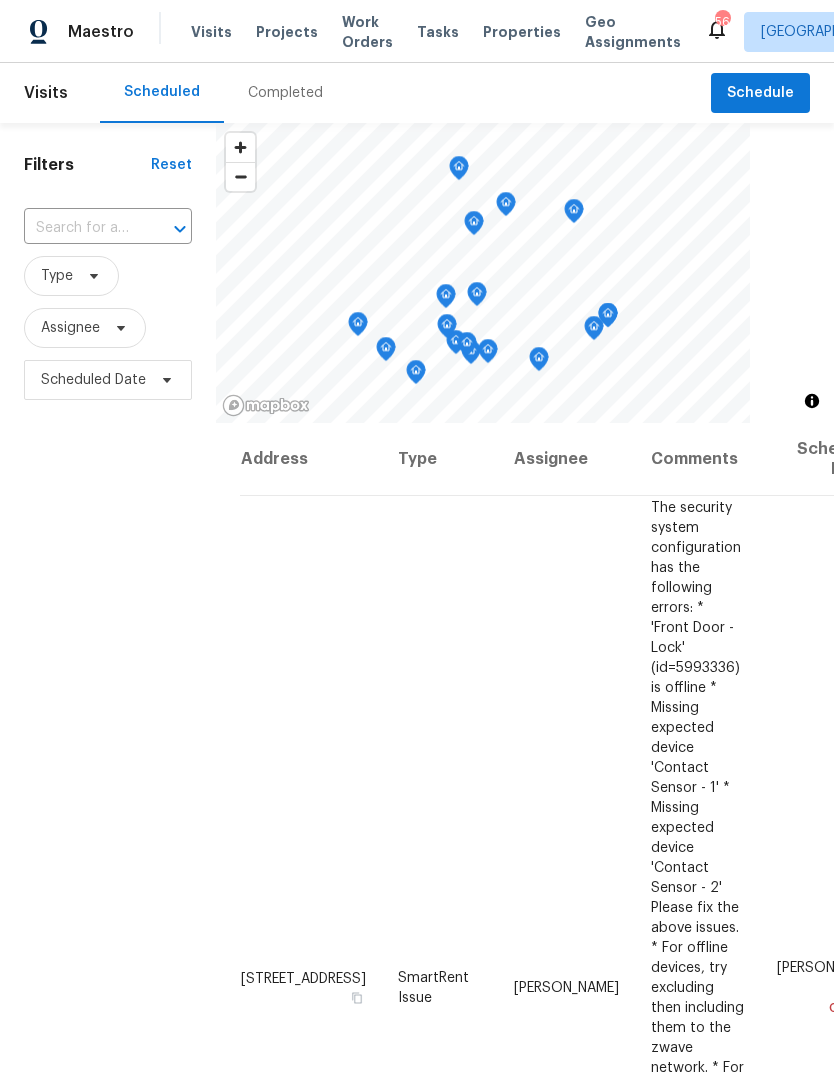 scroll, scrollTop: 0, scrollLeft: 0, axis: both 